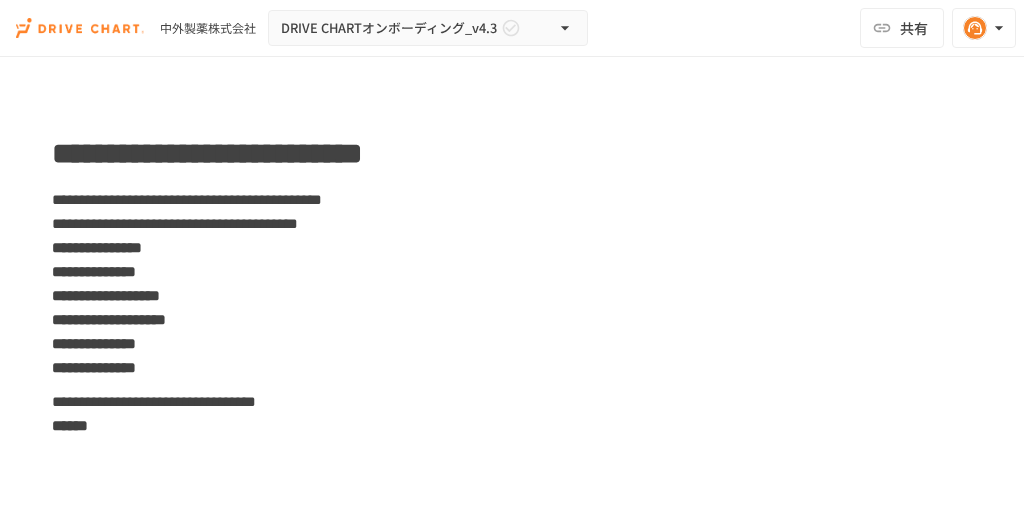 scroll, scrollTop: 0, scrollLeft: 0, axis: both 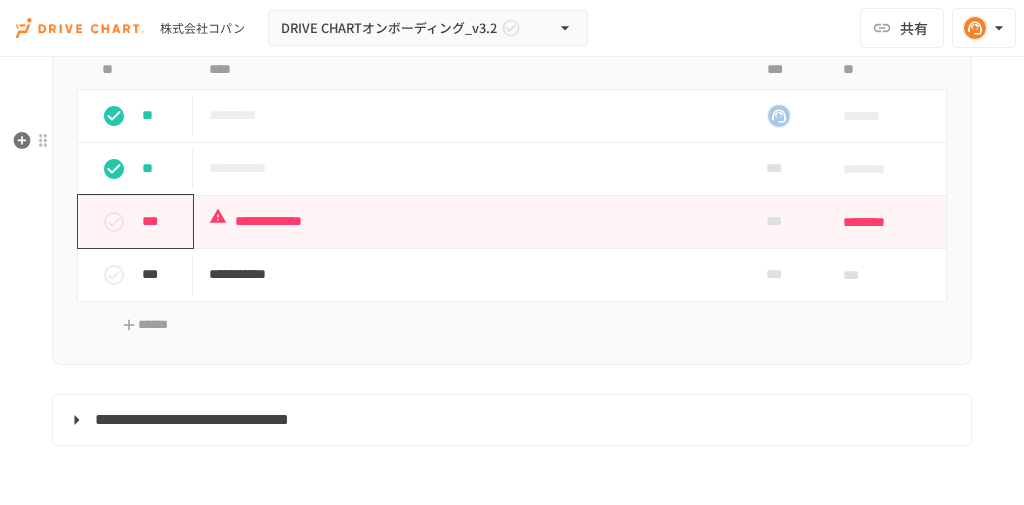 click at bounding box center (114, 222) 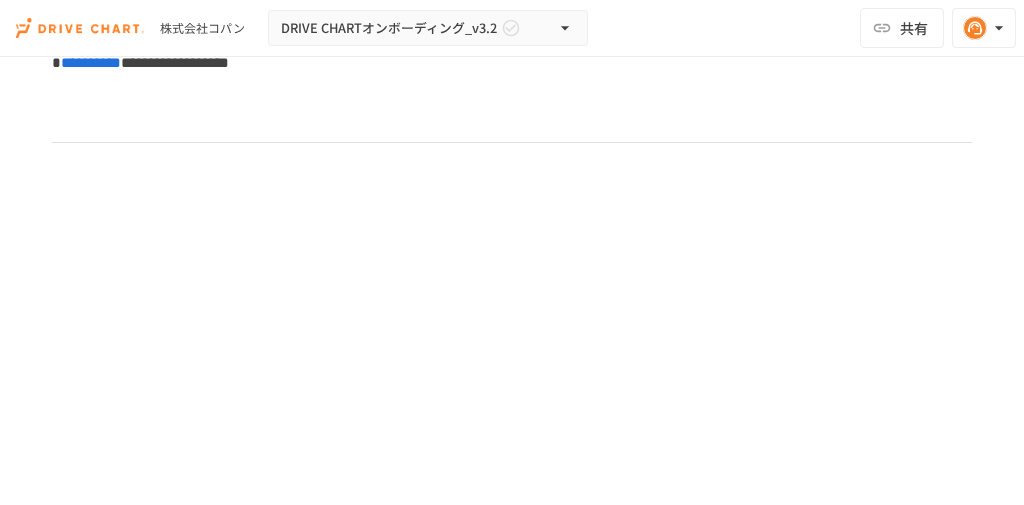 scroll, scrollTop: 7760, scrollLeft: 0, axis: vertical 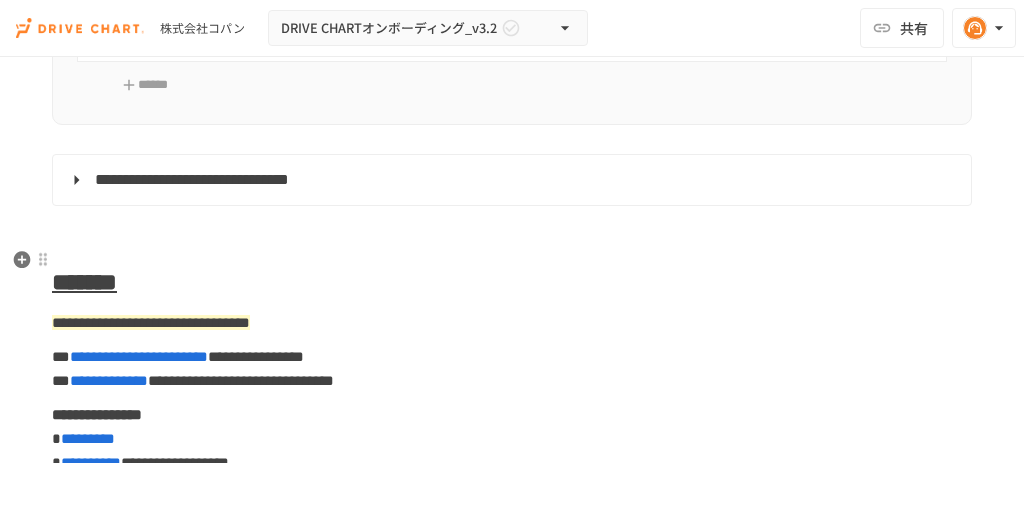 click on "**********" at bounding box center [510, 180] 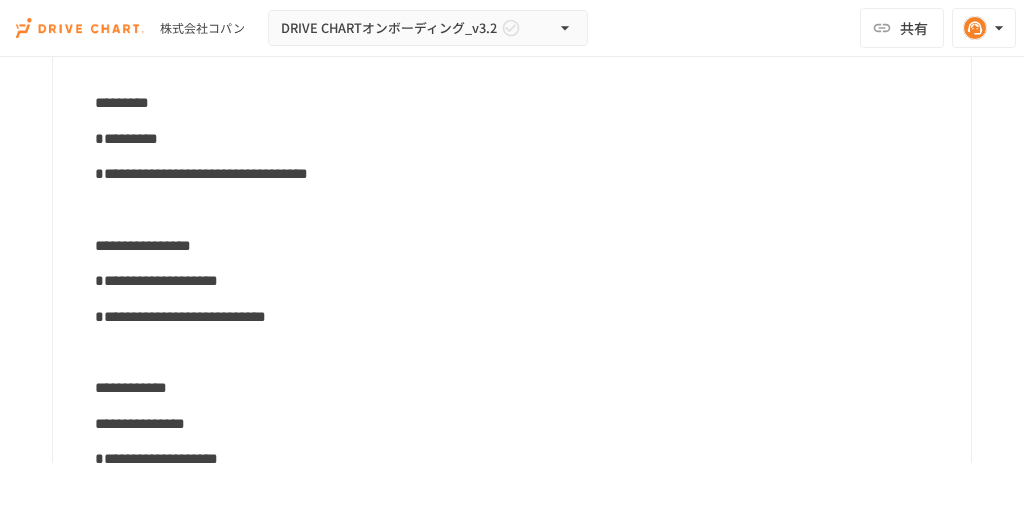 scroll, scrollTop: 7920, scrollLeft: 0, axis: vertical 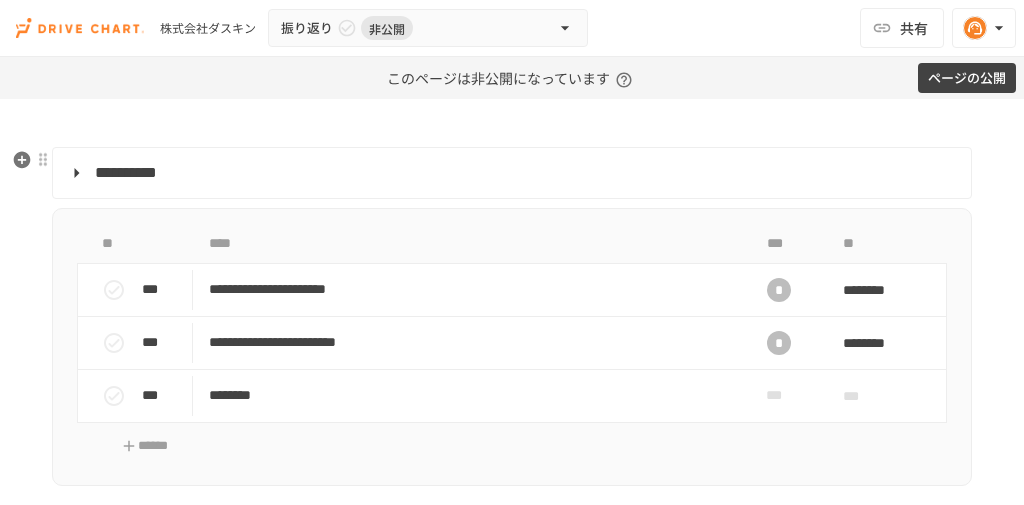 click on "**********" at bounding box center [510, 173] 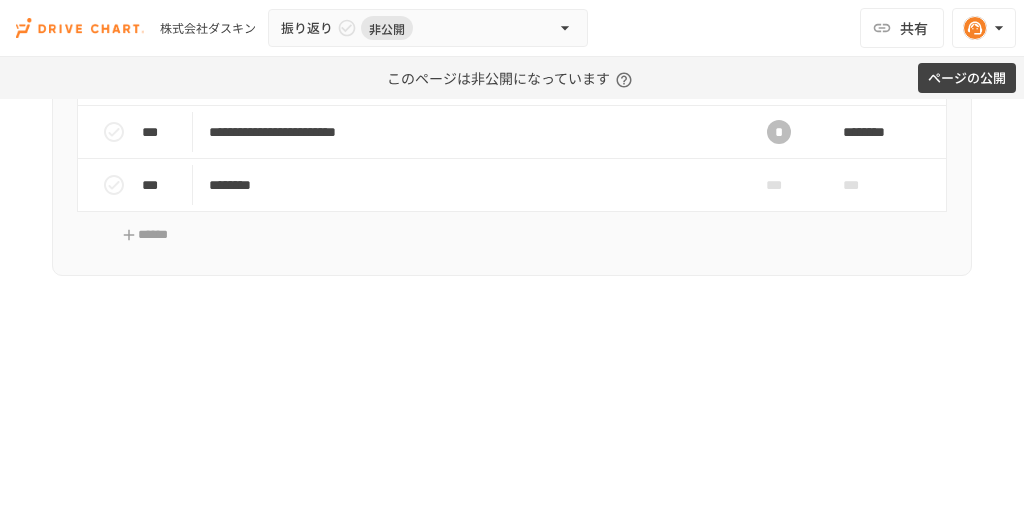 scroll, scrollTop: 640, scrollLeft: 0, axis: vertical 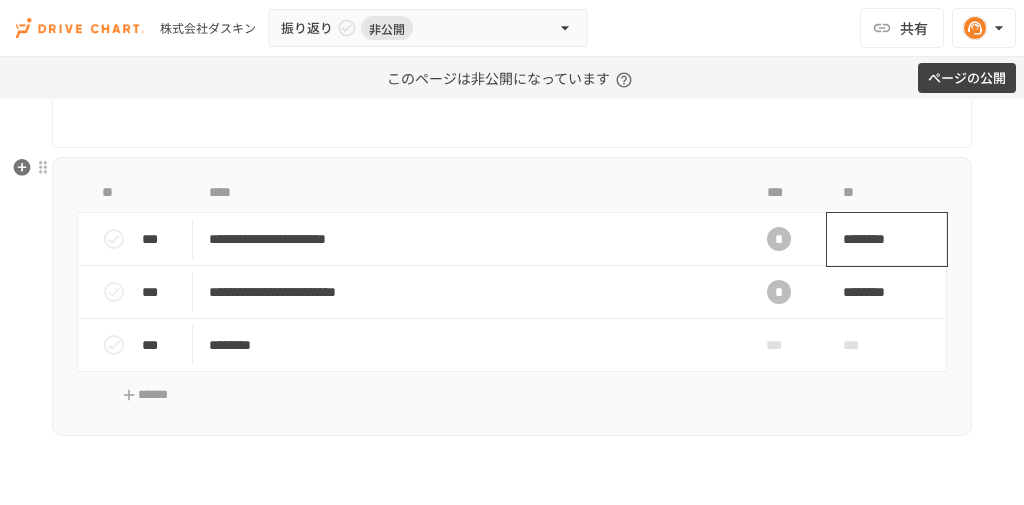 click on "********" at bounding box center (880, 239) 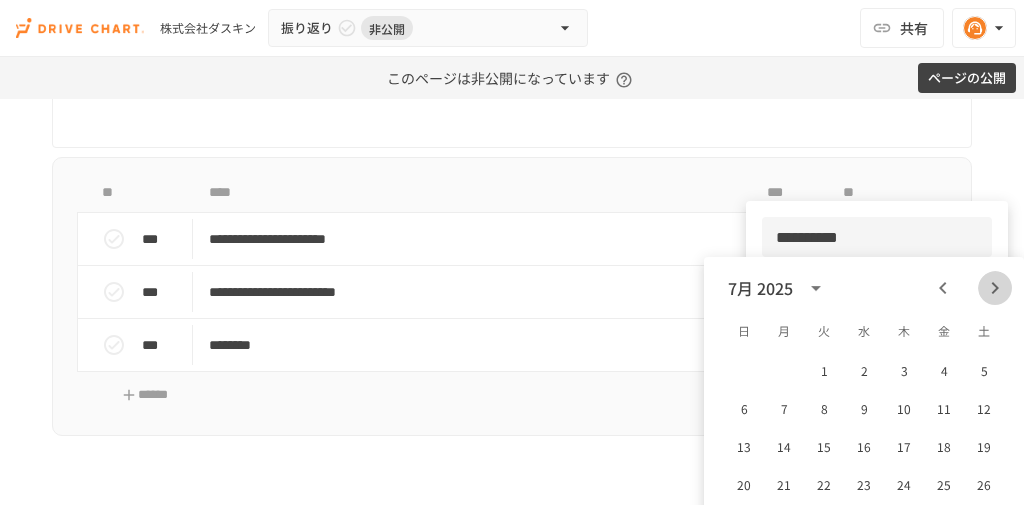 click 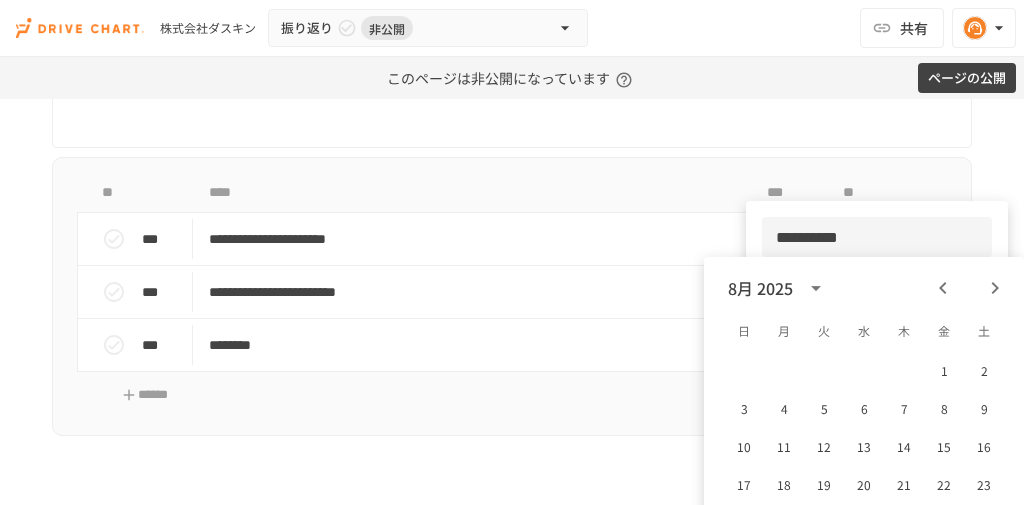 click 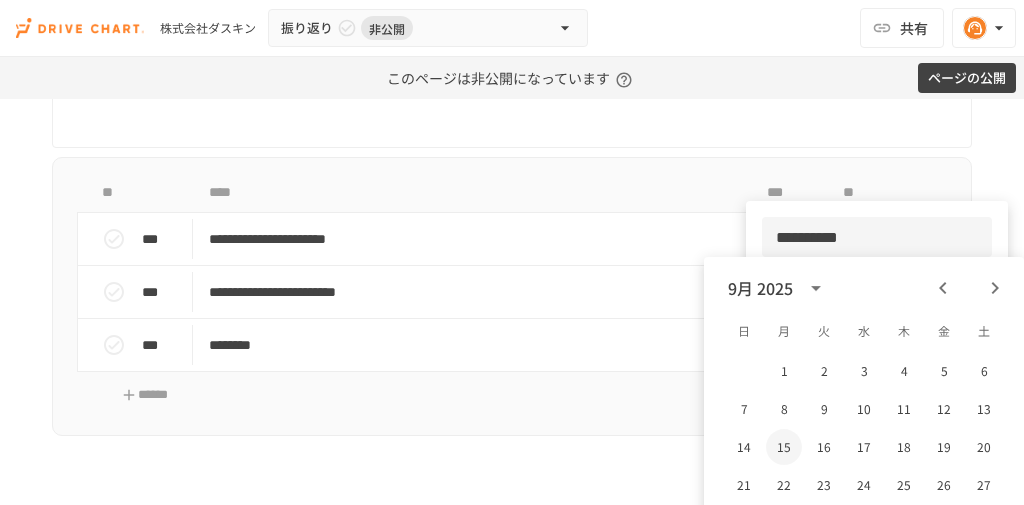 click on "15" at bounding box center [784, 447] 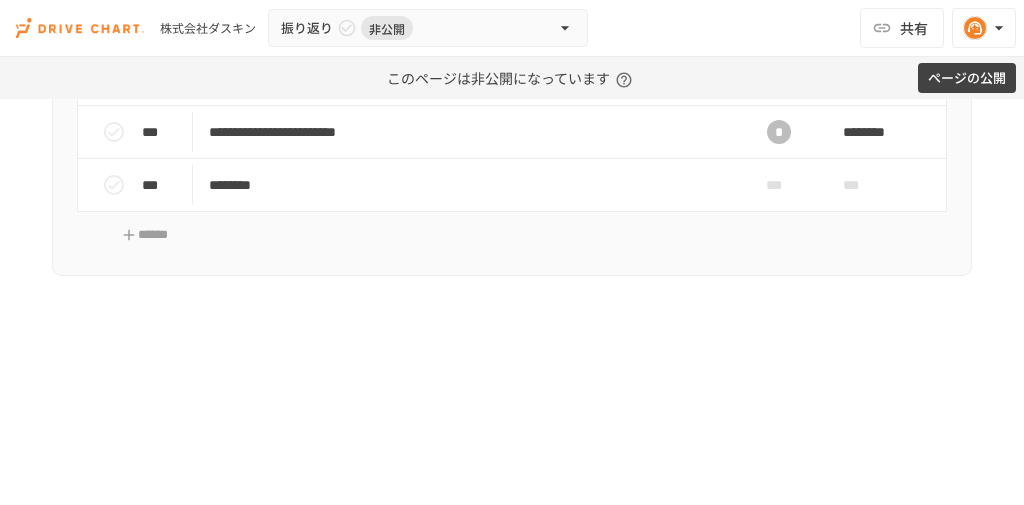 scroll, scrollTop: 720, scrollLeft: 0, axis: vertical 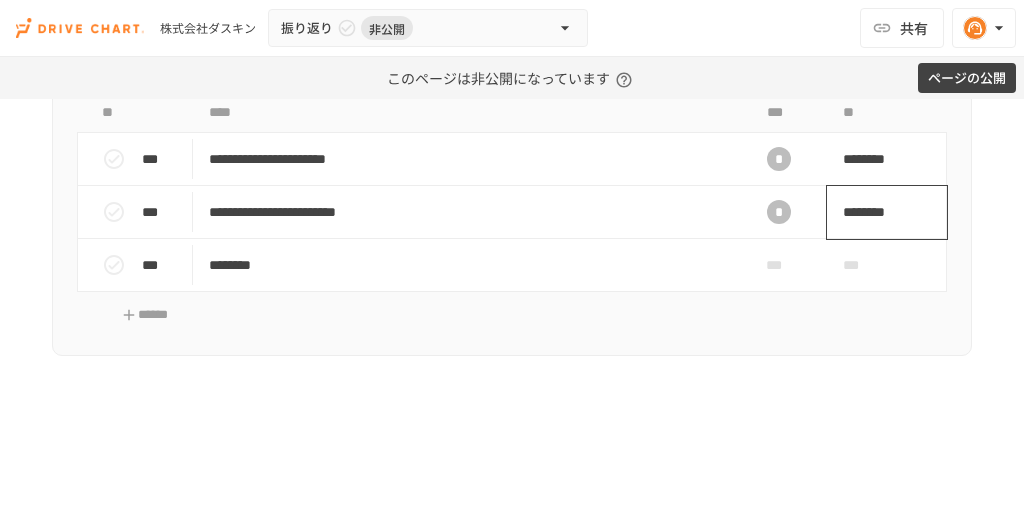 click on "********" at bounding box center (880, 212) 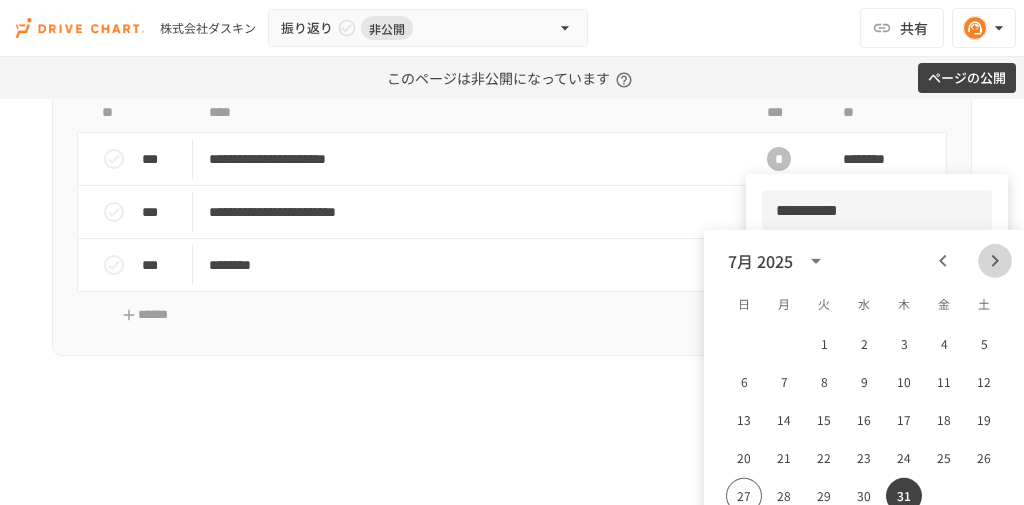 click 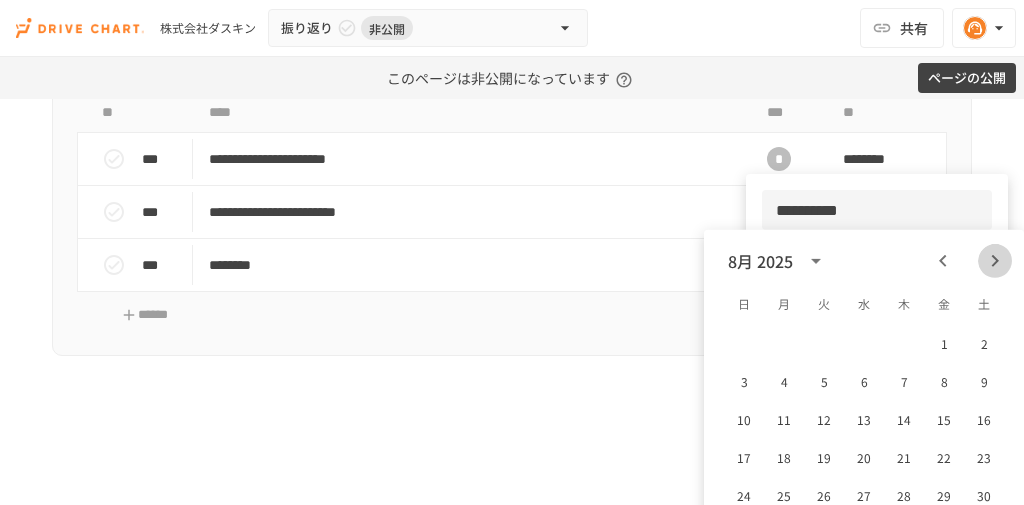click 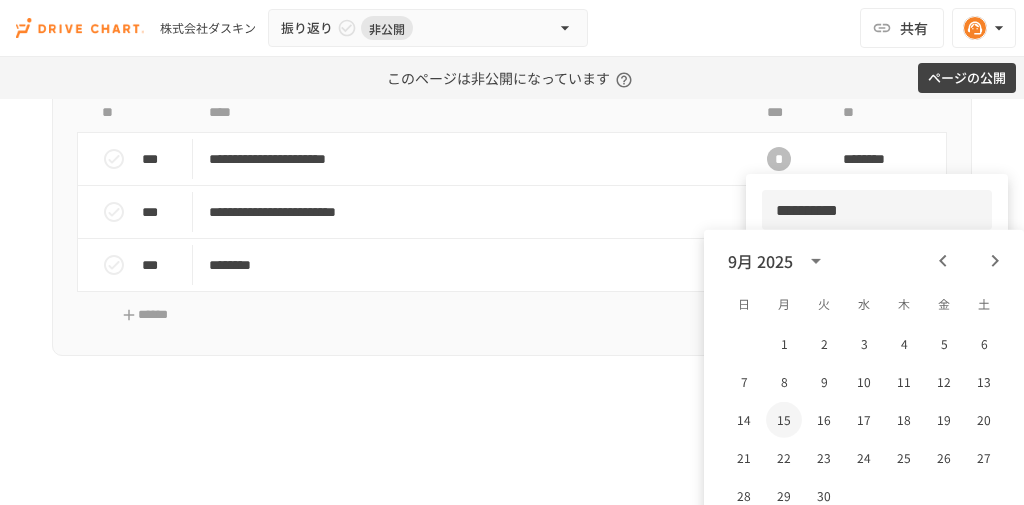 click on "15" at bounding box center [784, 420] 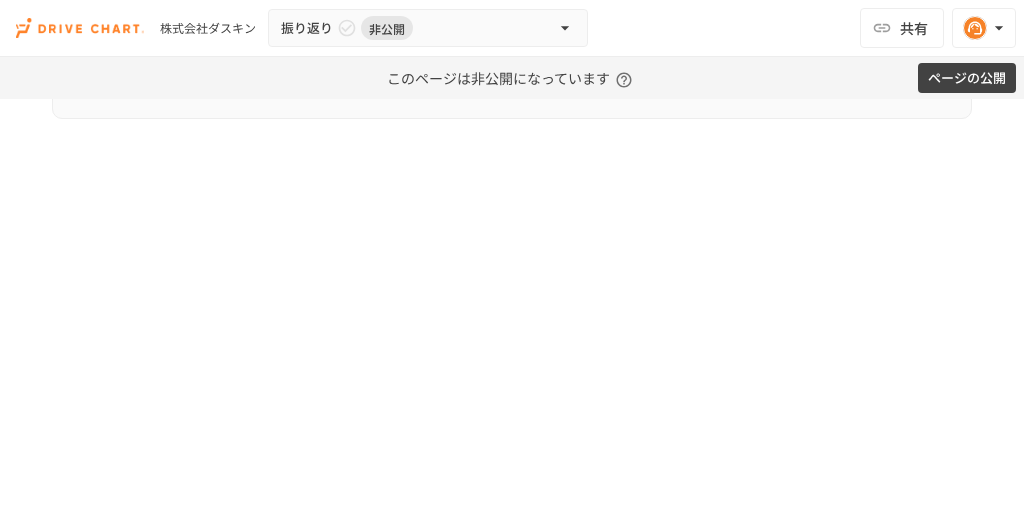 scroll, scrollTop: 720, scrollLeft: 0, axis: vertical 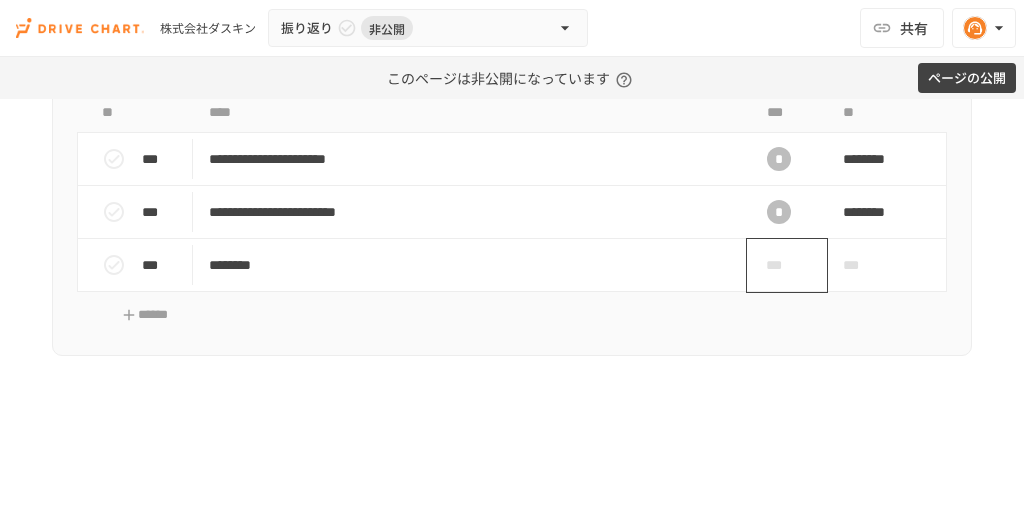 click on "***" at bounding box center (779, 265) 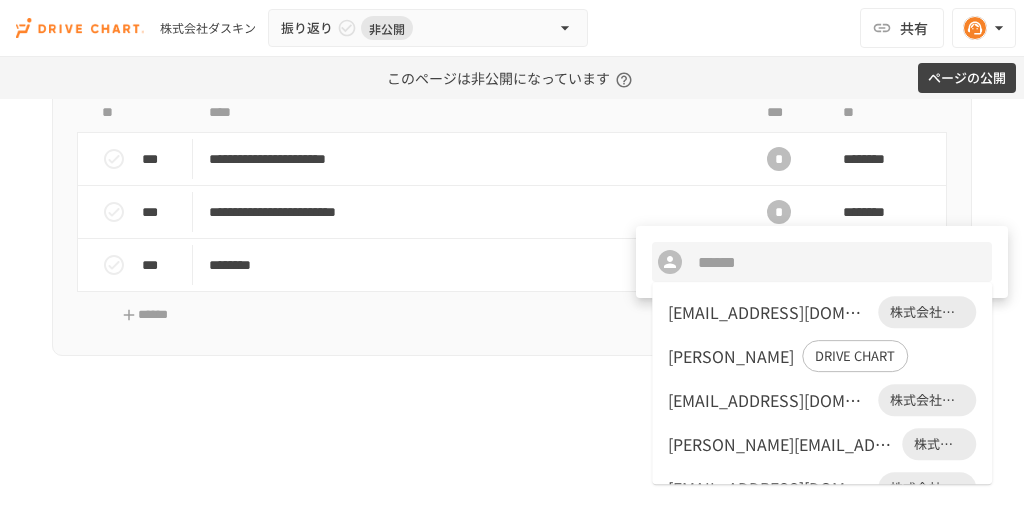 click at bounding box center (512, 252) 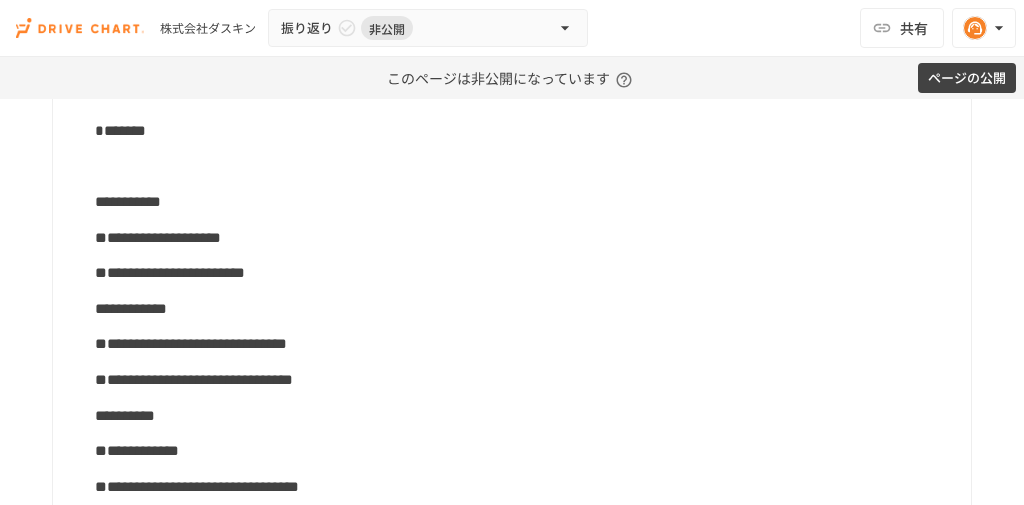 scroll, scrollTop: 0, scrollLeft: 0, axis: both 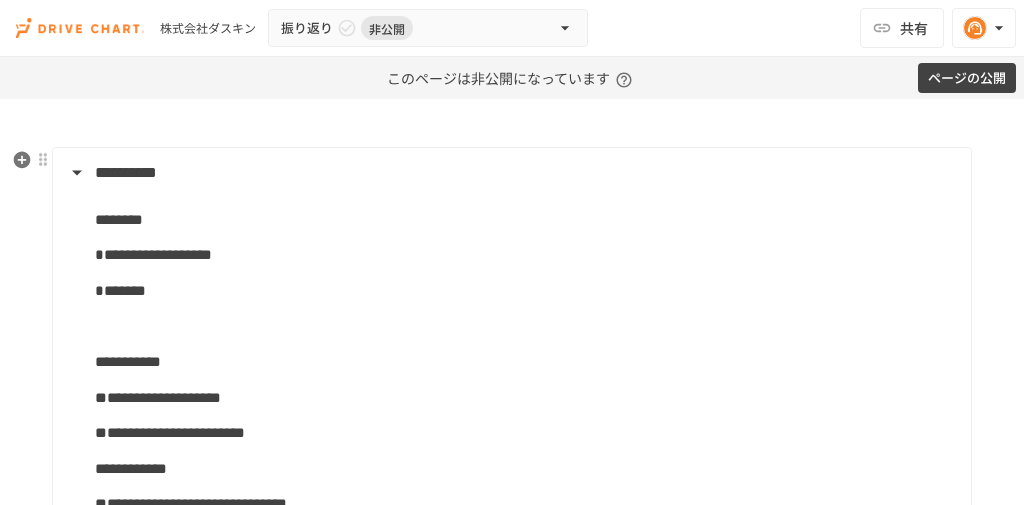 click on "**********" at bounding box center (126, 172) 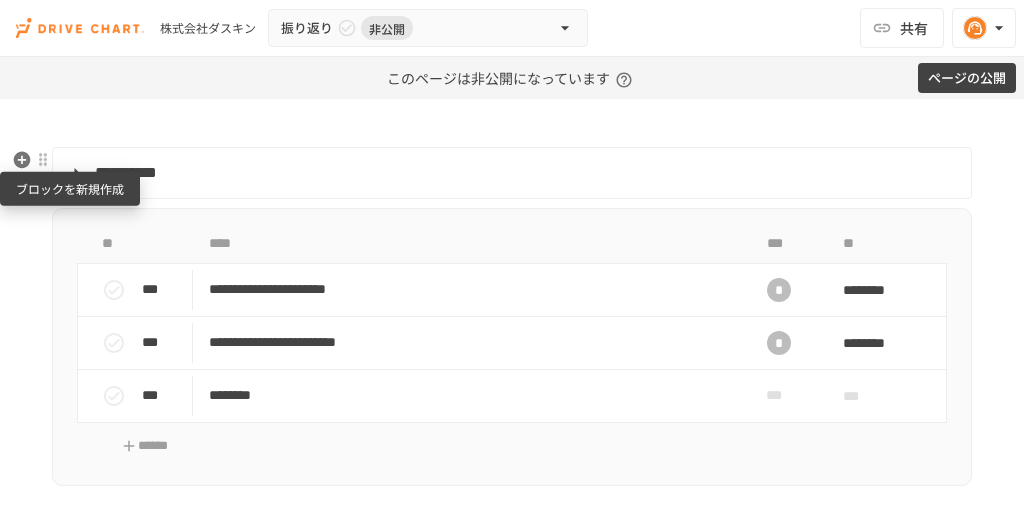 click 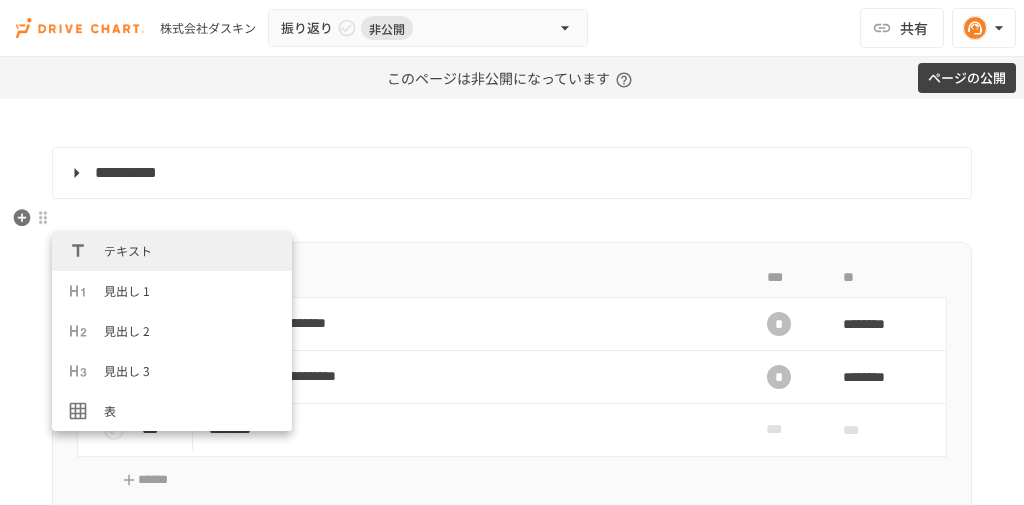click on "**********" at bounding box center [512, 378] 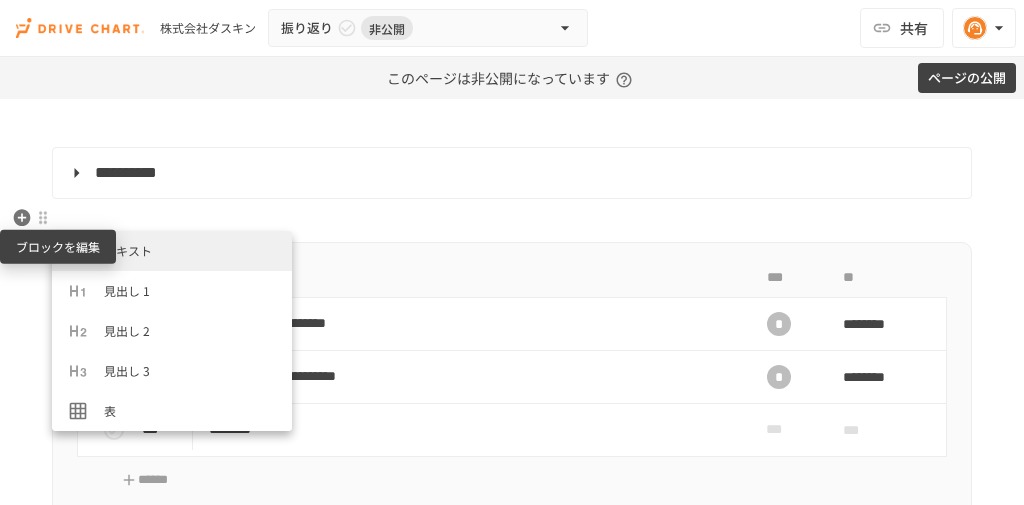 click at bounding box center [43, 218] 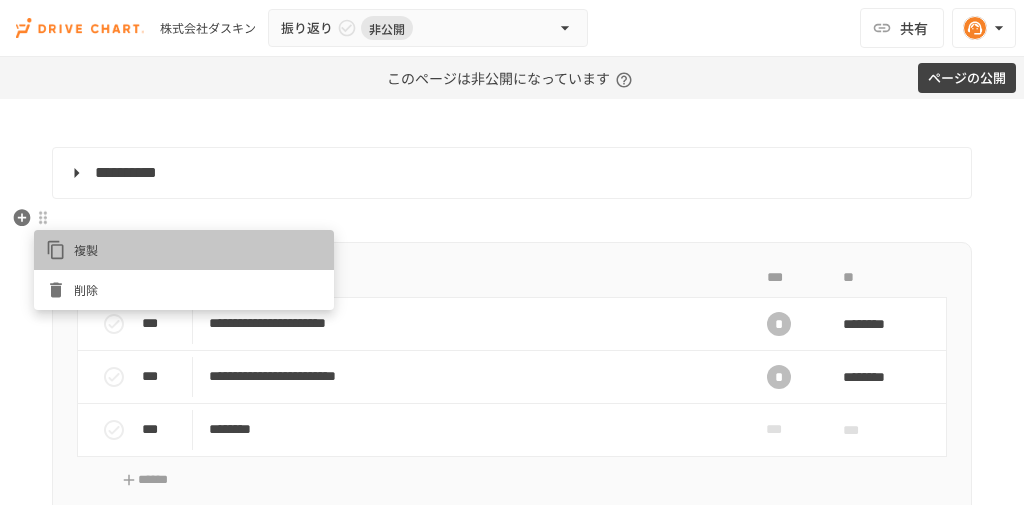 click on "複製" at bounding box center [184, 250] 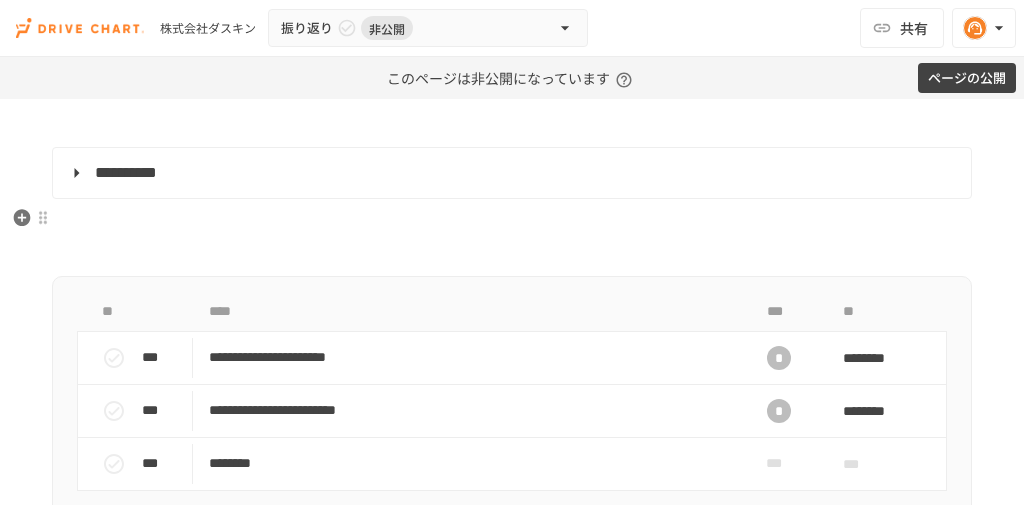 click at bounding box center [512, 220] 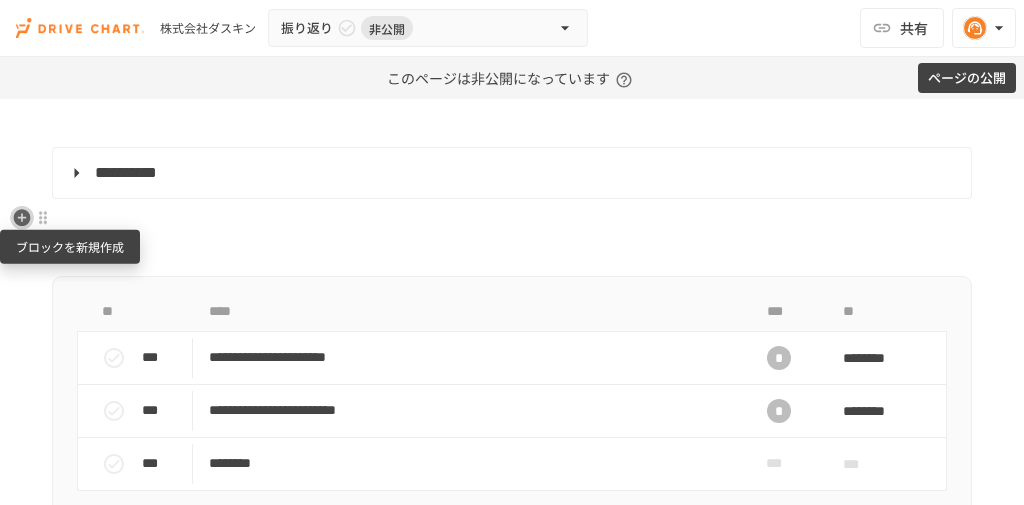 click 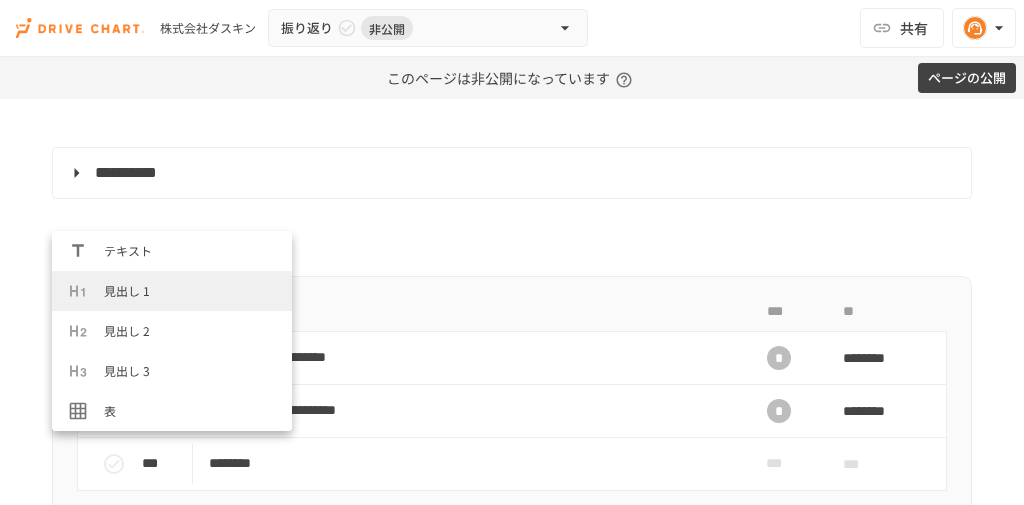 click on "見出し 1" at bounding box center (190, 290) 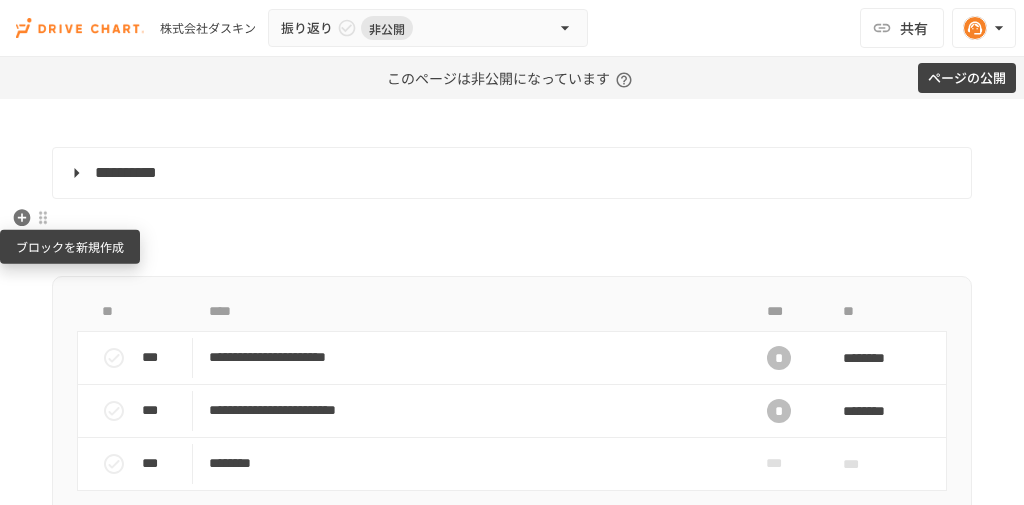 click 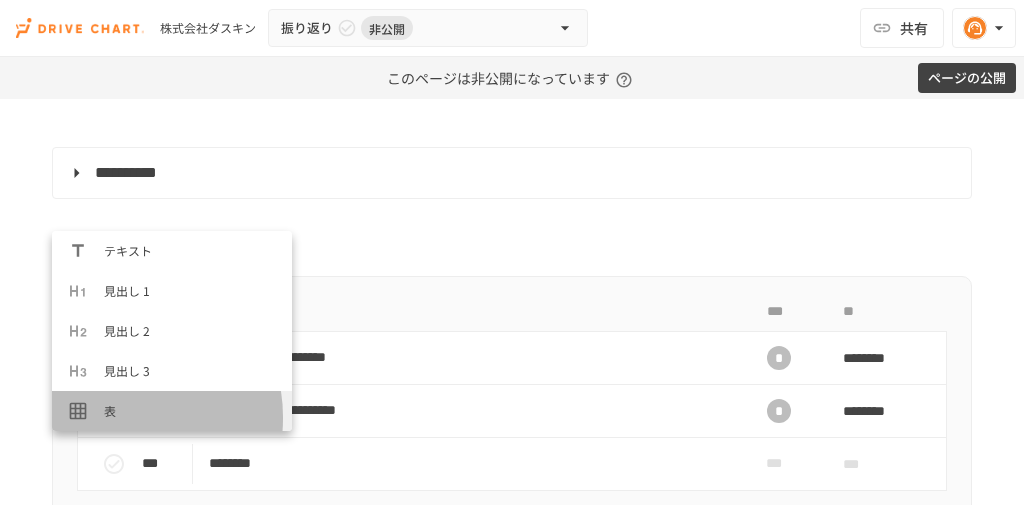 click on "表" at bounding box center (190, 410) 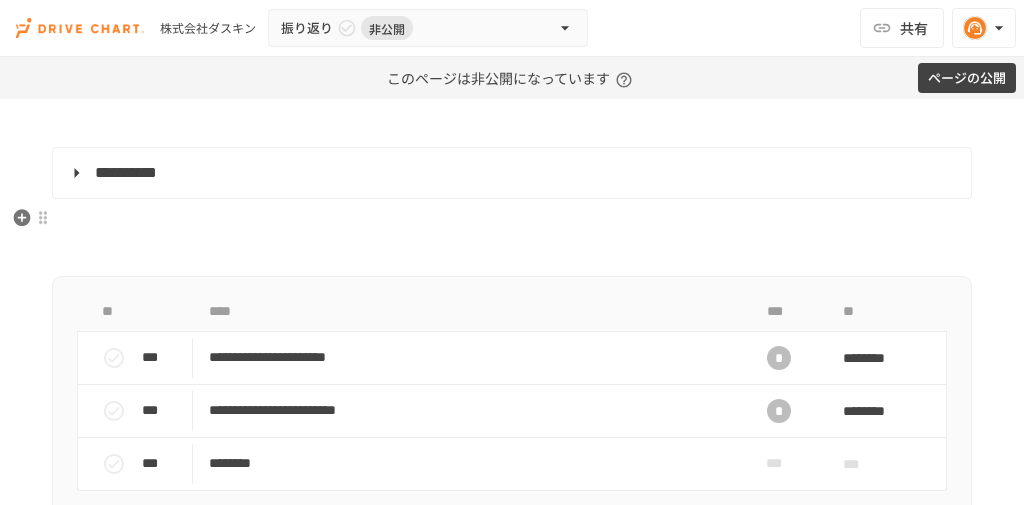 click at bounding box center [512, 220] 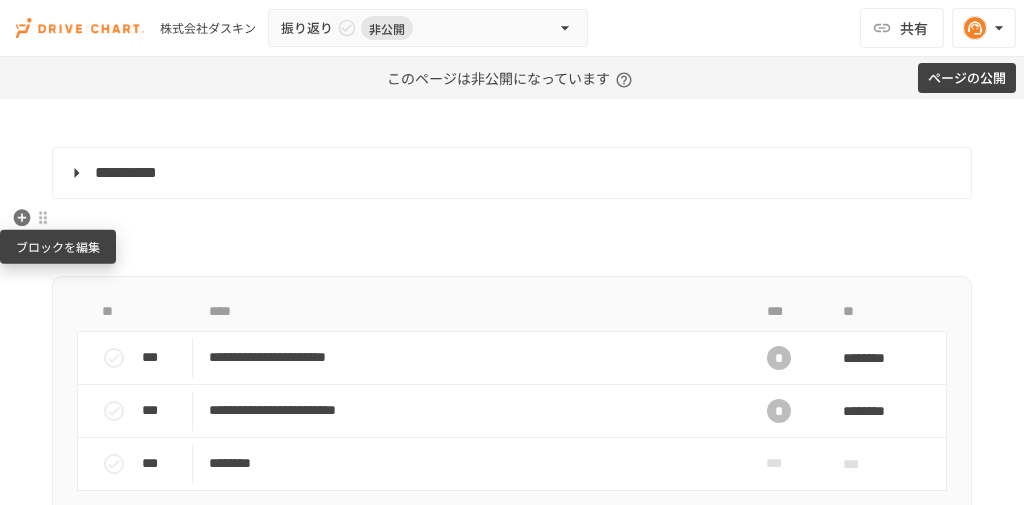 click at bounding box center (43, 218) 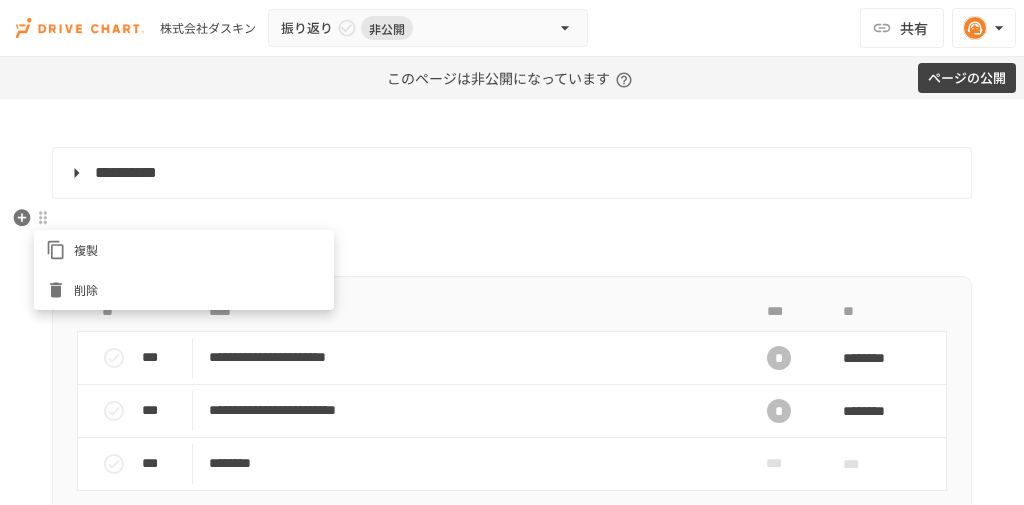 click at bounding box center [512, 252] 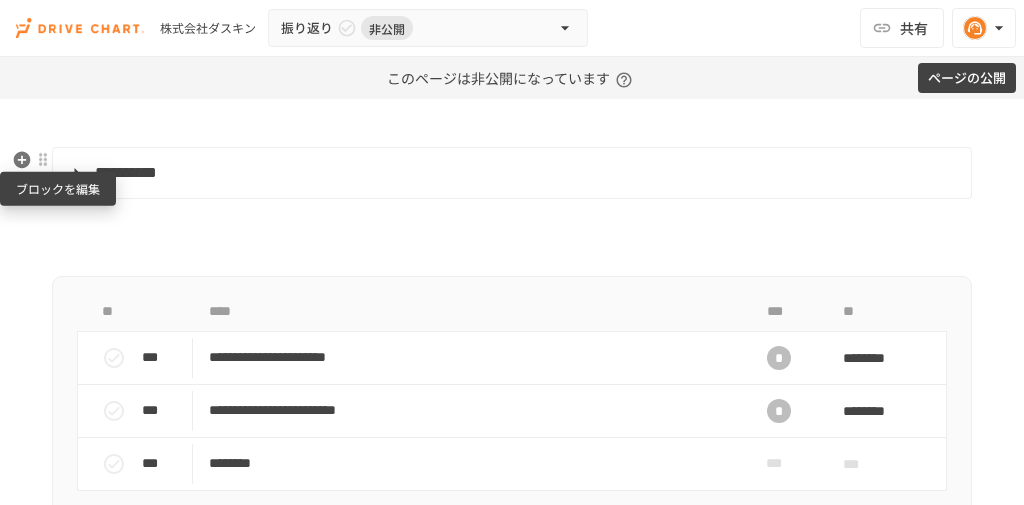 click at bounding box center [43, 160] 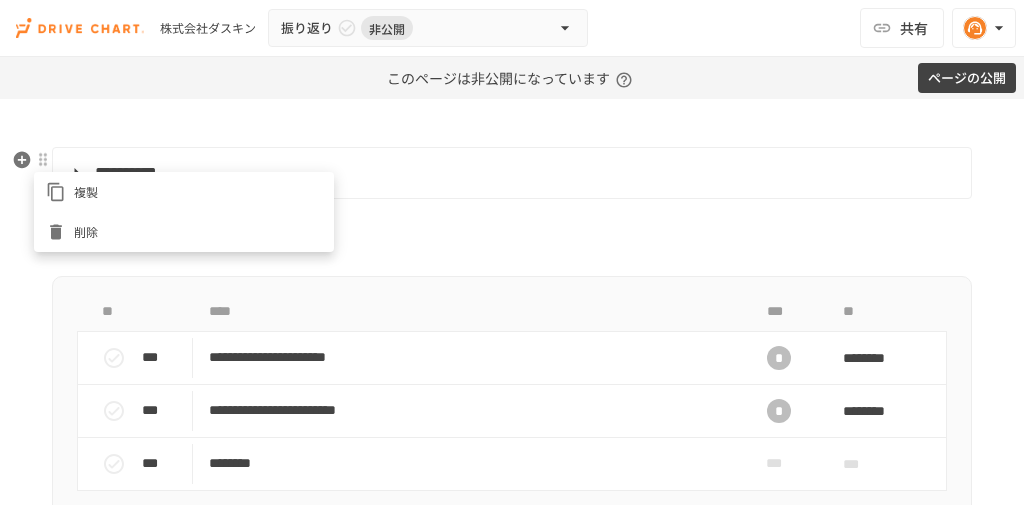 click on "複製" at bounding box center [198, 191] 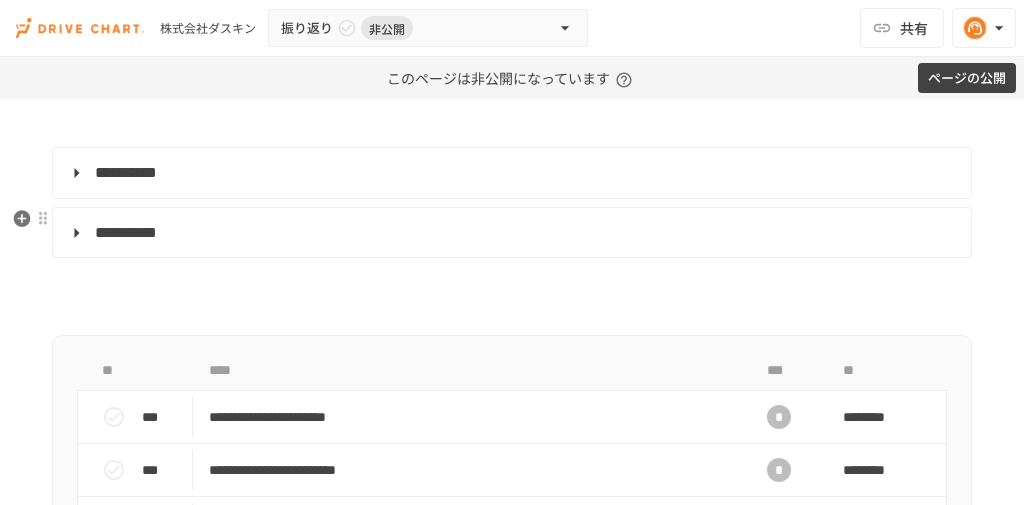 click on "**********" at bounding box center (126, 232) 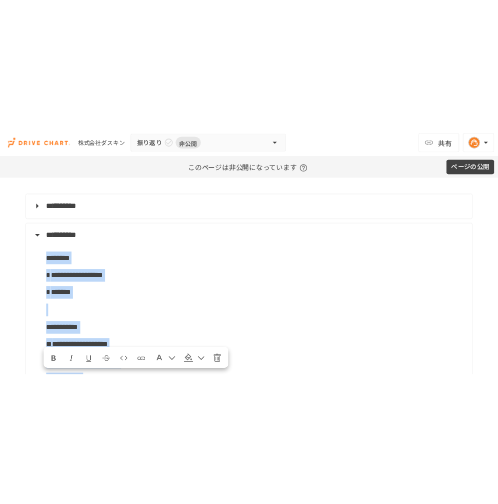 scroll, scrollTop: 0, scrollLeft: 0, axis: both 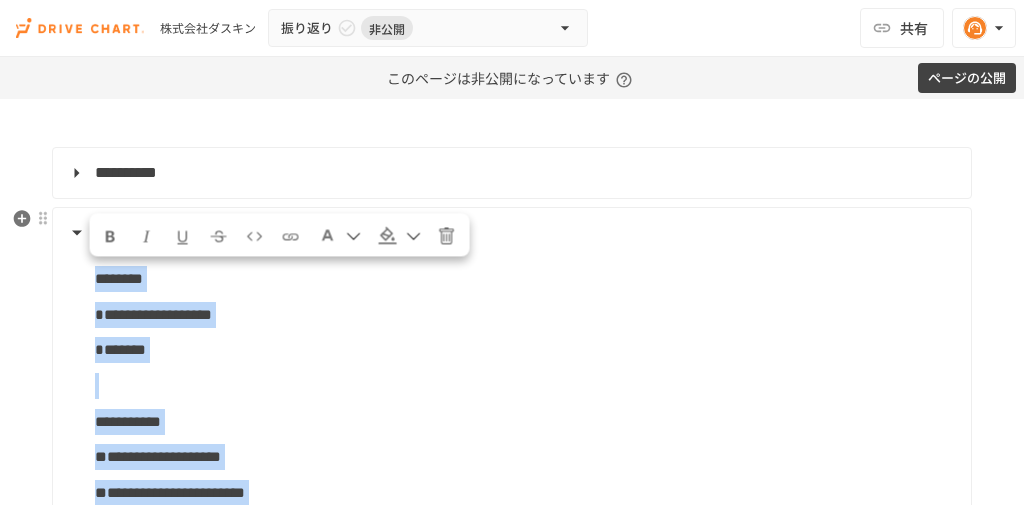 drag, startPoint x: 331, startPoint y: 365, endPoint x: 95, endPoint y: 280, distance: 250.84059 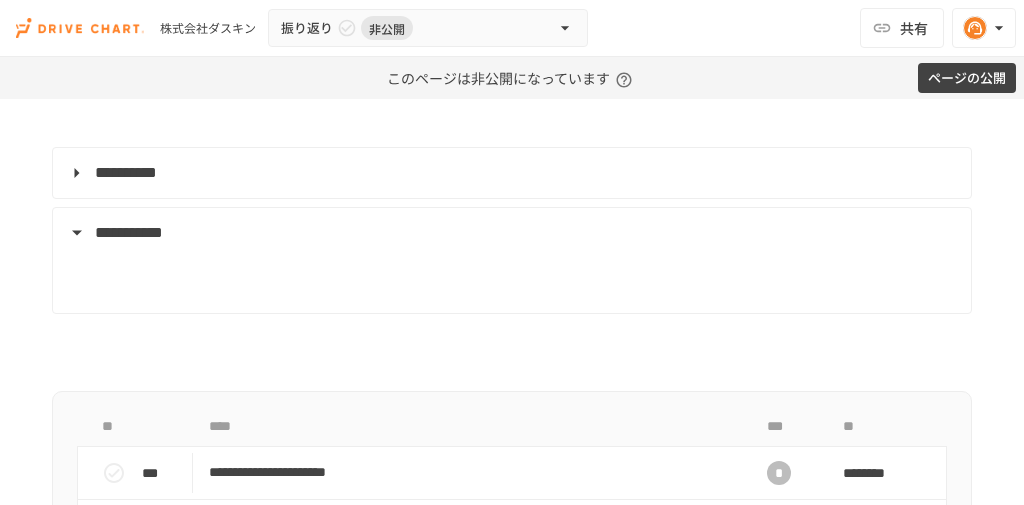 type 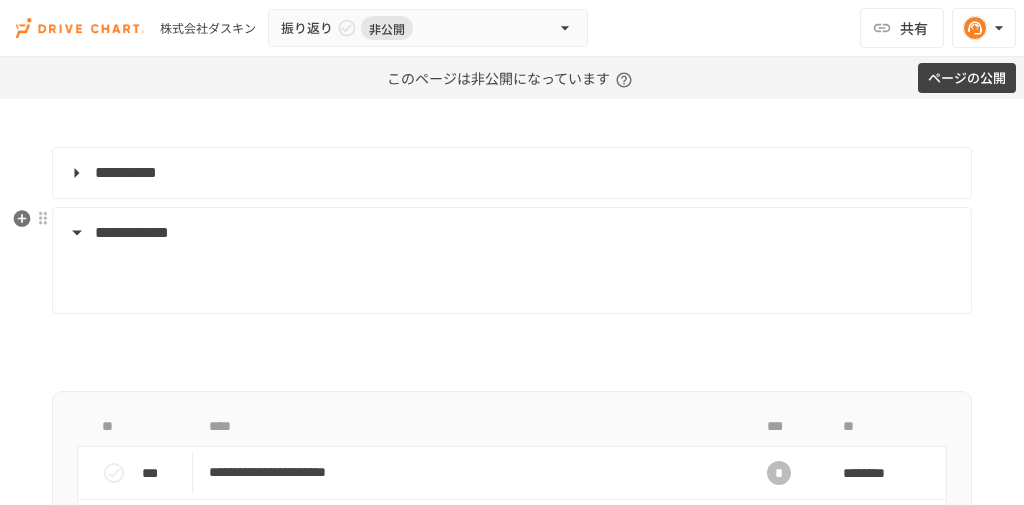 click at bounding box center [525, 279] 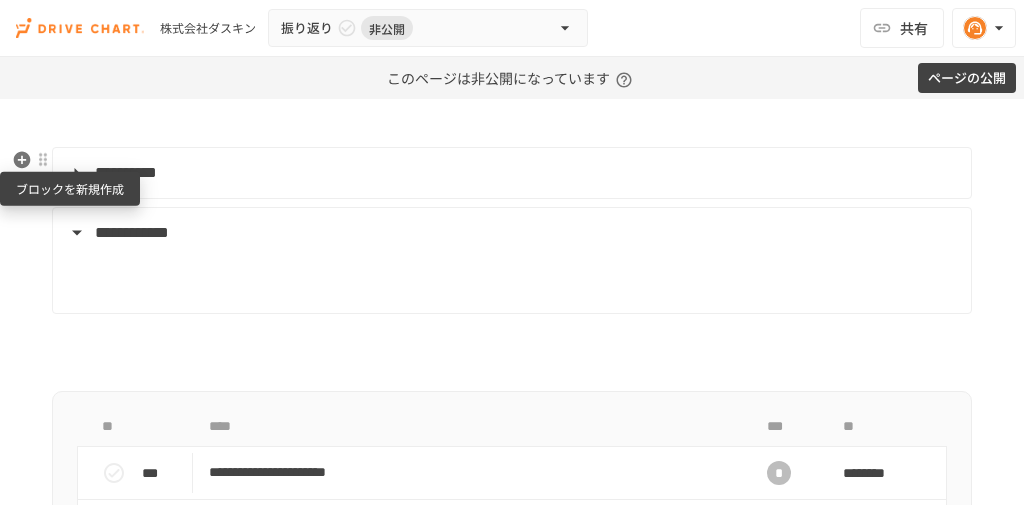 click 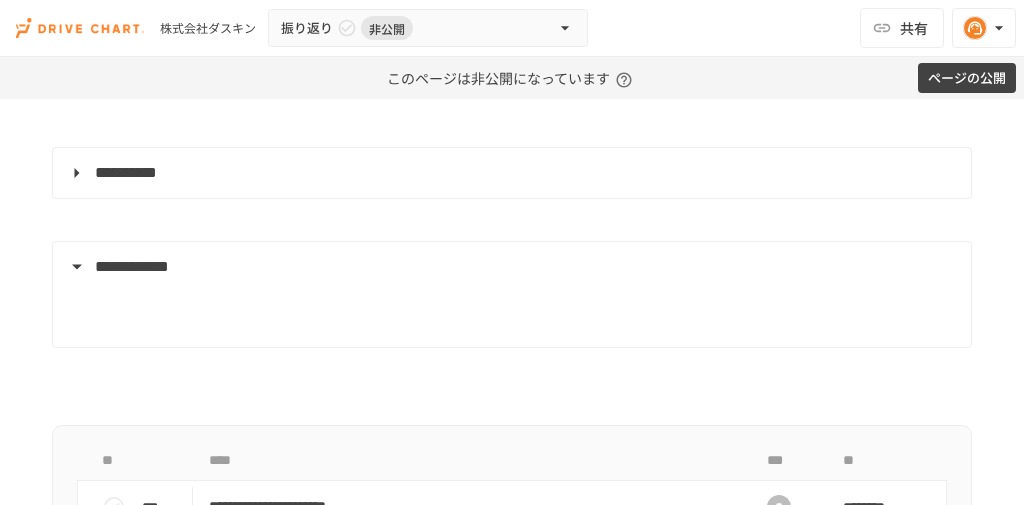 click on "**********" at bounding box center [512, 600] 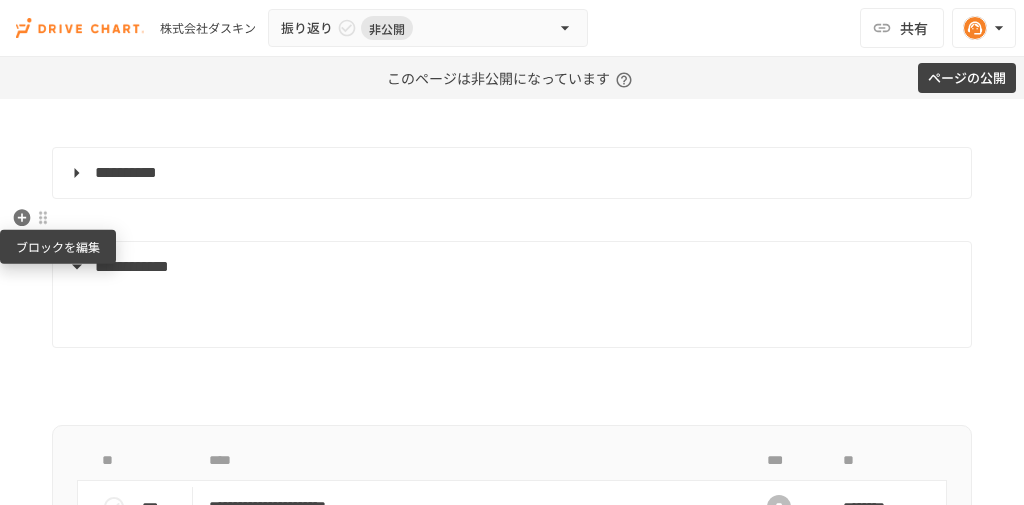 click at bounding box center (43, 218) 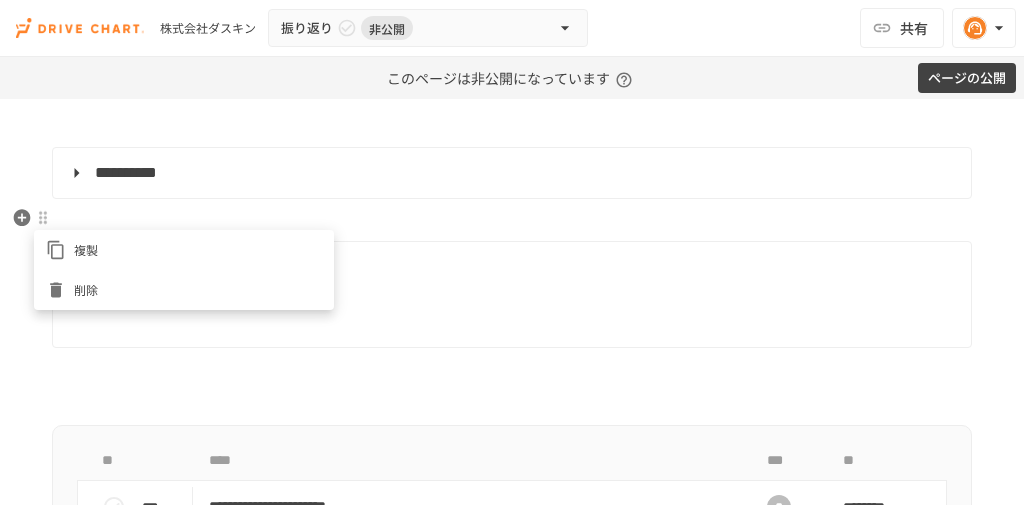 click on "削除" at bounding box center [198, 289] 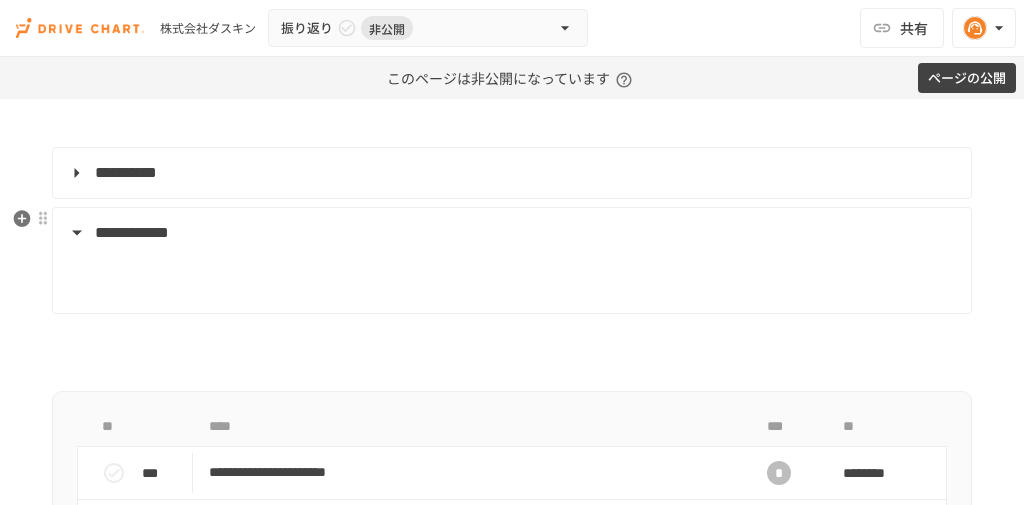 click at bounding box center [510, 269] 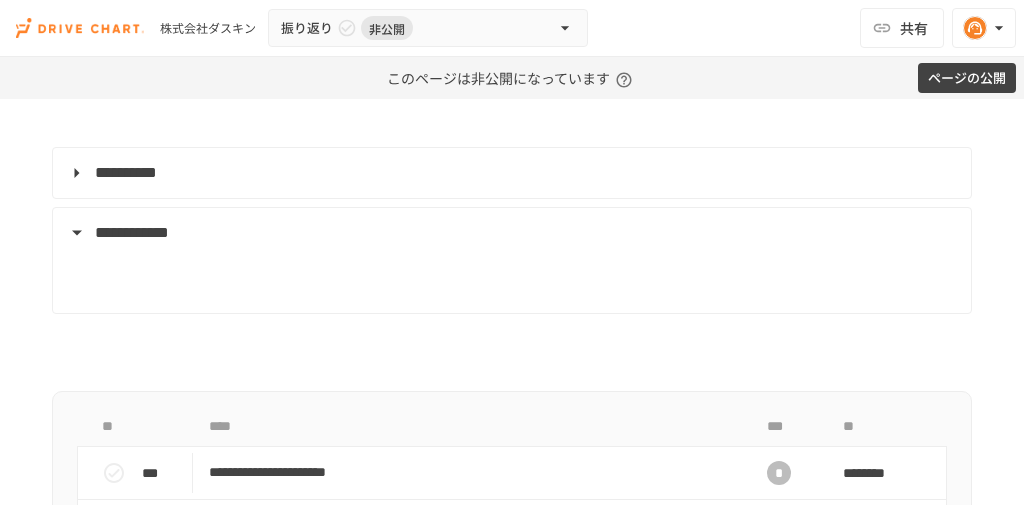 click on "このページは非公開になっています" at bounding box center (512, 78) 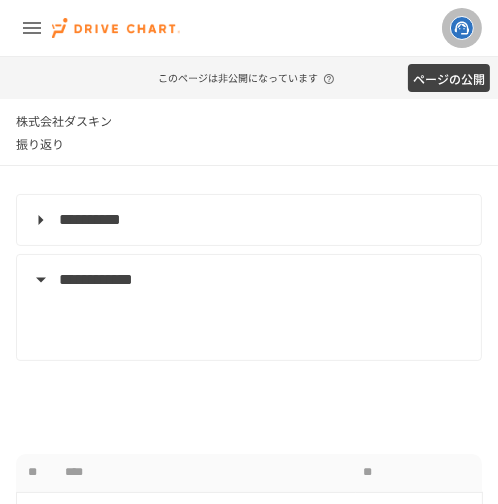 click at bounding box center (262, 327) 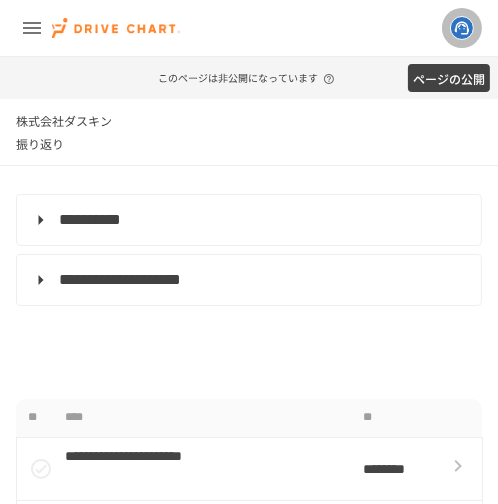 click on "**********" at bounding box center [247, 280] 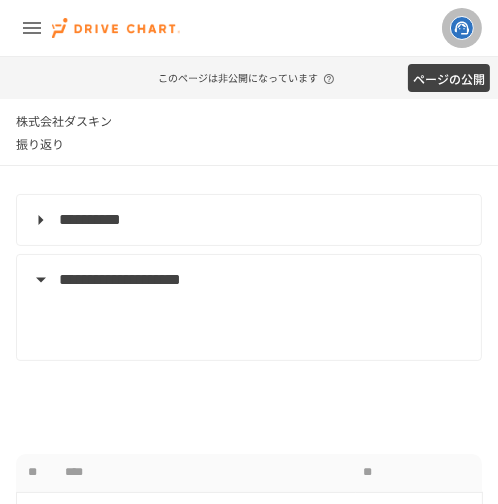 click at bounding box center [262, 327] 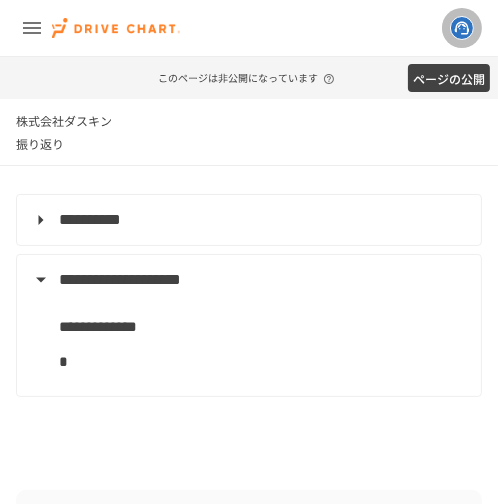 click on "*" at bounding box center (262, 362) 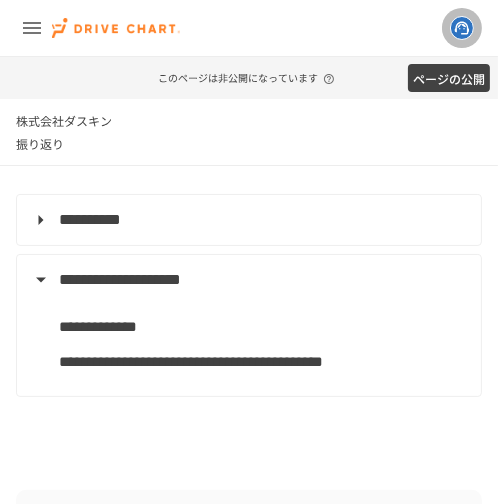 click on "**********" at bounding box center [191, 361] 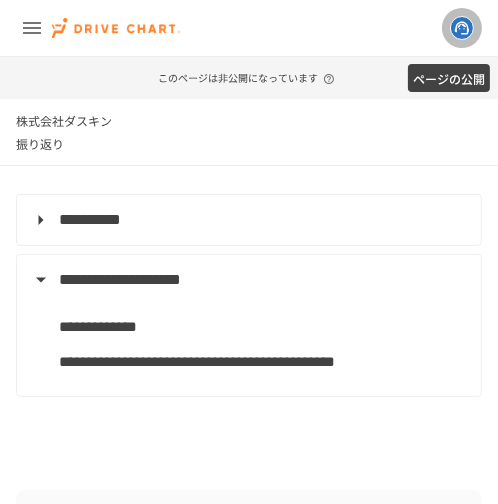 click on "**********" at bounding box center (197, 361) 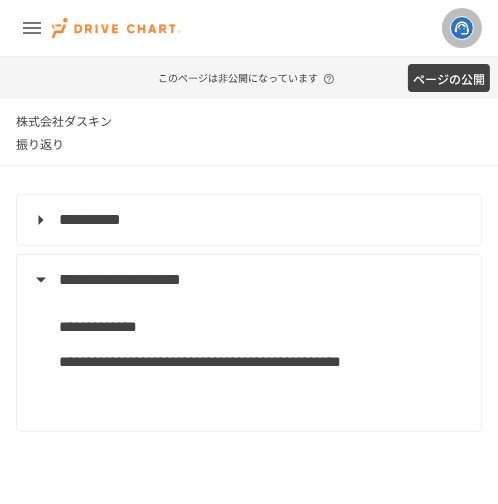 click at bounding box center (262, 398) 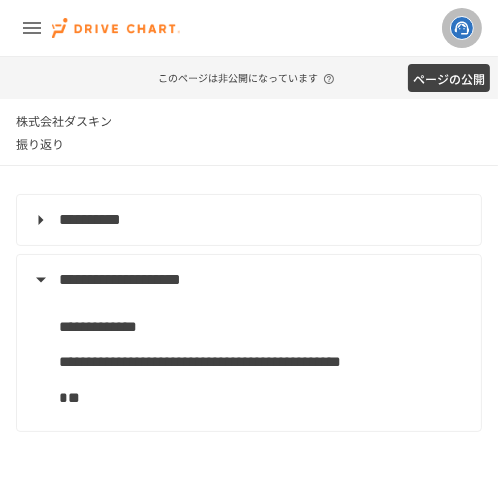 click on "**********" at bounding box center (262, 362) 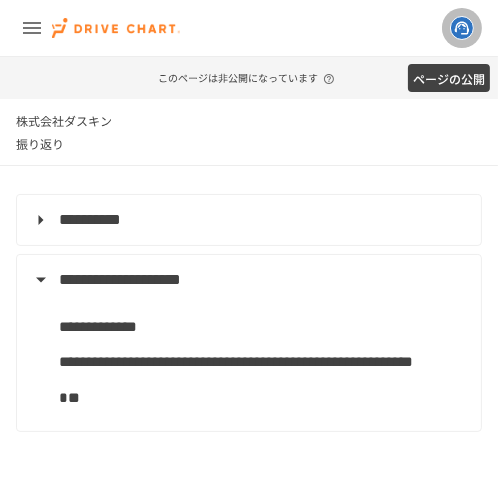 click on "*" at bounding box center [262, 398] 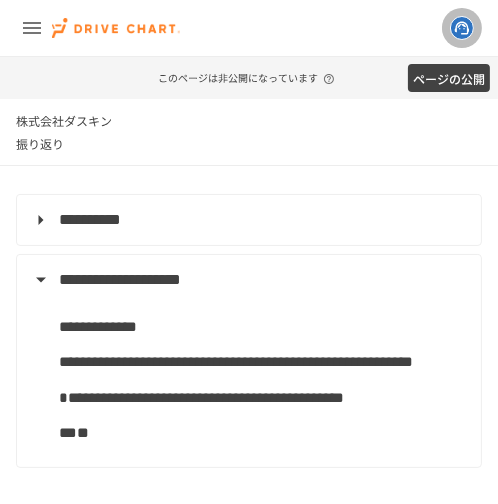 click on "**" at bounding box center [262, 433] 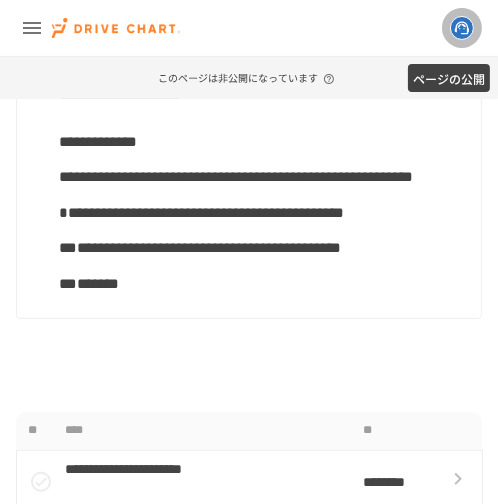 scroll, scrollTop: 210, scrollLeft: 0, axis: vertical 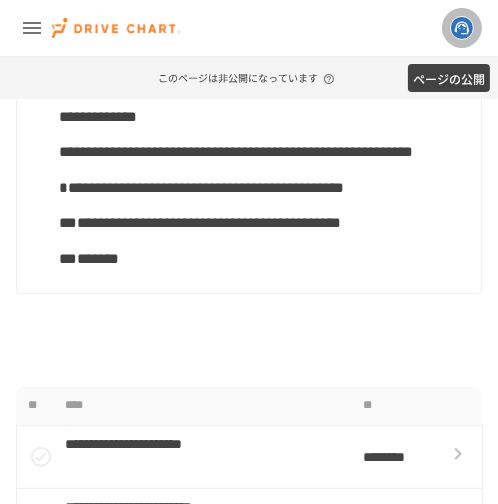 click on "**********" at bounding box center [249, 169] 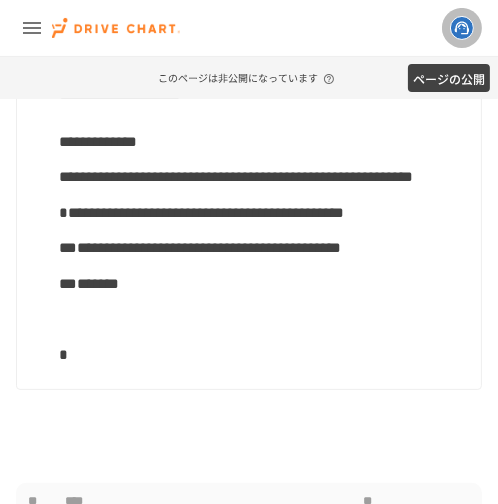 scroll, scrollTop: 210, scrollLeft: 0, axis: vertical 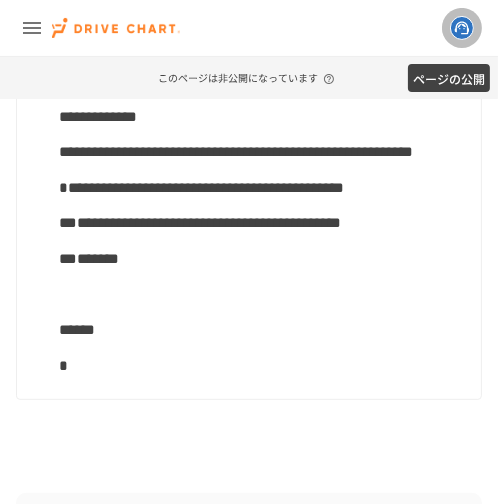 click on "*" at bounding box center [262, 366] 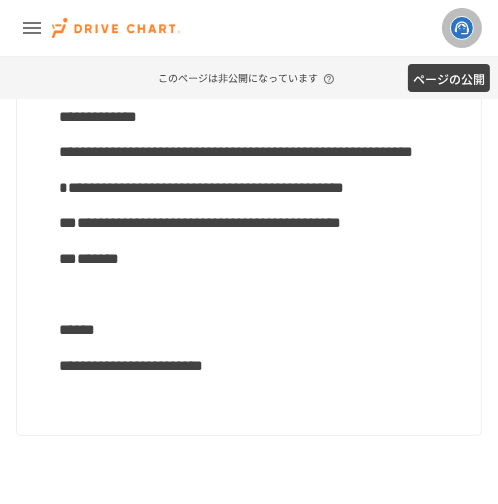 click on "**********" at bounding box center [247, 249] 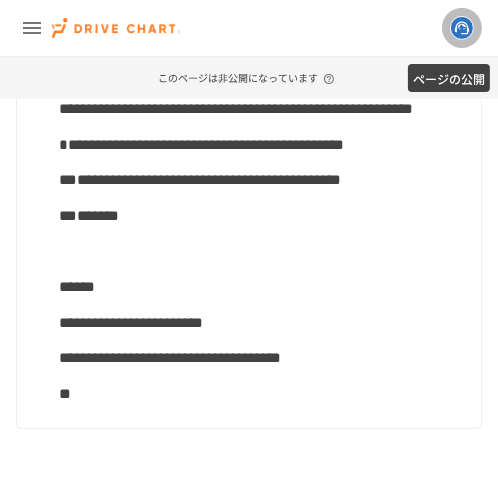 scroll, scrollTop: 254, scrollLeft: 0, axis: vertical 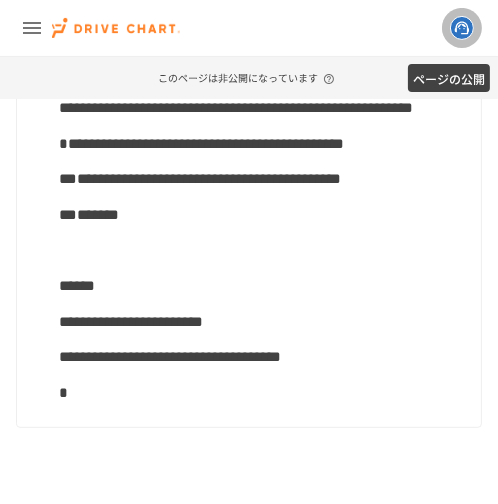 click on "**********" at bounding box center (262, 357) 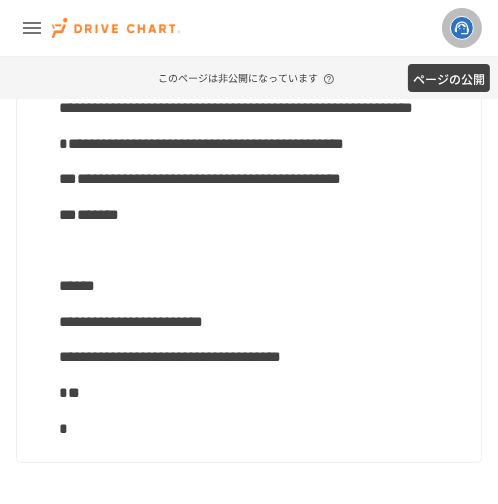 click on "**" at bounding box center (262, 393) 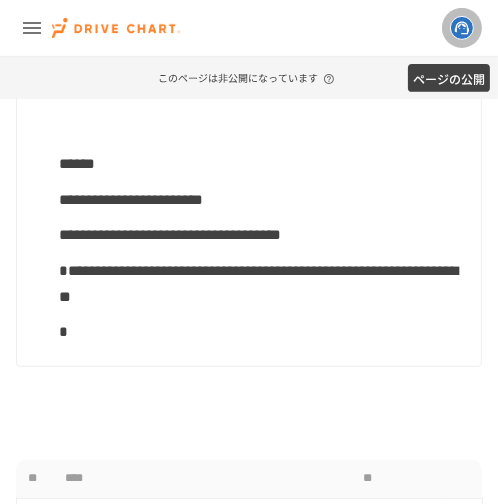 scroll, scrollTop: 456, scrollLeft: 0, axis: vertical 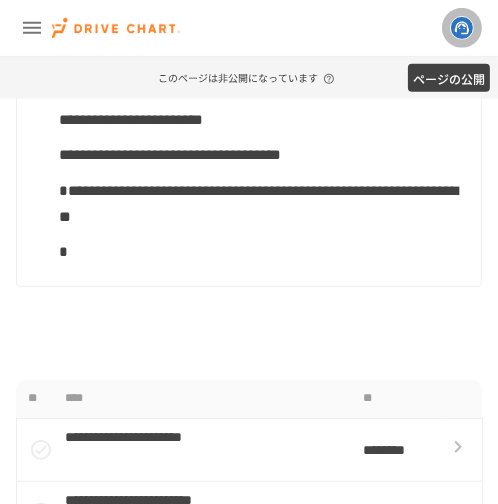 click on "*" at bounding box center [262, 252] 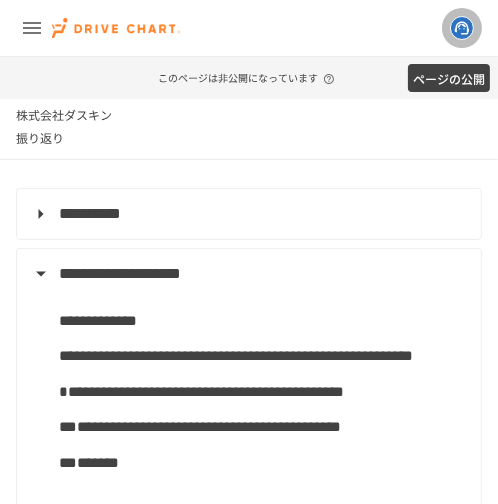 scroll, scrollTop: 0, scrollLeft: 0, axis: both 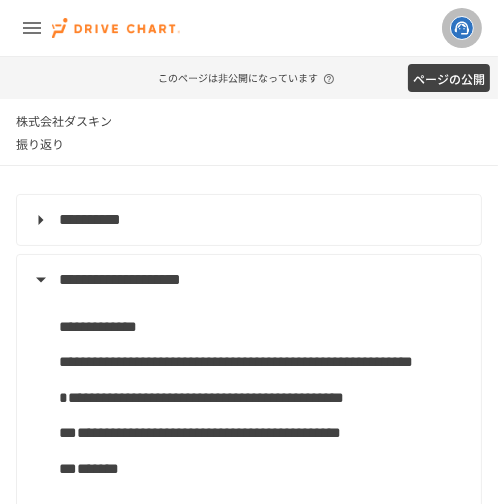 click on "株式会社ダスキン" at bounding box center (249, 120) 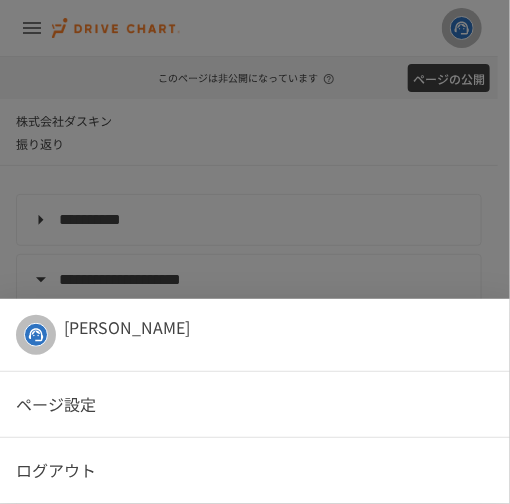 click at bounding box center [255, 252] 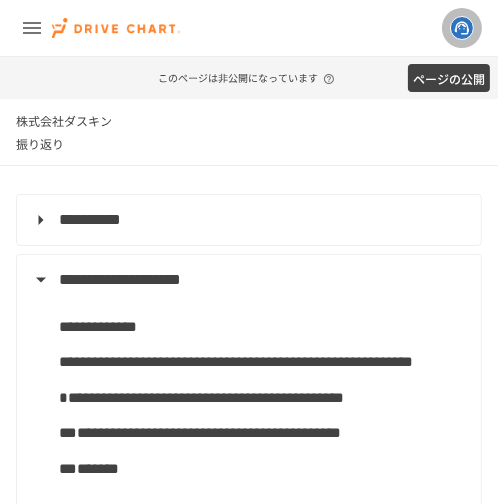 click on "**********" at bounding box center (247, 220) 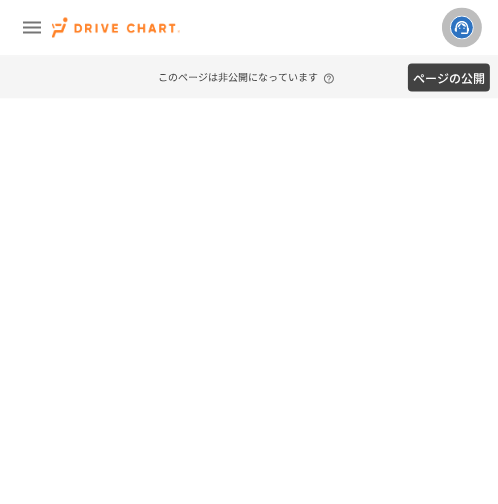 scroll, scrollTop: 1760, scrollLeft: 0, axis: vertical 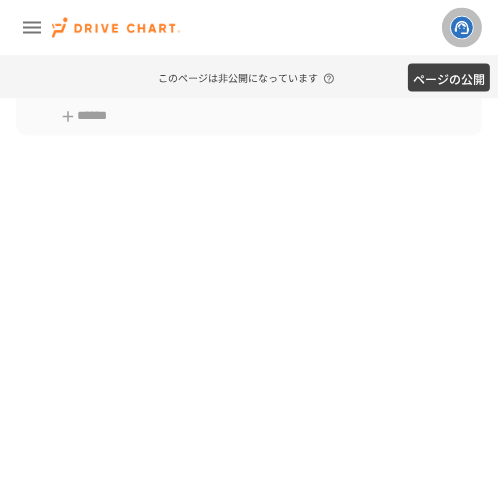 click on "********" at bounding box center (401, -51) 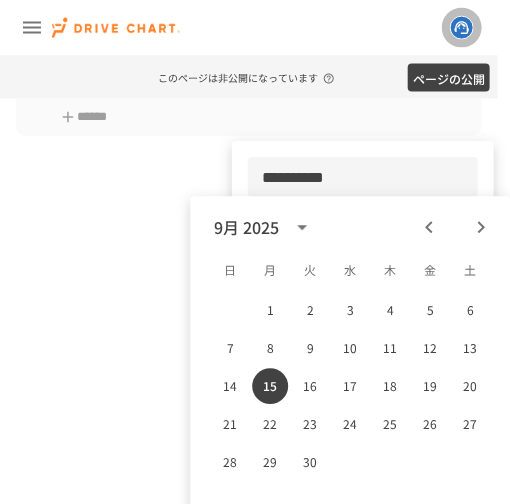click at bounding box center [255, 252] 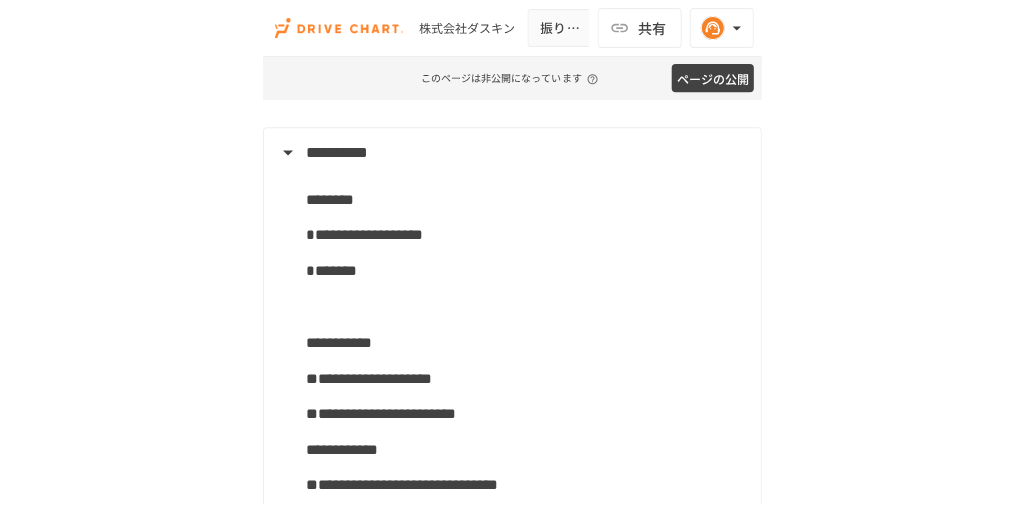 scroll, scrollTop: 0, scrollLeft: 0, axis: both 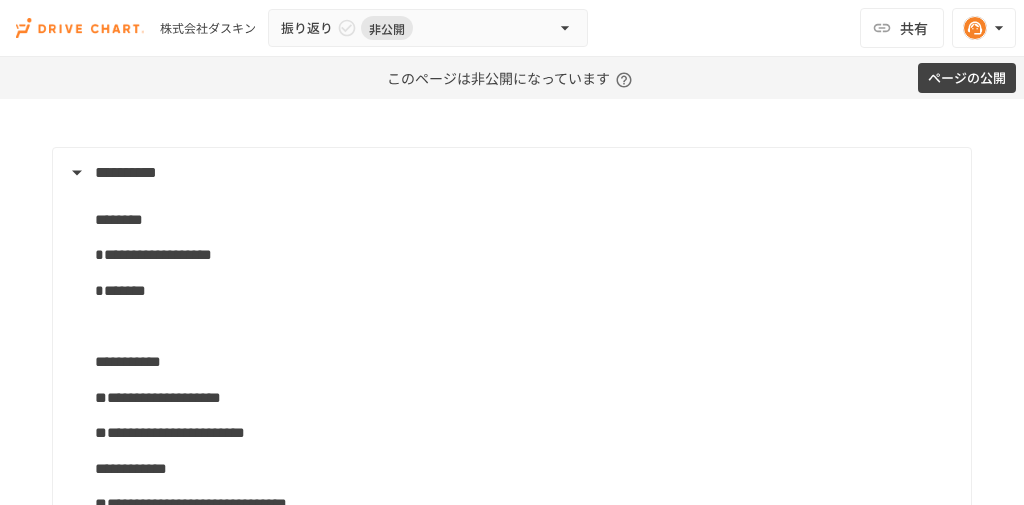 click on "ページの公開" at bounding box center (967, 78) 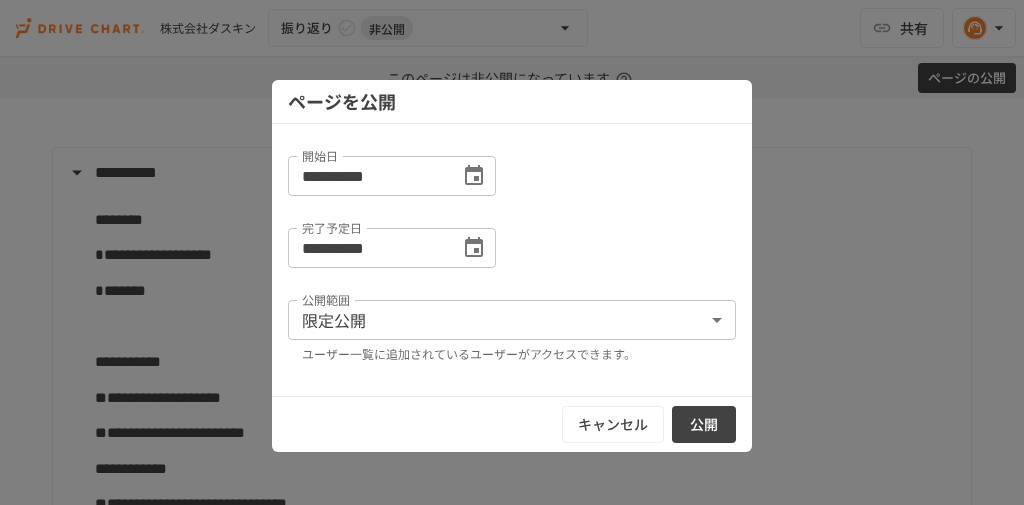 click on "公開" at bounding box center (704, 424) 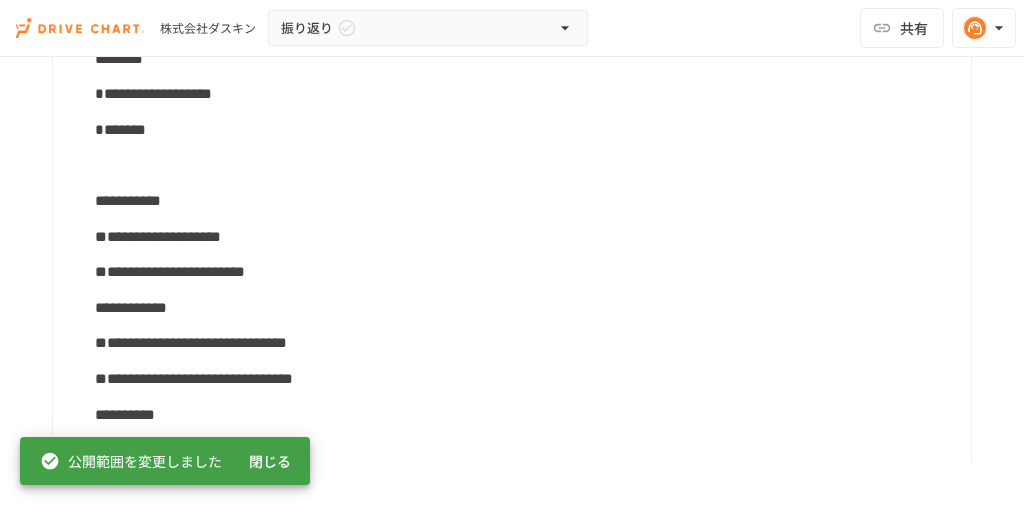scroll, scrollTop: 0, scrollLeft: 0, axis: both 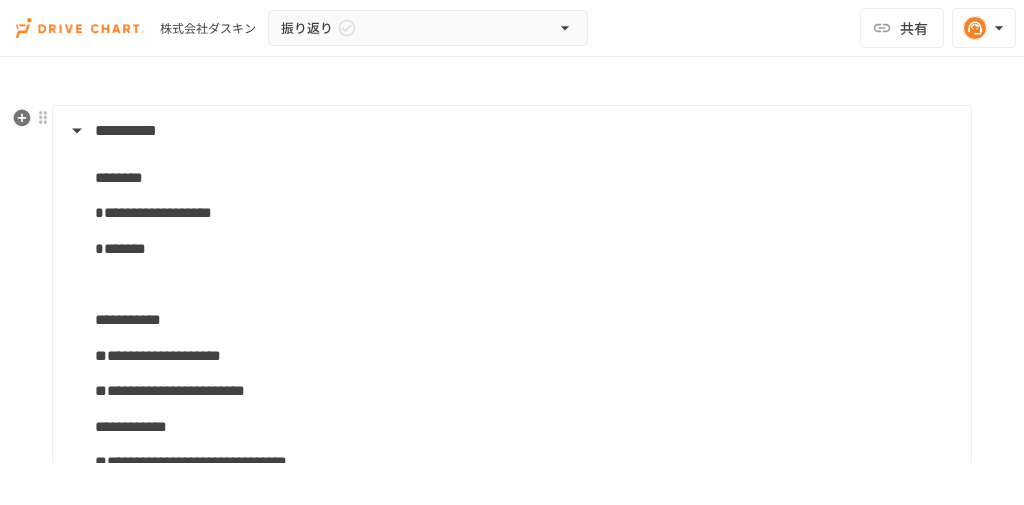 click on "**********" at bounding box center (126, 130) 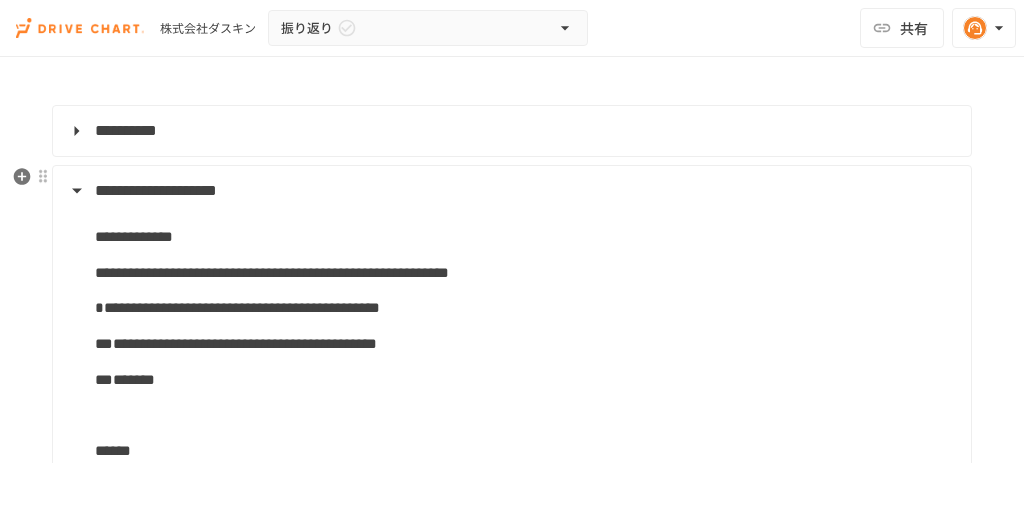 click on "**********" at bounding box center [156, 190] 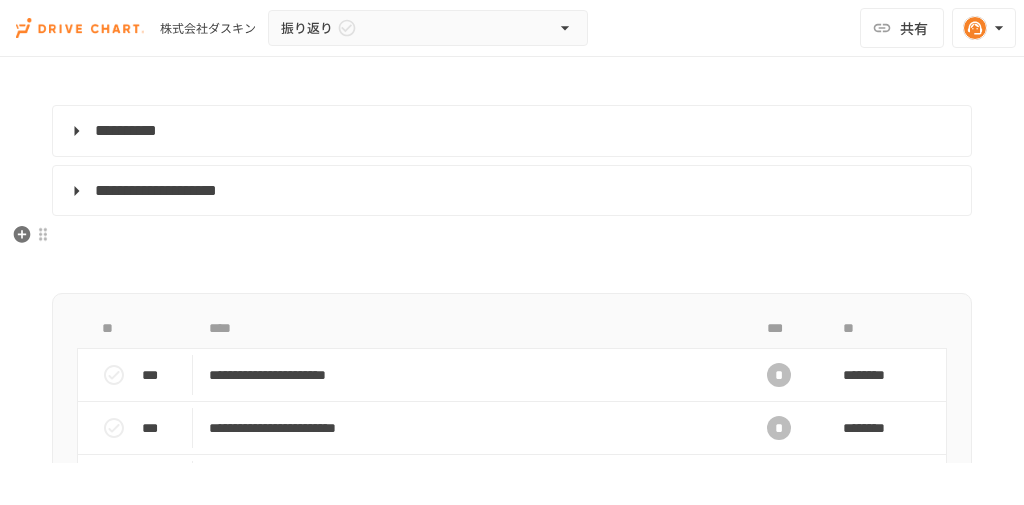 click at bounding box center [512, 237] 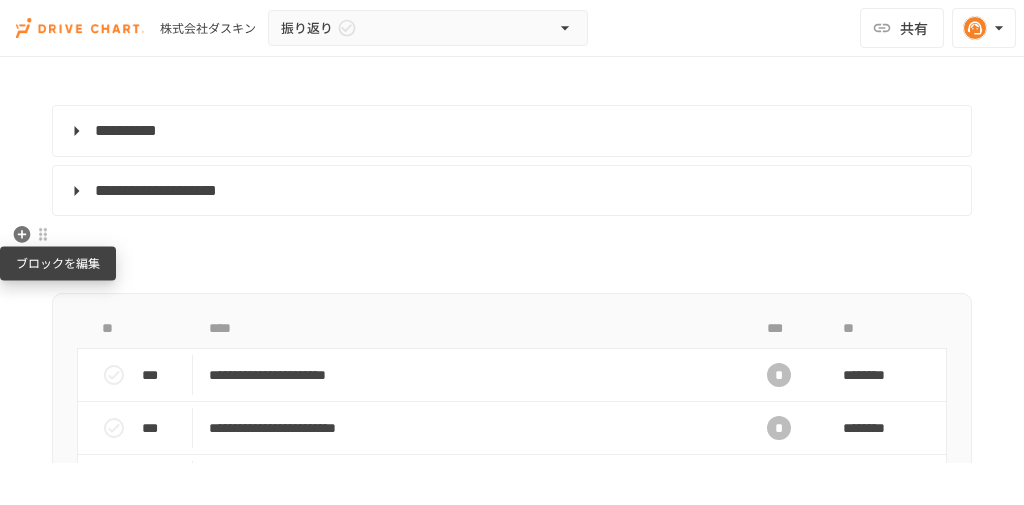 click at bounding box center (43, 234) 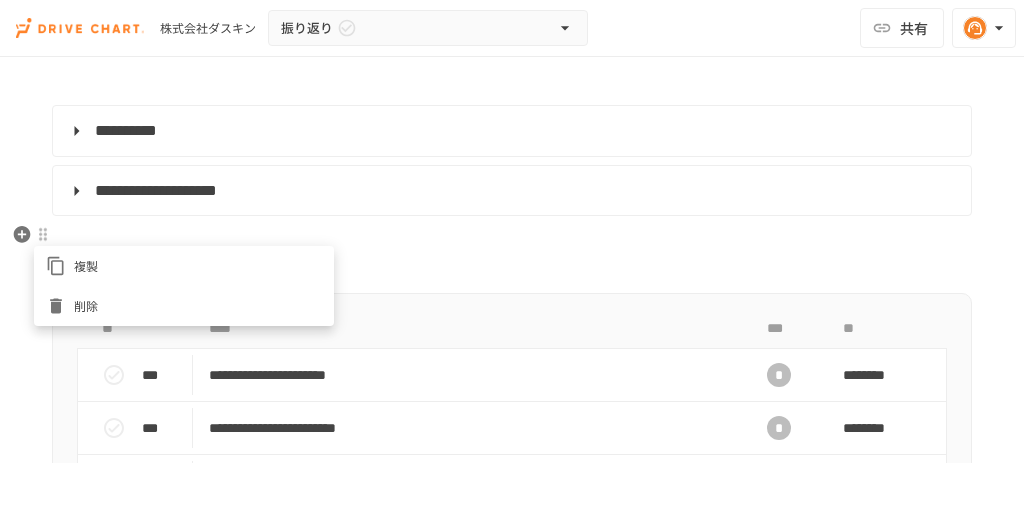 click at bounding box center [512, 252] 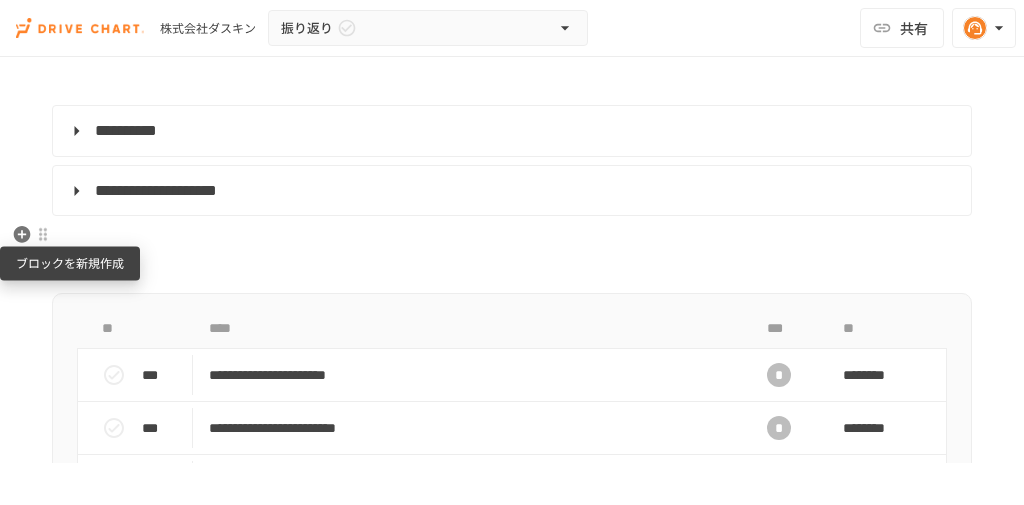 click 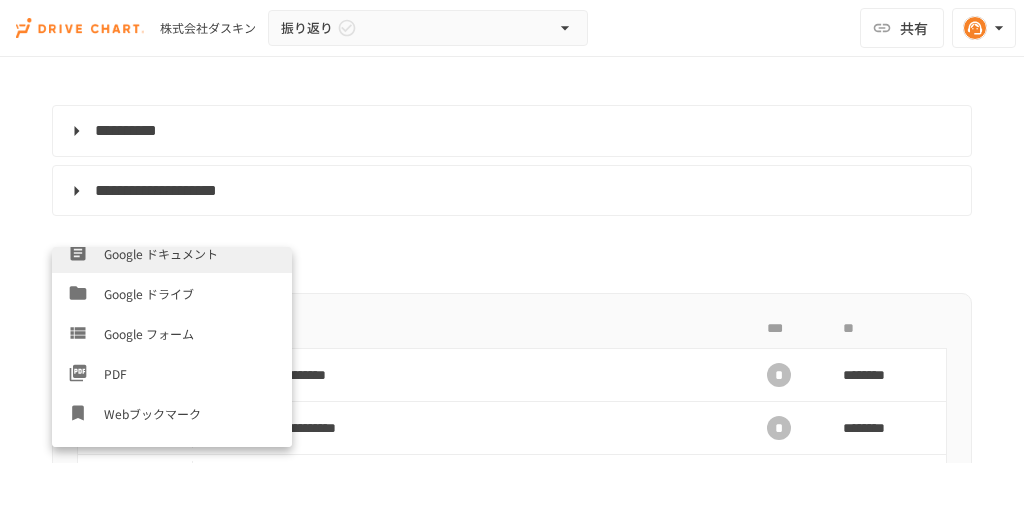 scroll, scrollTop: 680, scrollLeft: 0, axis: vertical 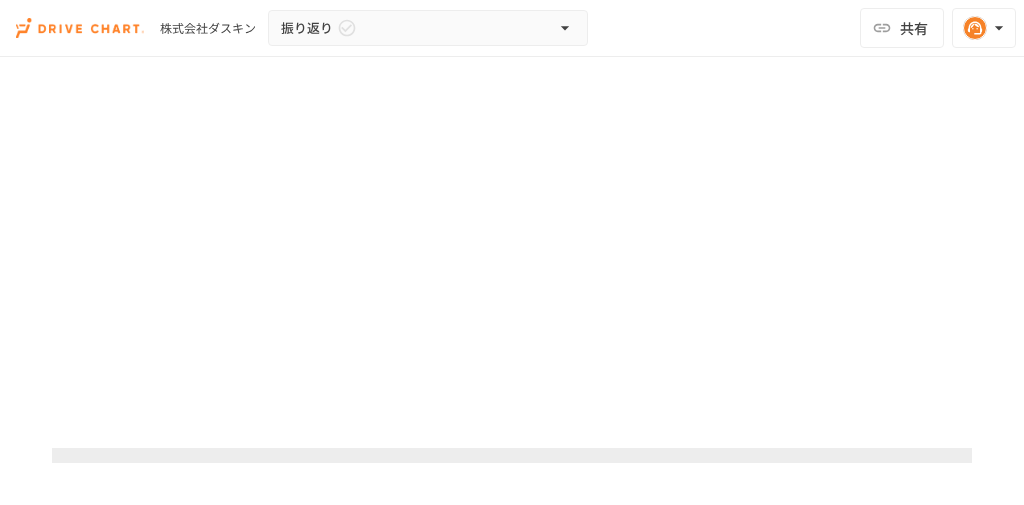 click at bounding box center (512, 193) 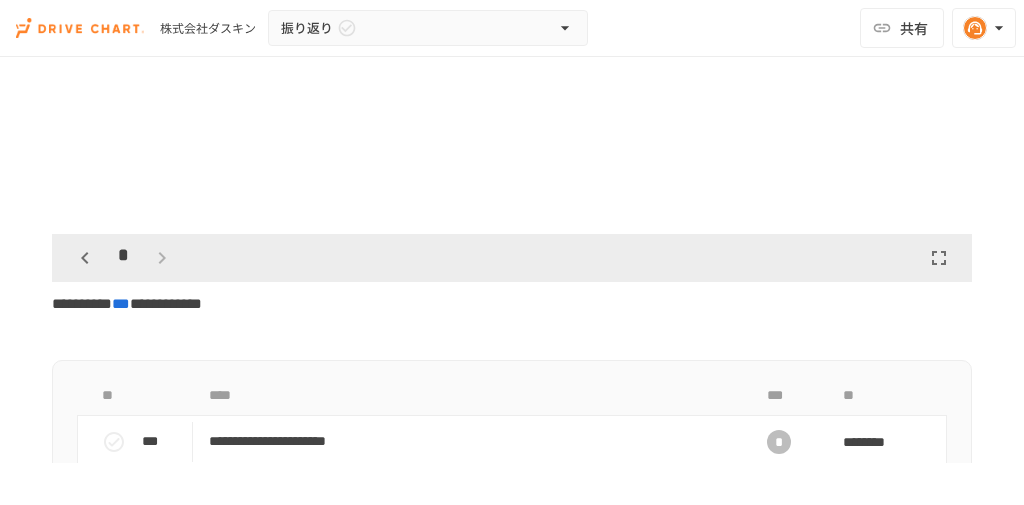 scroll, scrollTop: 560, scrollLeft: 0, axis: vertical 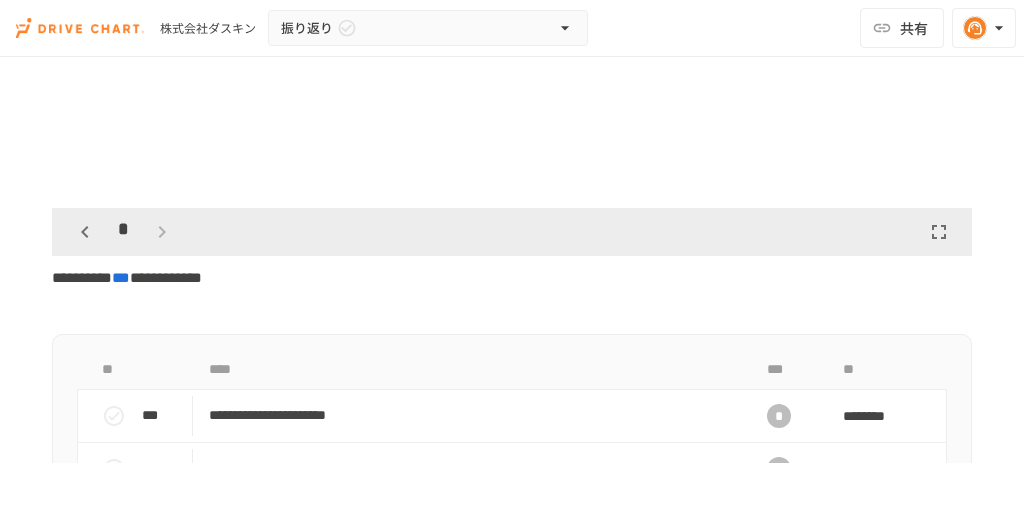 click on "**********" at bounding box center (512, 123) 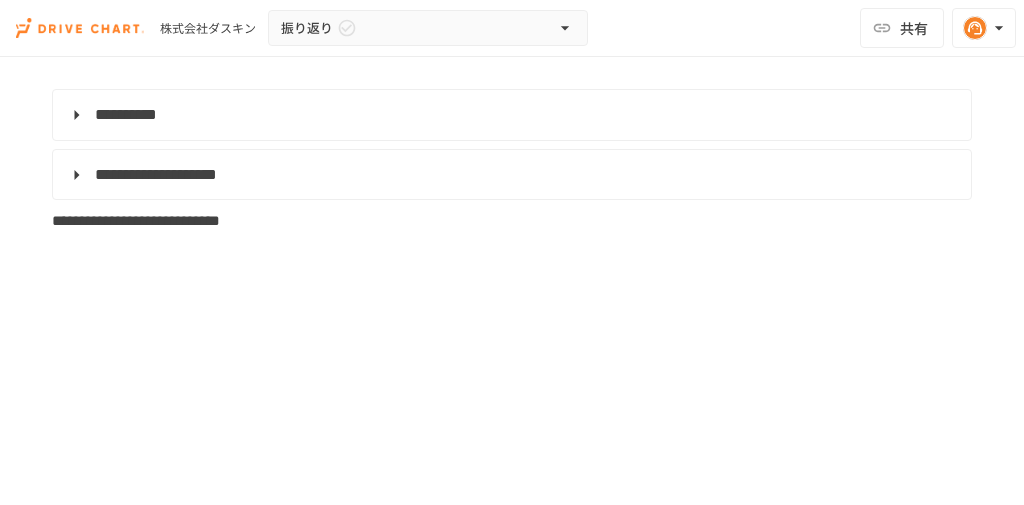 scroll, scrollTop: 0, scrollLeft: 0, axis: both 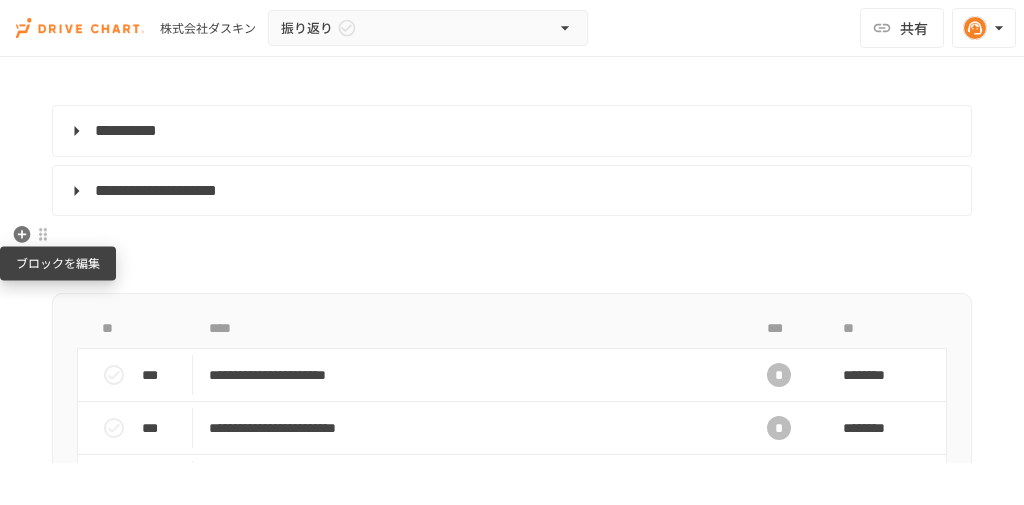 click at bounding box center (43, 234) 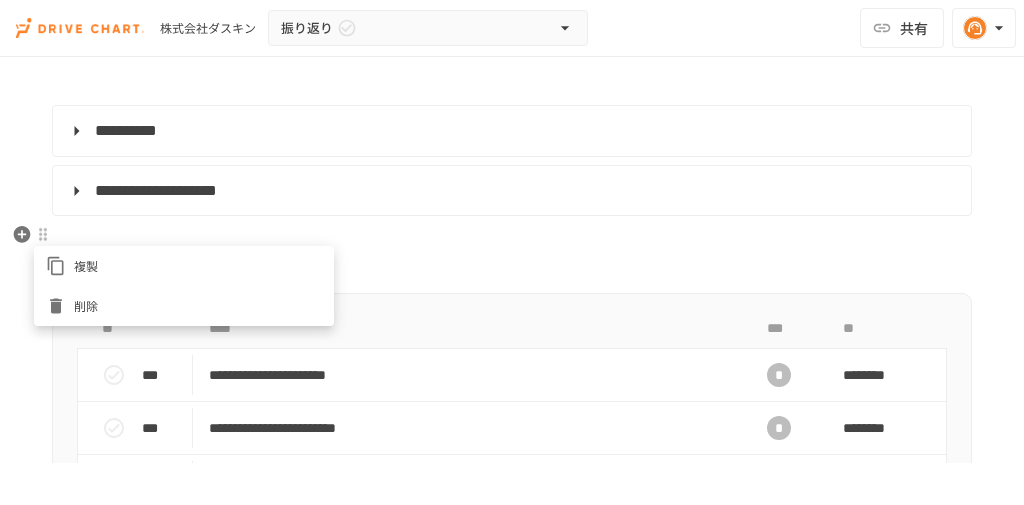 click at bounding box center [512, 252] 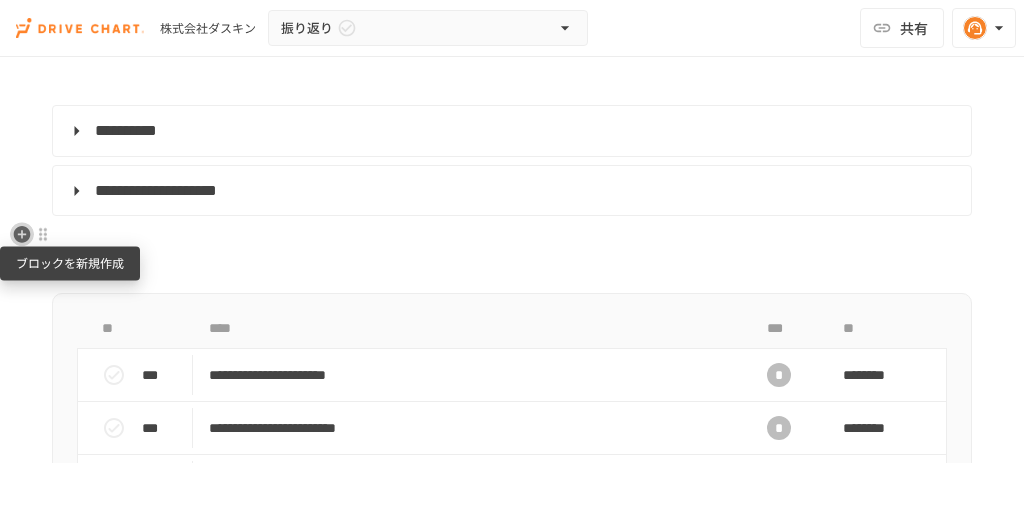 click 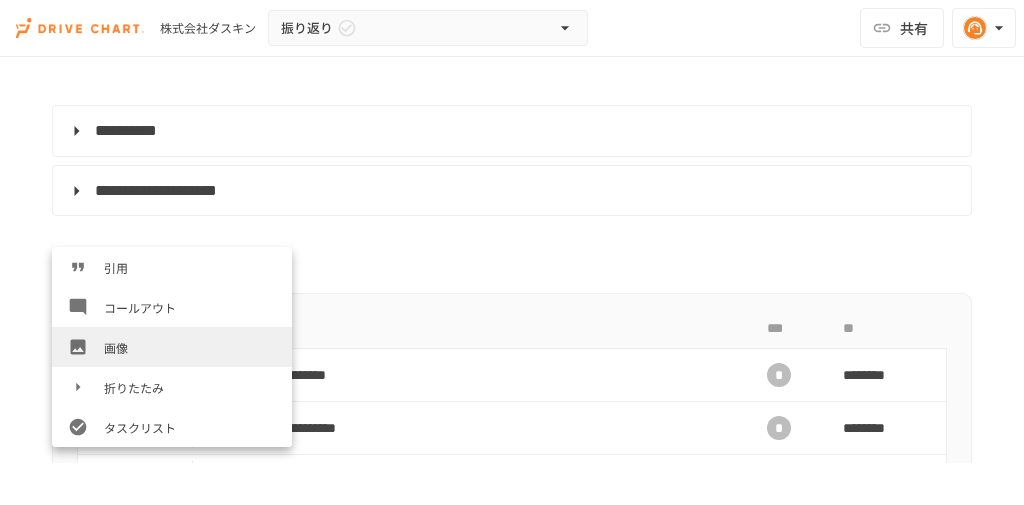 scroll, scrollTop: 400, scrollLeft: 0, axis: vertical 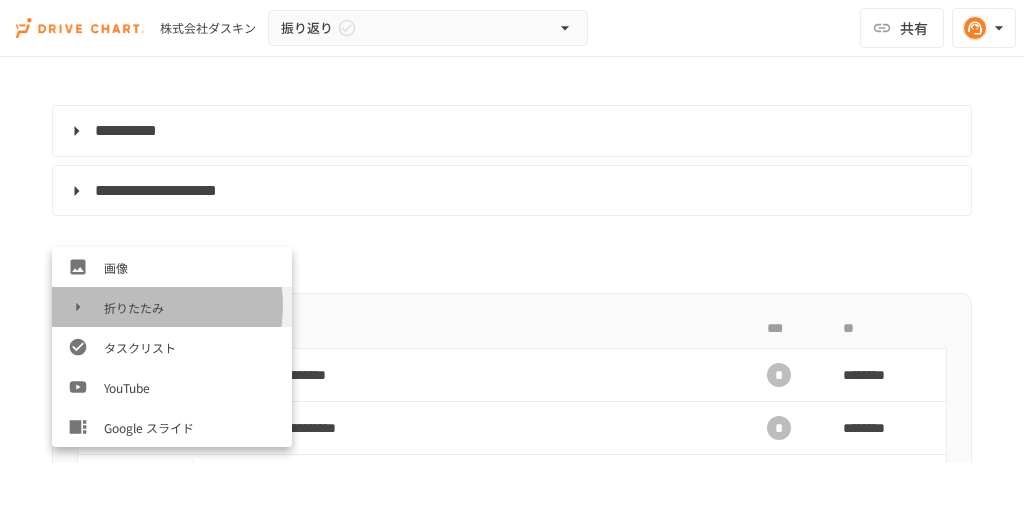 click on "折りたたみ" at bounding box center (190, 307) 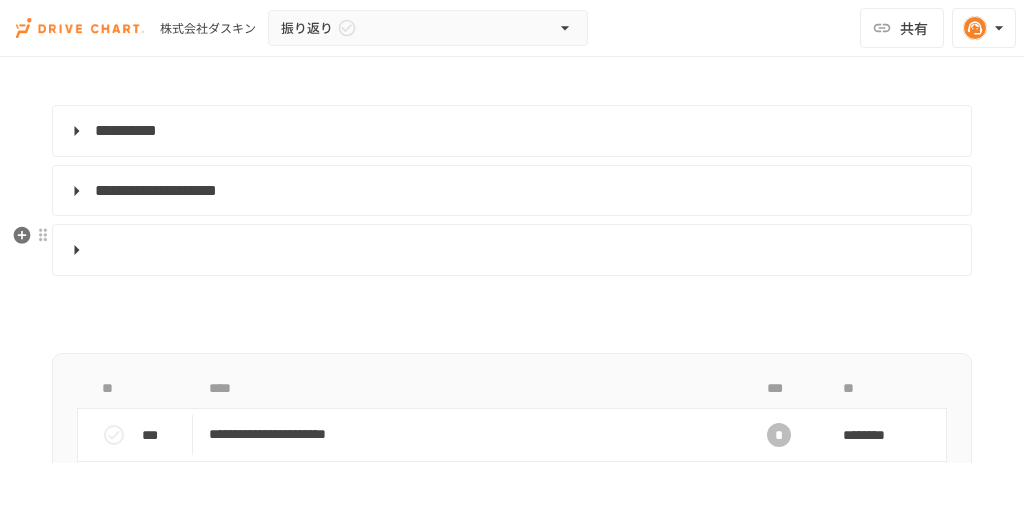 click at bounding box center [512, 250] 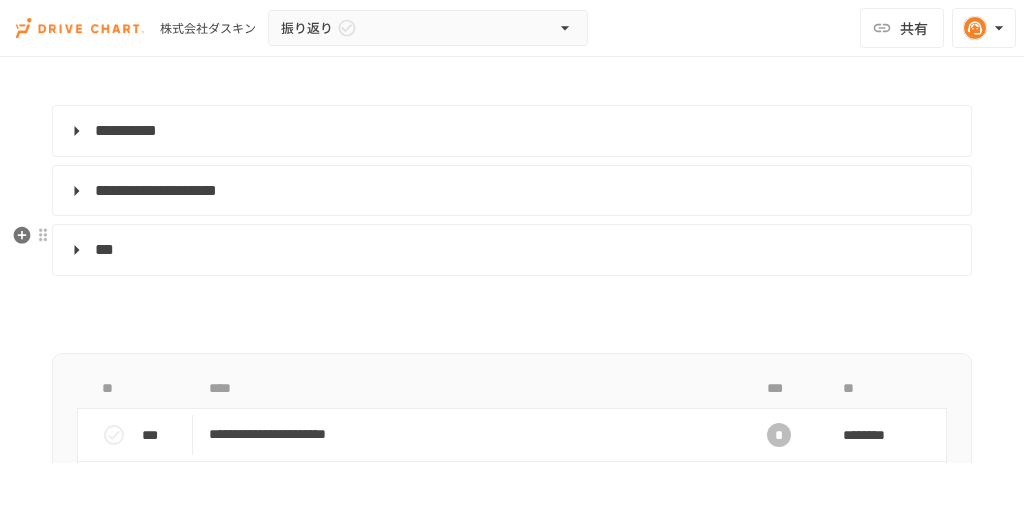 click on "***" at bounding box center [510, 250] 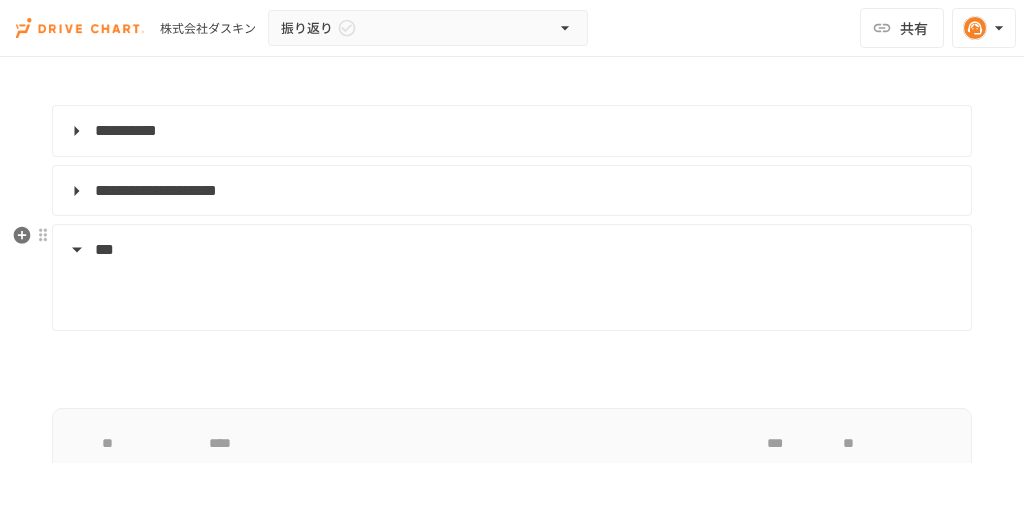 click at bounding box center [525, 297] 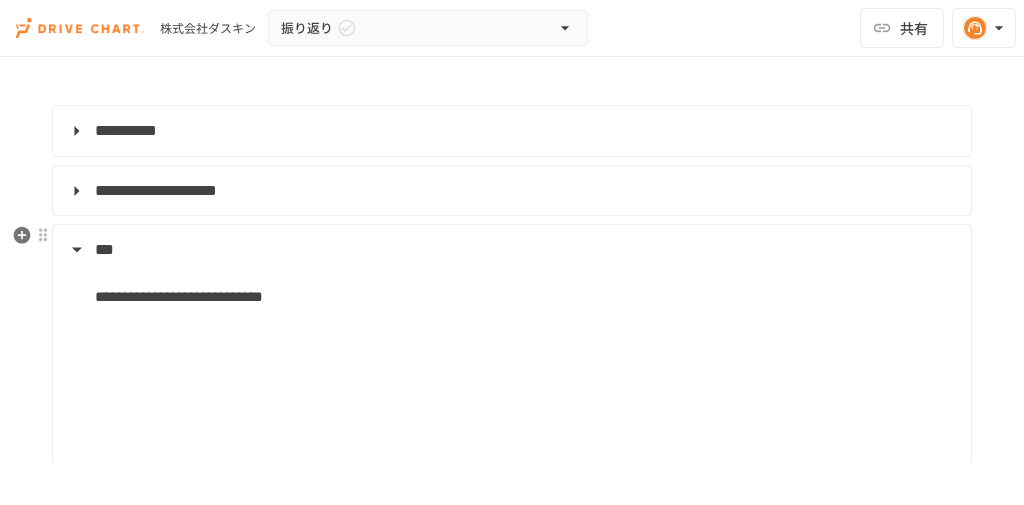 scroll, scrollTop: 160, scrollLeft: 0, axis: vertical 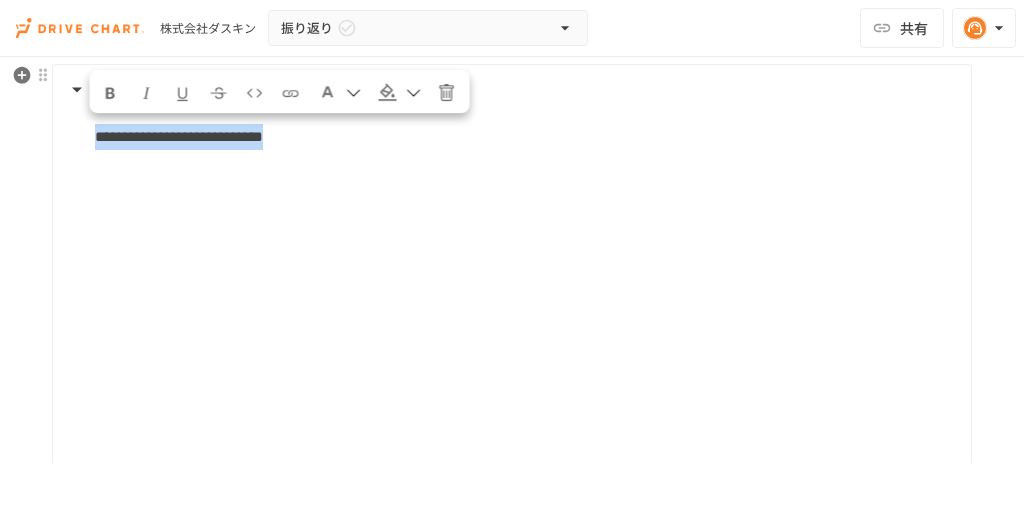 drag, startPoint x: 516, startPoint y: 127, endPoint x: 61, endPoint y: 137, distance: 455.10986 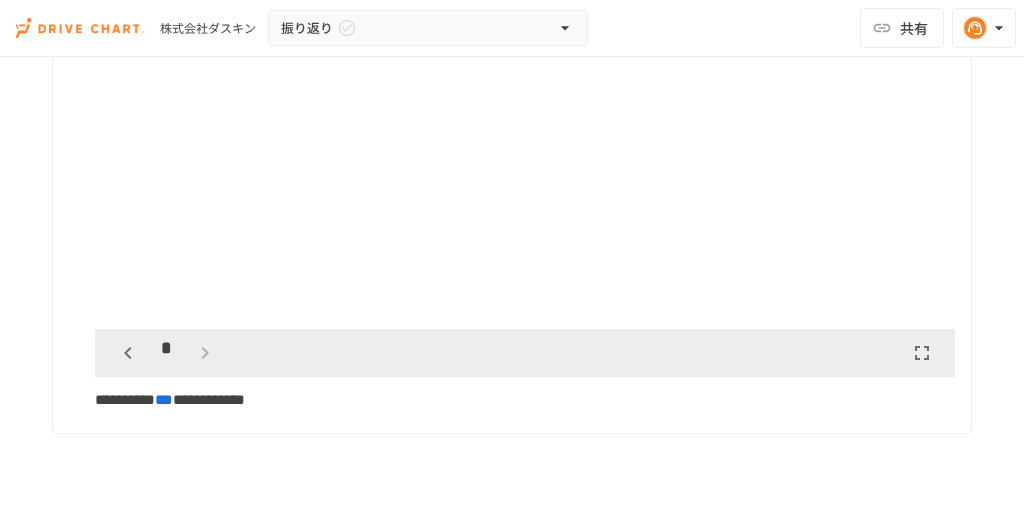 scroll, scrollTop: 480, scrollLeft: 0, axis: vertical 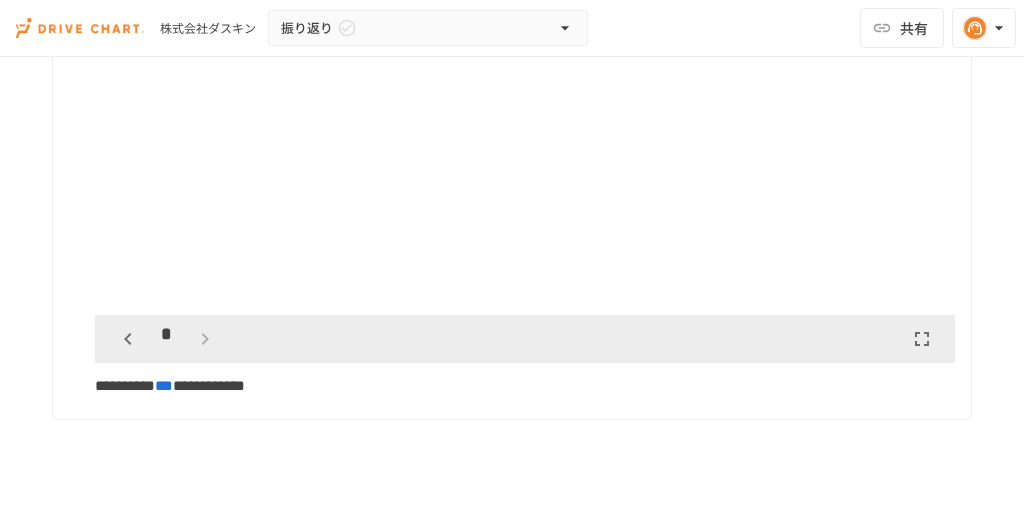 click at bounding box center (525, 76) 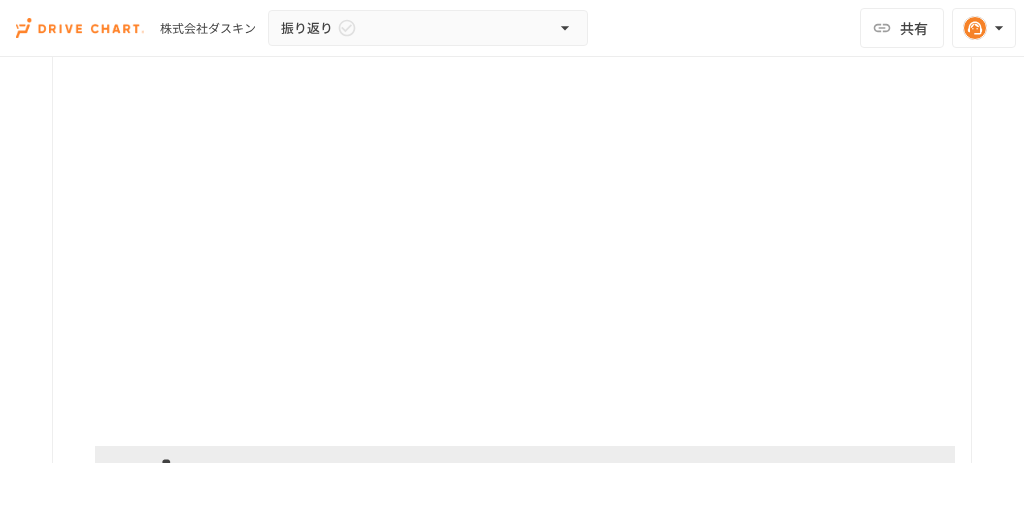 scroll, scrollTop: 400, scrollLeft: 0, axis: vertical 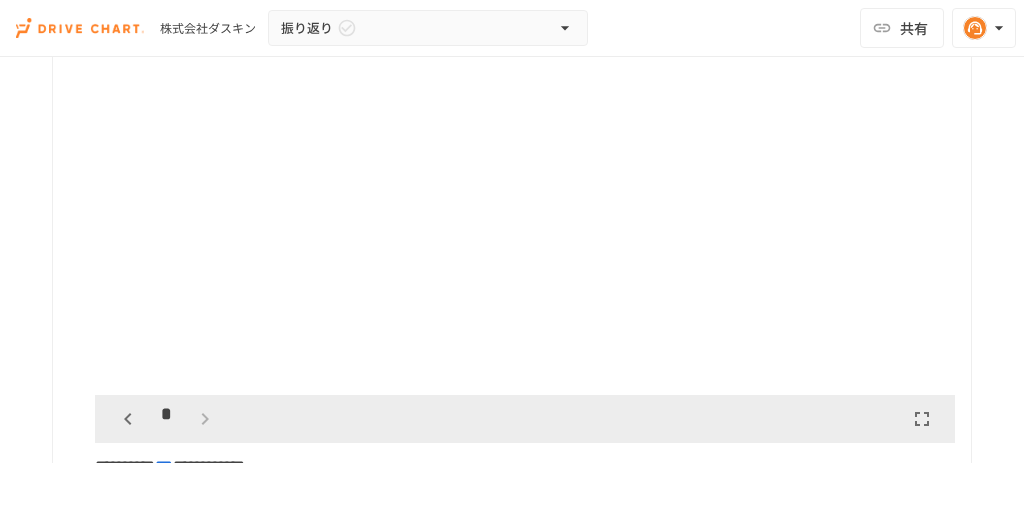 click at bounding box center (525, 156) 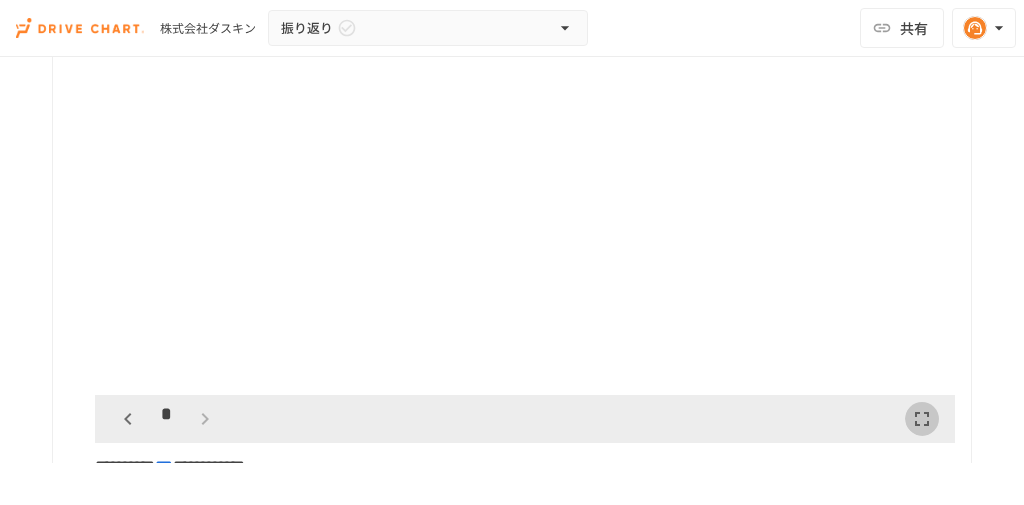 click 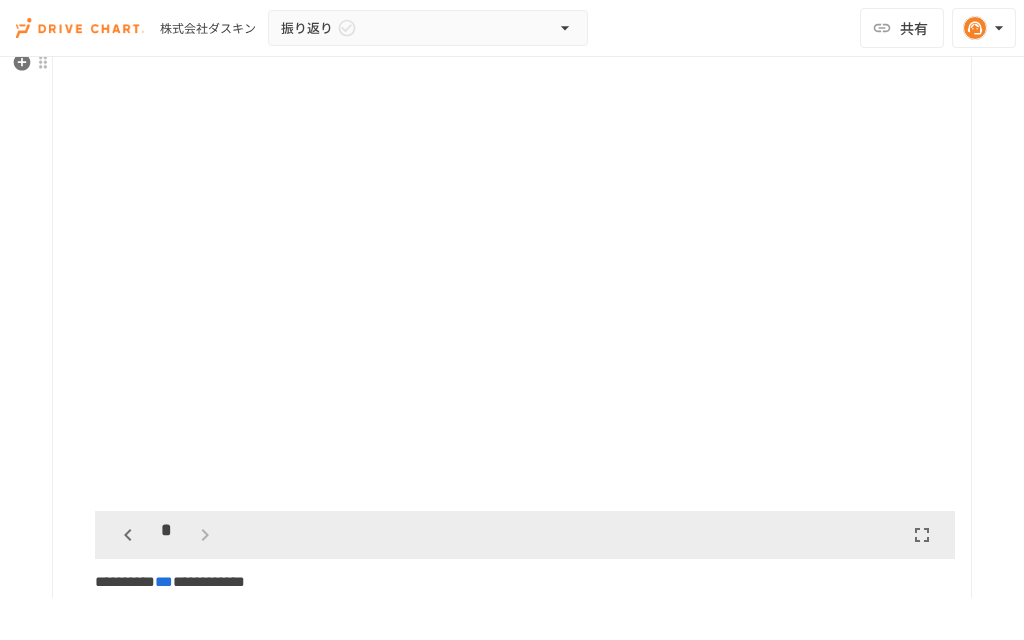 click at bounding box center (525, 215) 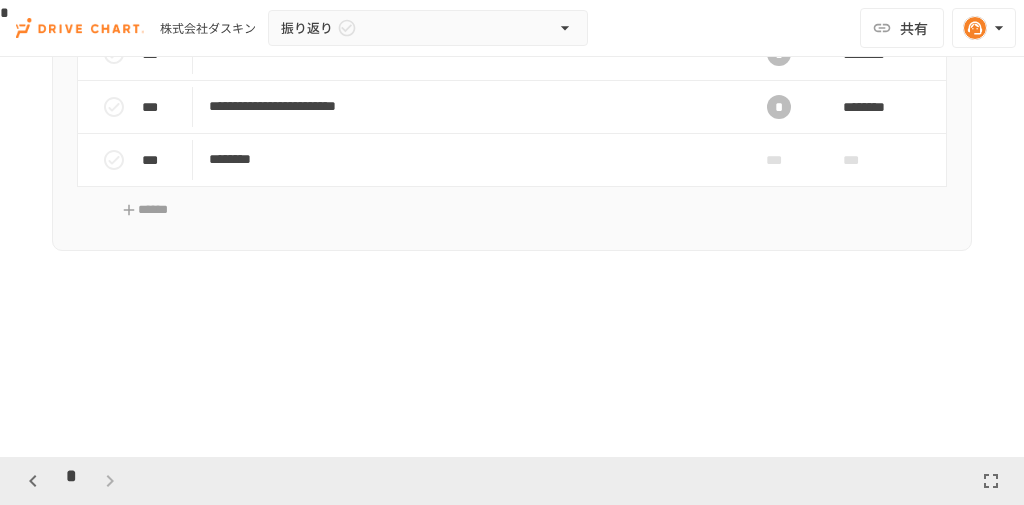 scroll, scrollTop: 560, scrollLeft: 0, axis: vertical 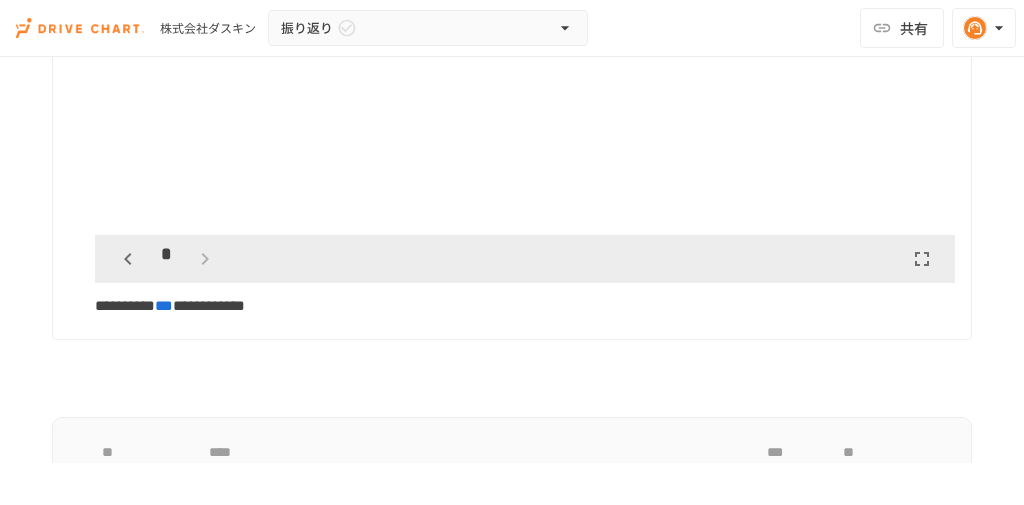 click on "*" at bounding box center [525, 259] 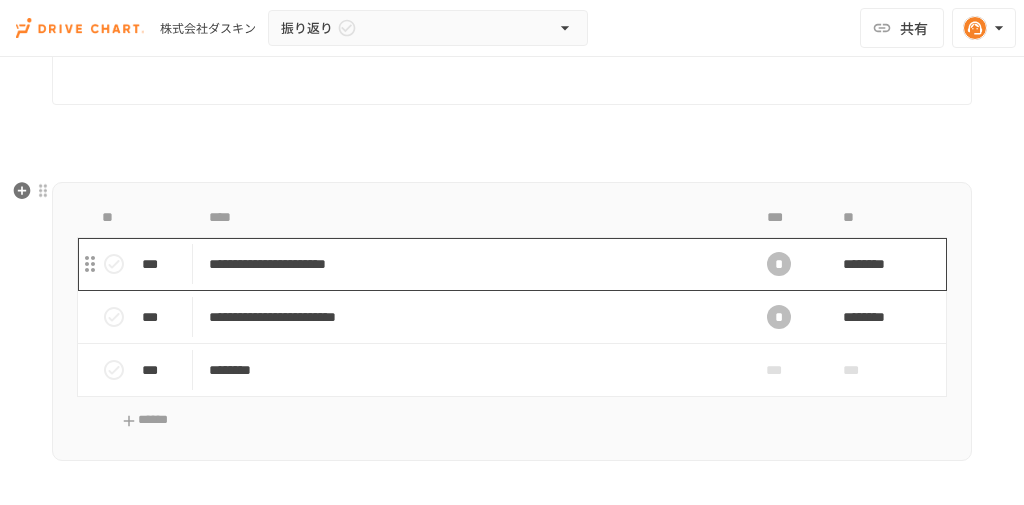 scroll, scrollTop: 66, scrollLeft: 0, axis: vertical 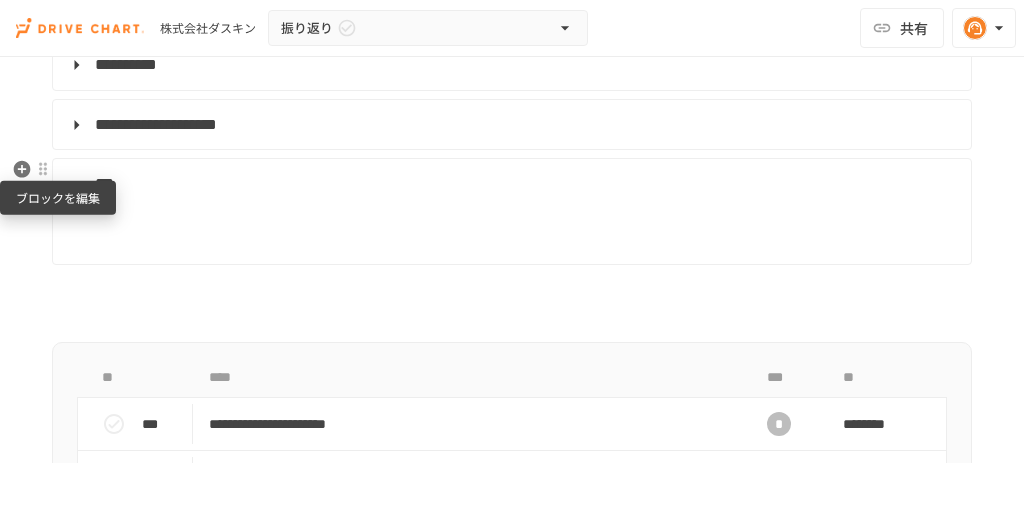 click at bounding box center (43, 169) 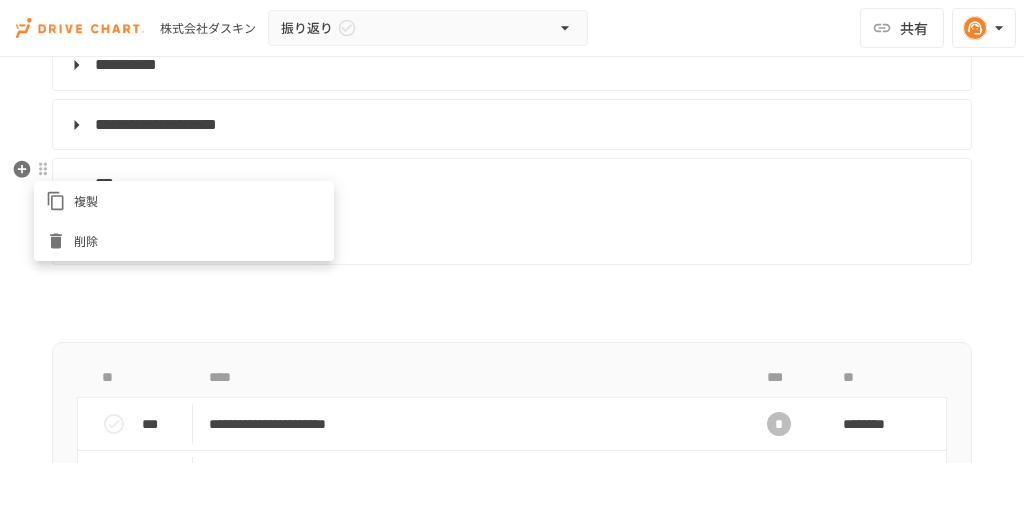 click on "削除" at bounding box center [198, 240] 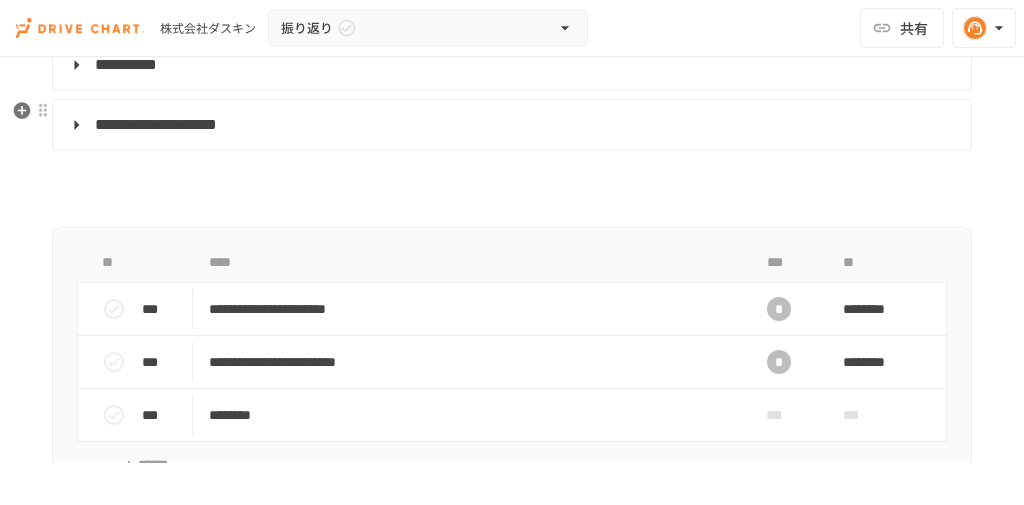 click on "**********" at bounding box center (510, 125) 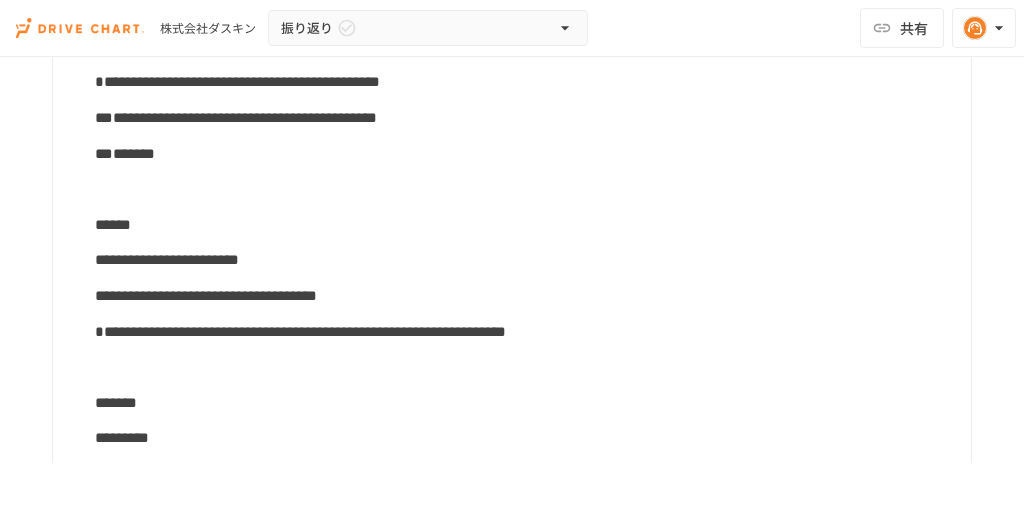 scroll, scrollTop: 66, scrollLeft: 0, axis: vertical 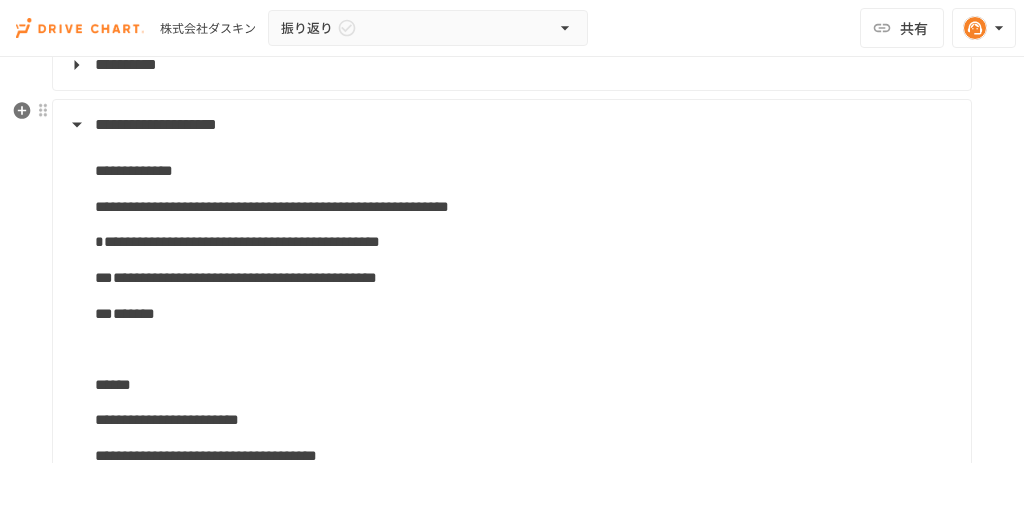 click on "*******" at bounding box center [525, 314] 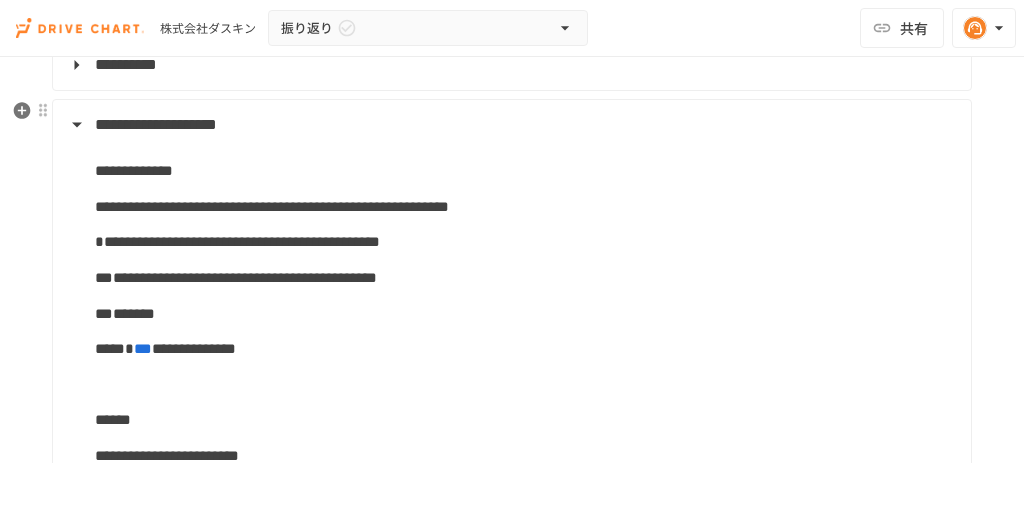 click on "**********" at bounding box center (525, 278) 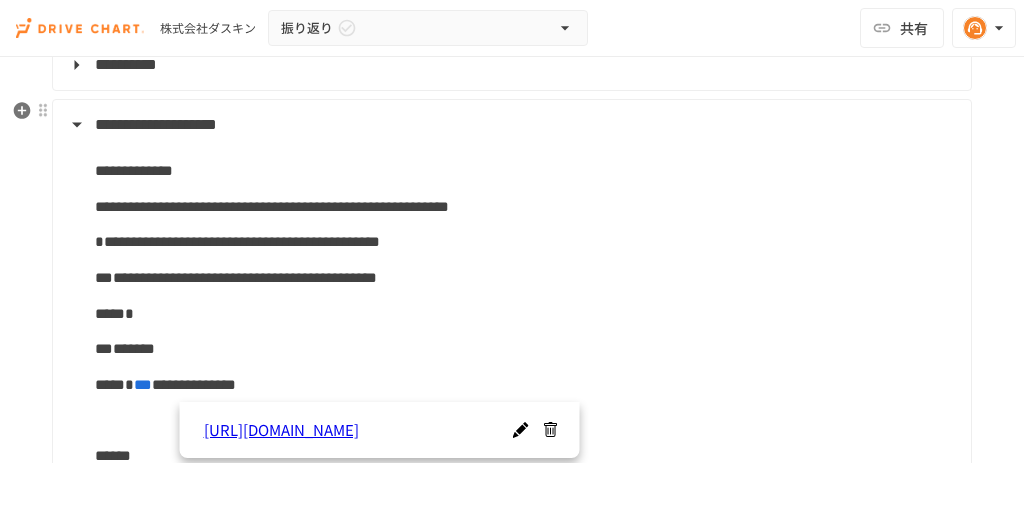 click on "***" at bounding box center (143, 384) 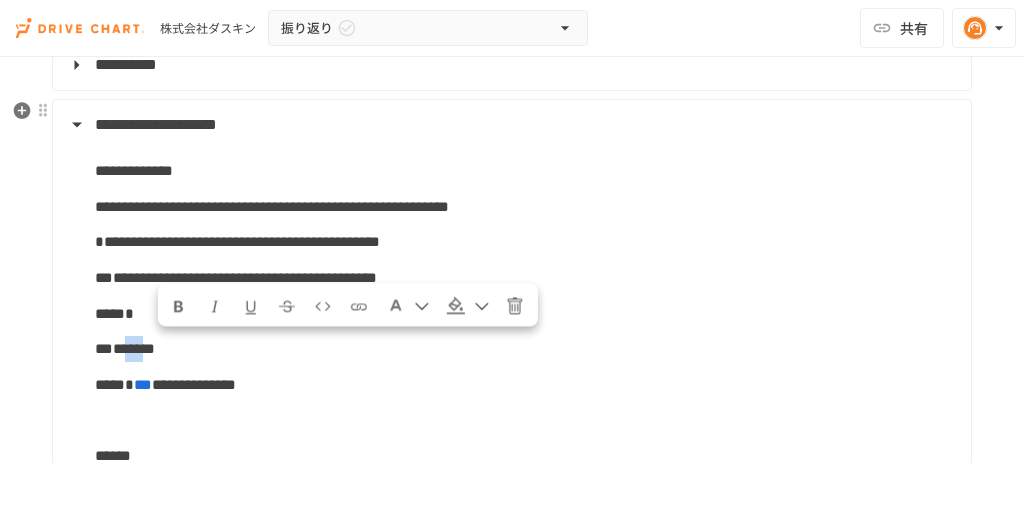 drag, startPoint x: 206, startPoint y: 348, endPoint x: 165, endPoint y: 350, distance: 41.04875 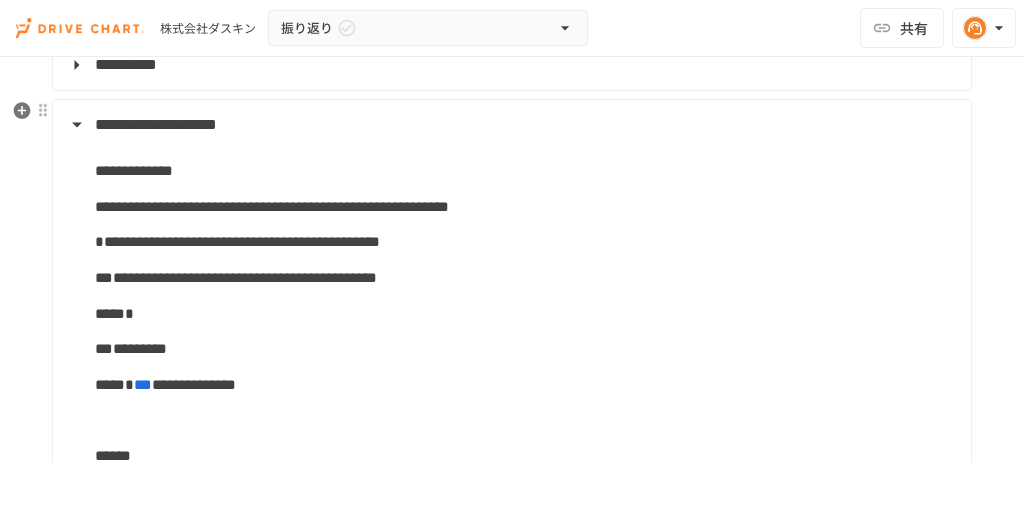 click on "*" at bounding box center [525, 314] 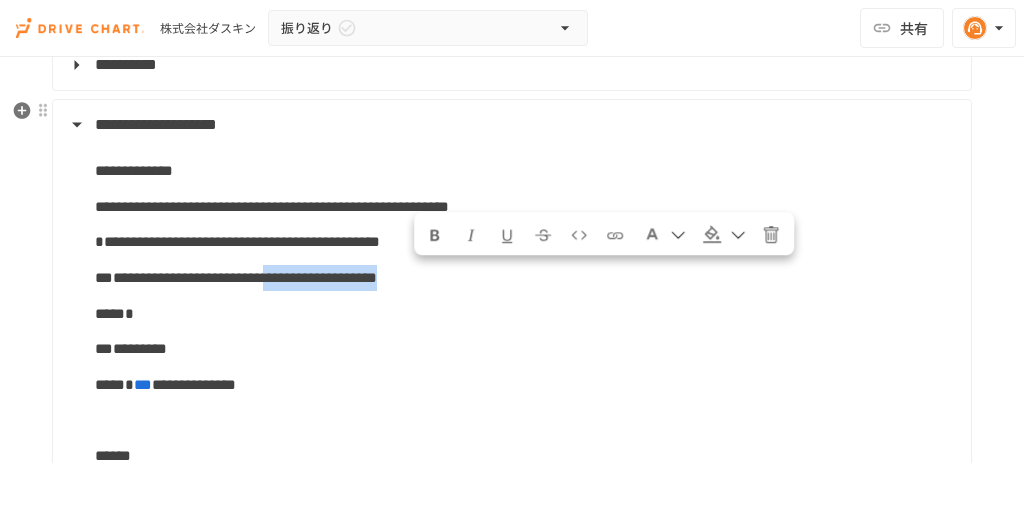 drag, startPoint x: 633, startPoint y: 279, endPoint x: 418, endPoint y: 283, distance: 215.0372 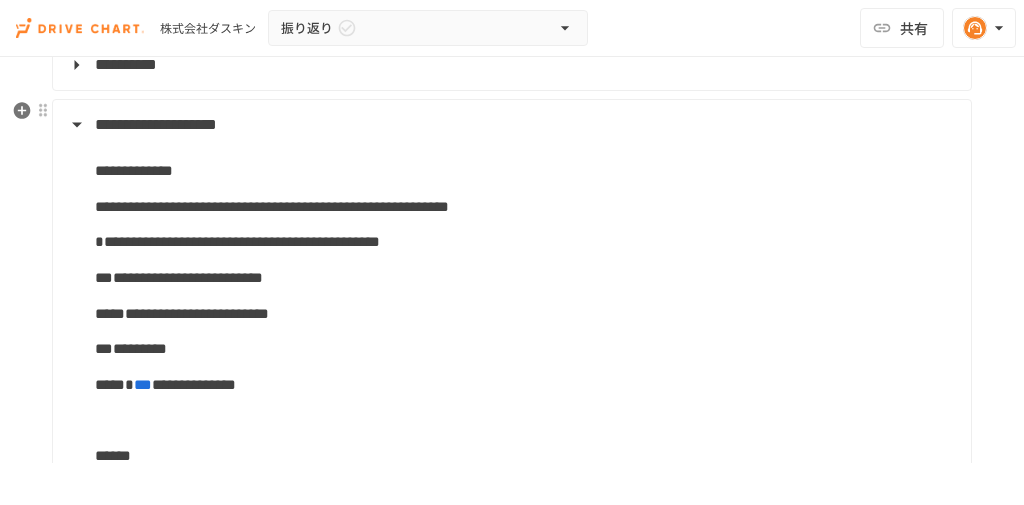 click on "**********" at bounding box center [525, 314] 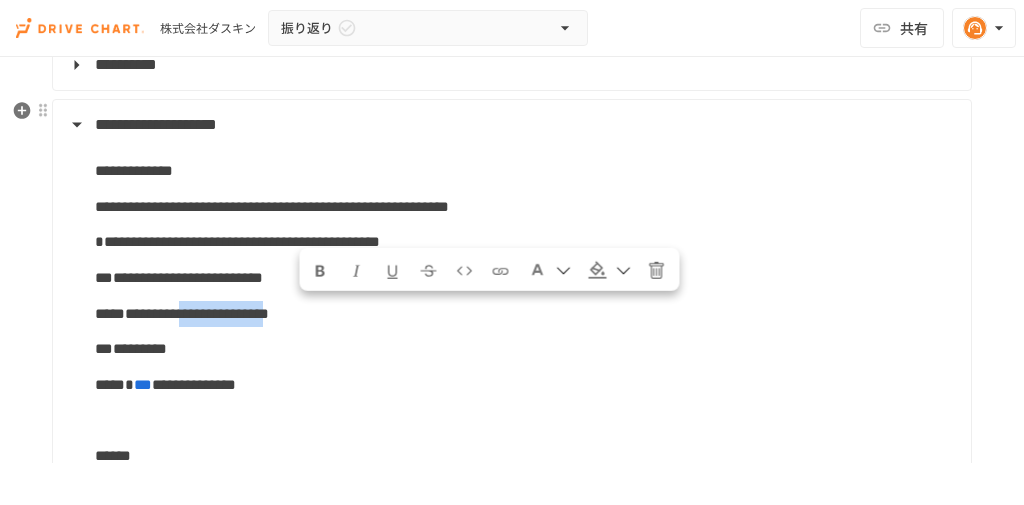 drag, startPoint x: 441, startPoint y: 314, endPoint x: 308, endPoint y: 313, distance: 133.00375 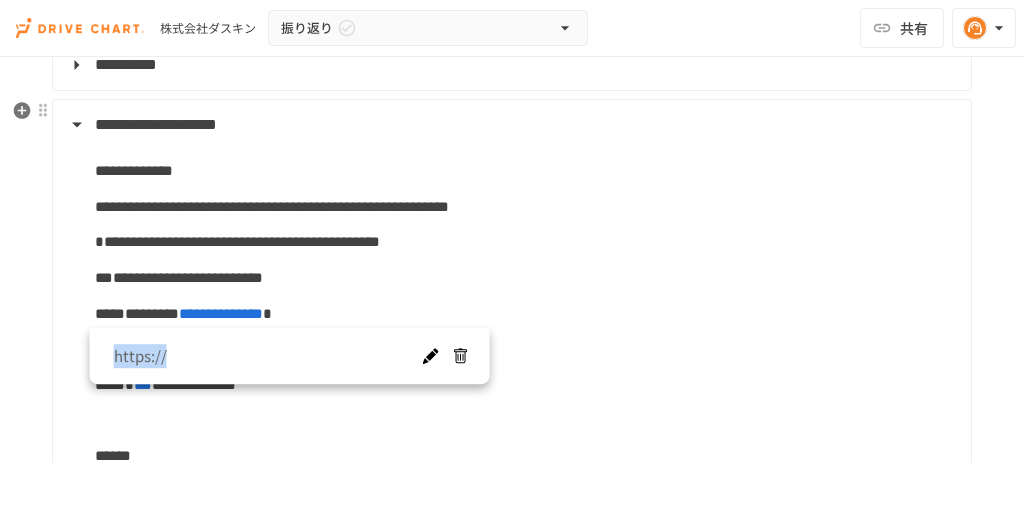 drag, startPoint x: 316, startPoint y: 349, endPoint x: 19, endPoint y: 341, distance: 297.10773 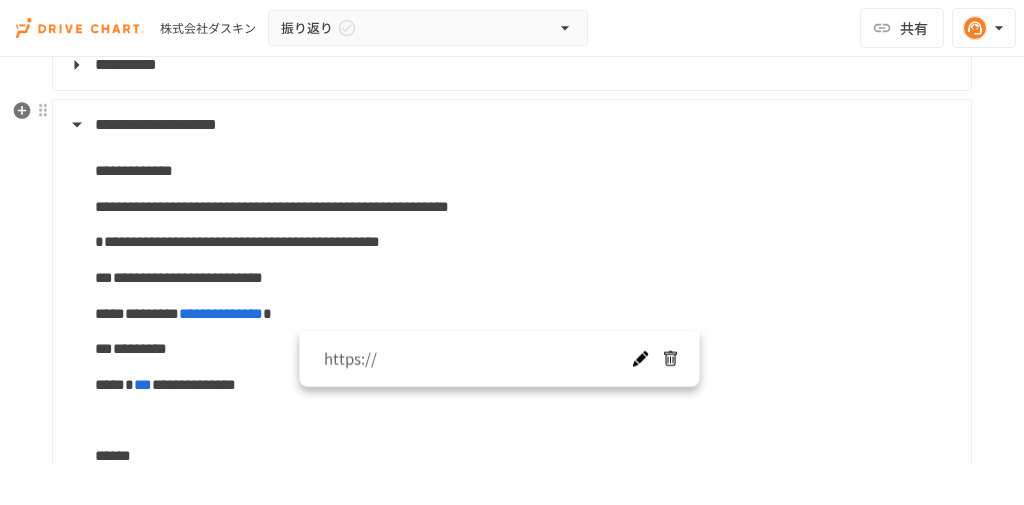click on "https://" at bounding box center (500, 359) 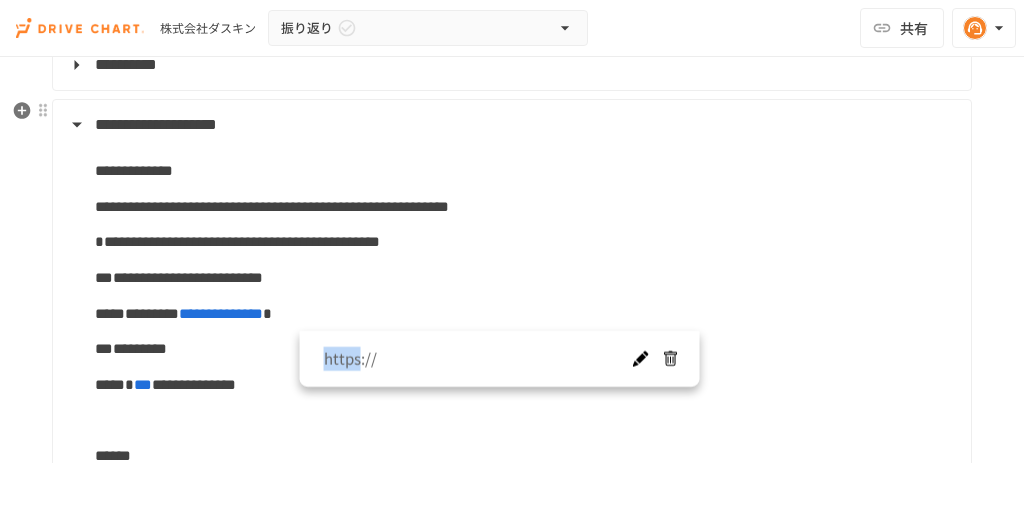 click on "https://" at bounding box center [350, 358] 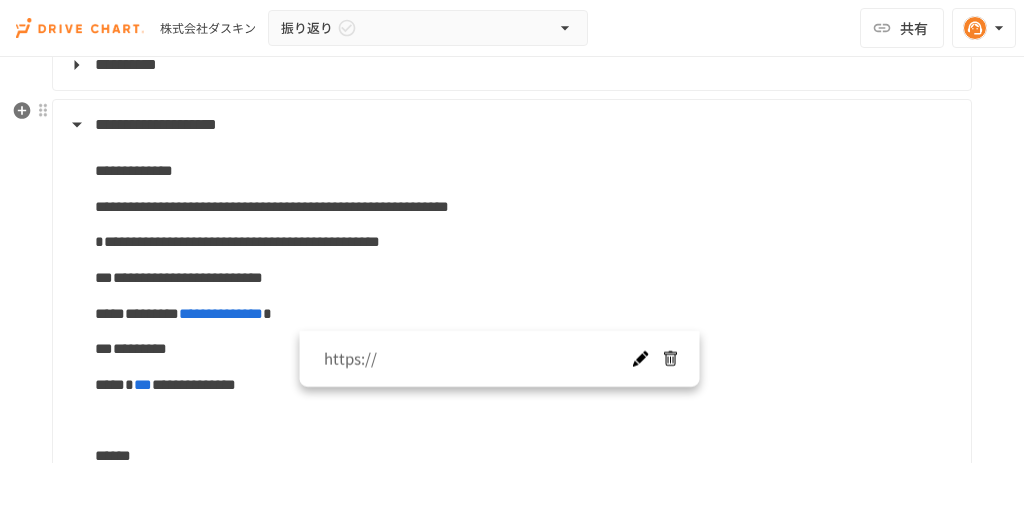 click on "https://" at bounding box center (500, 359) 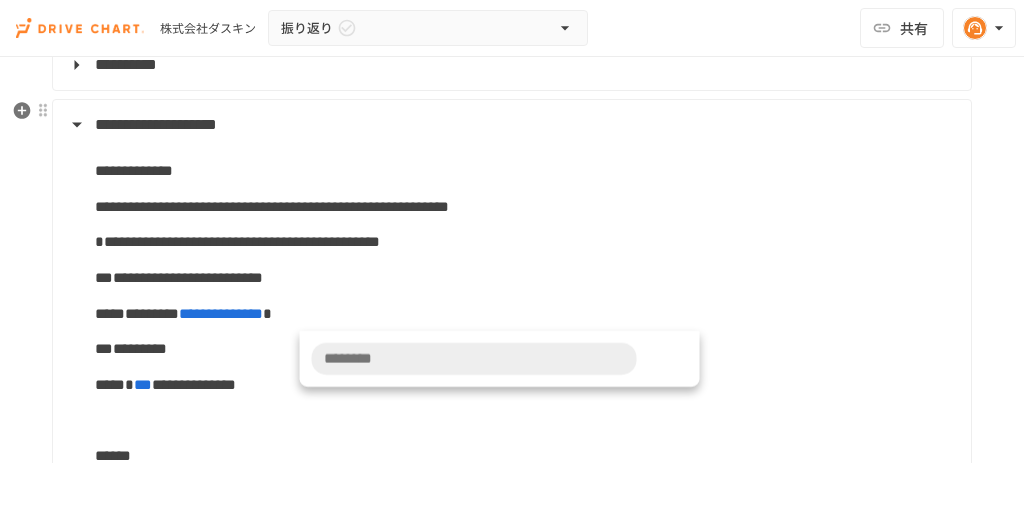 type on "**********" 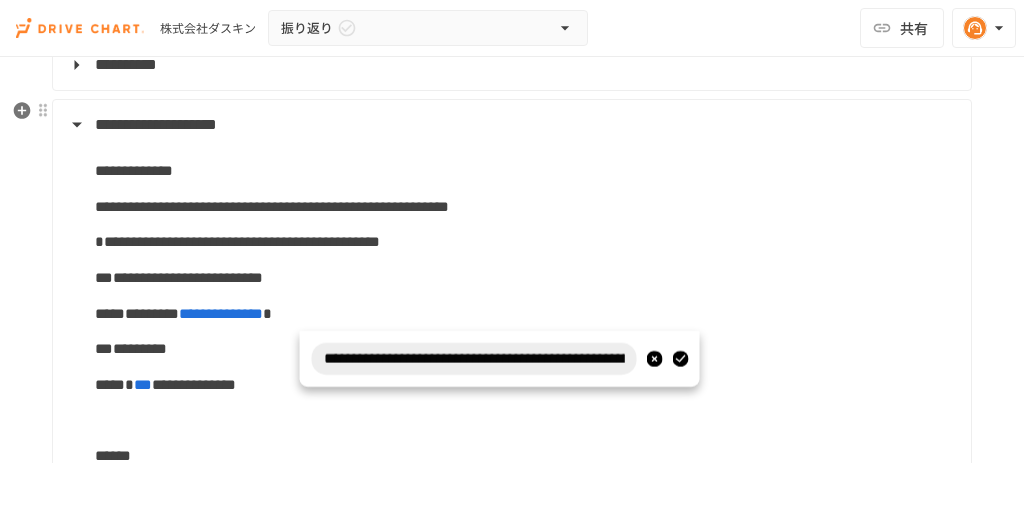 scroll, scrollTop: 0, scrollLeft: 86, axis: horizontal 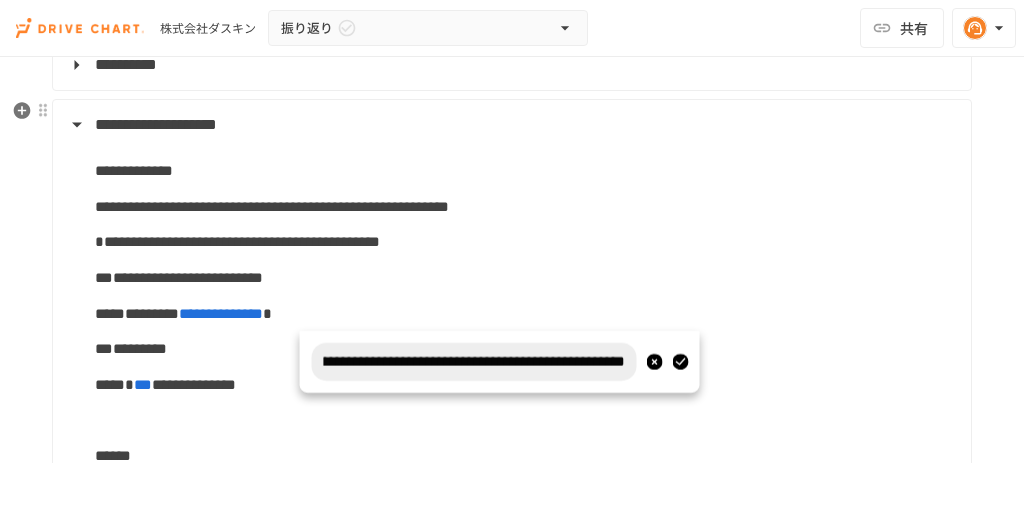 click at bounding box center [680, 362] 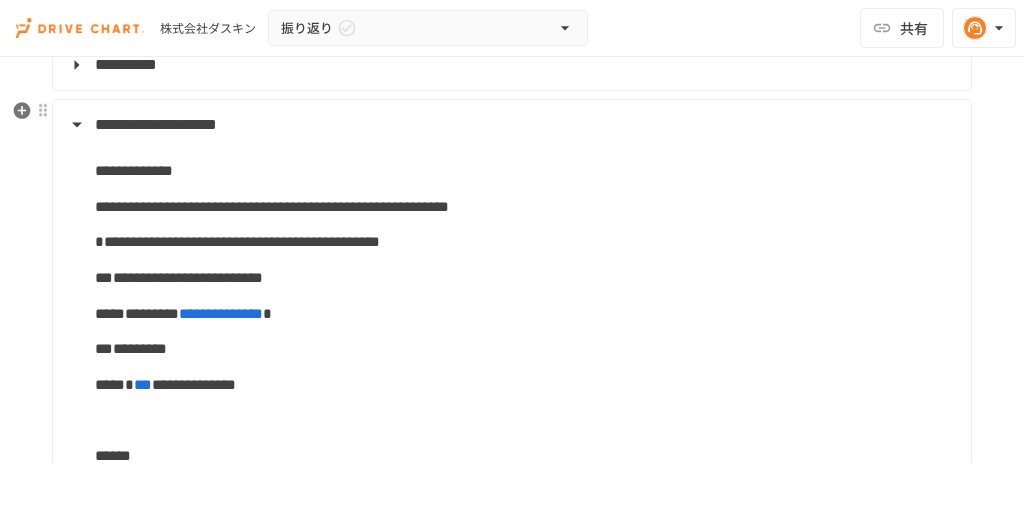 click on "**********" at bounding box center [525, 314] 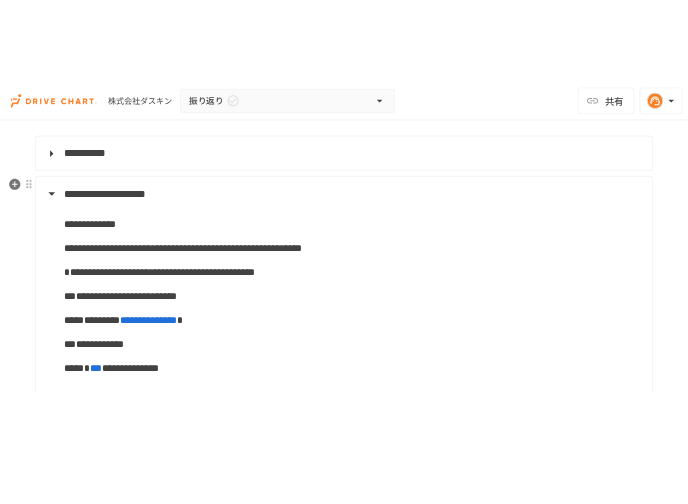 scroll, scrollTop: 0, scrollLeft: 0, axis: both 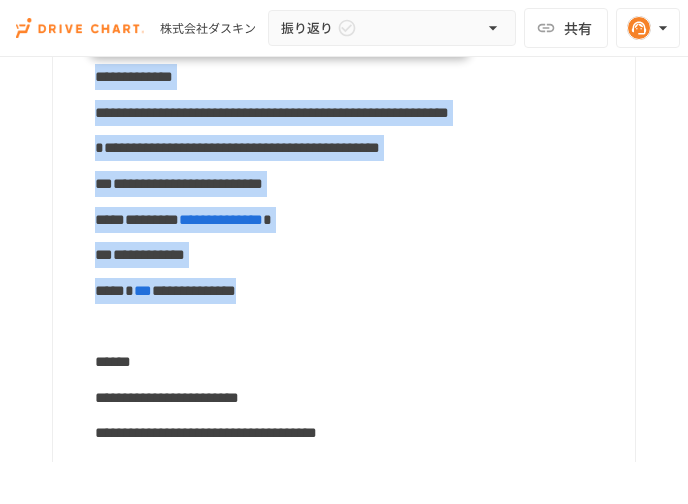 drag, startPoint x: 458, startPoint y: 351, endPoint x: 88, endPoint y: 79, distance: 459.22107 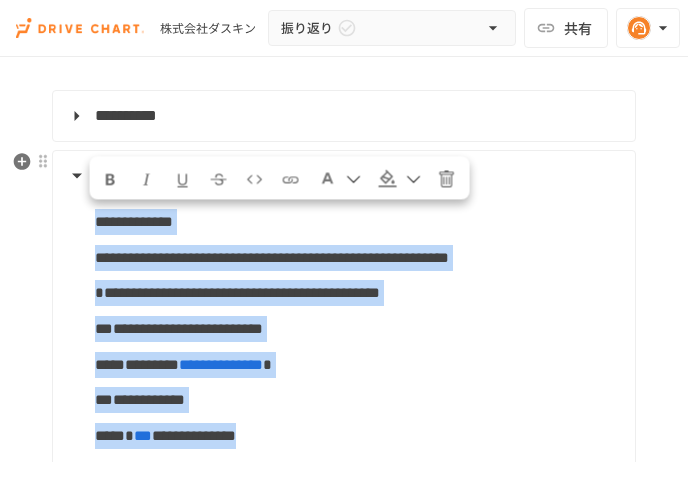 scroll, scrollTop: 0, scrollLeft: 0, axis: both 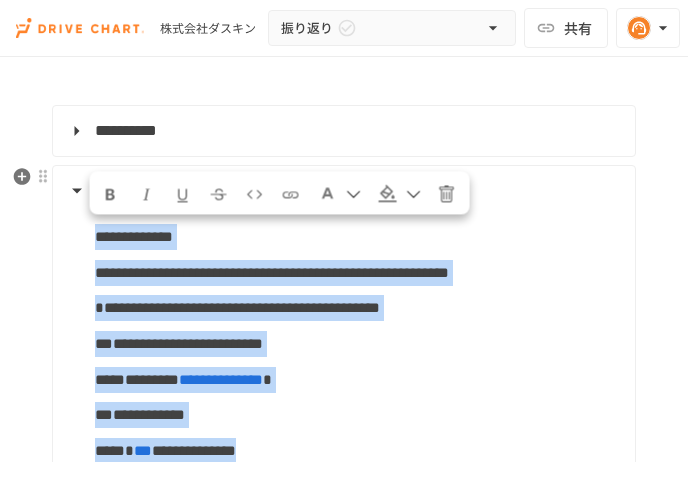 click on "**********" at bounding box center (237, 307) 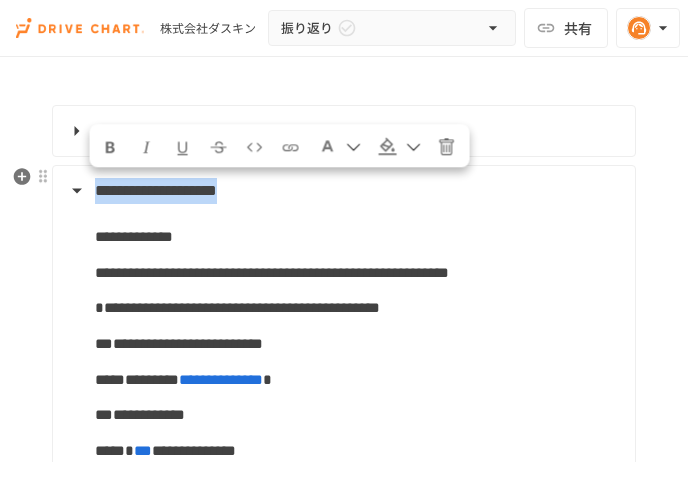 drag, startPoint x: 335, startPoint y: 191, endPoint x: 89, endPoint y: 186, distance: 246.05081 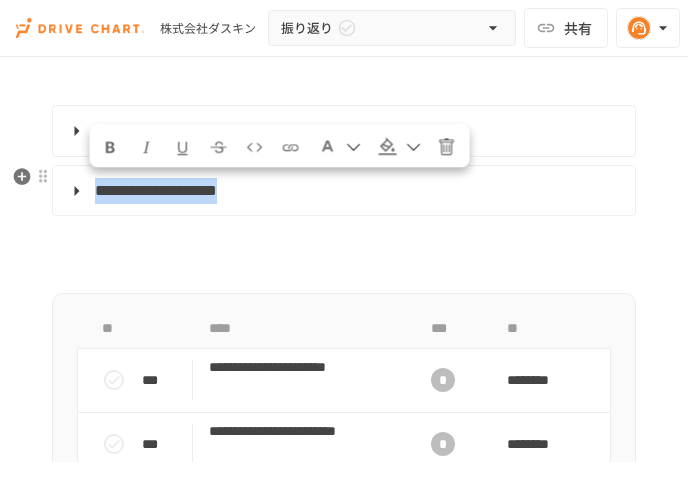 copy on "**********" 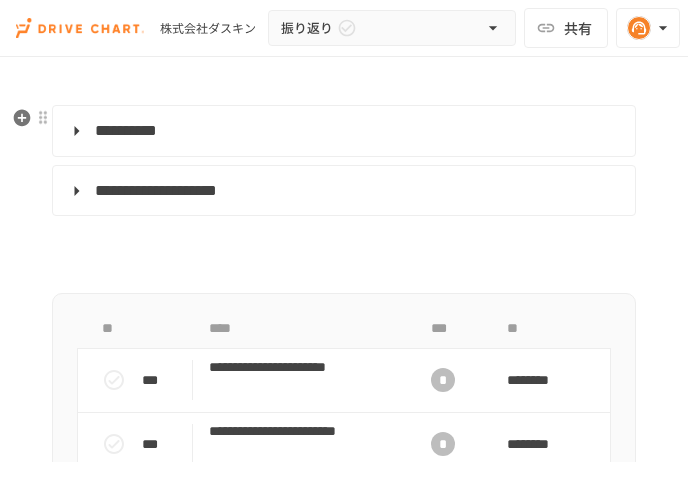 click on "**********" at bounding box center [342, 131] 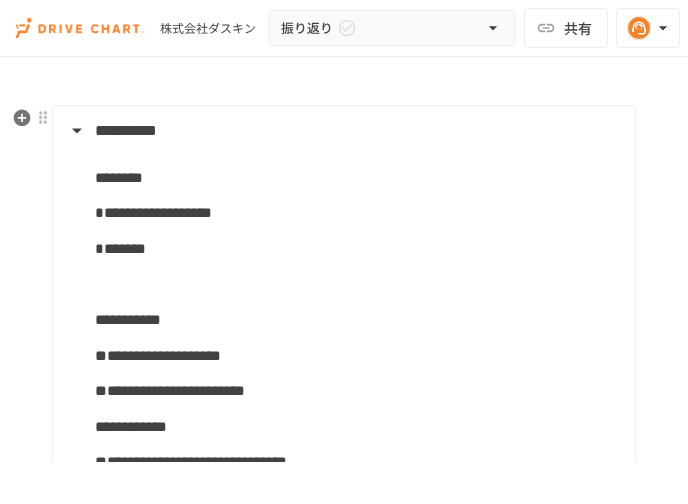 click on "**********" at bounding box center [126, 130] 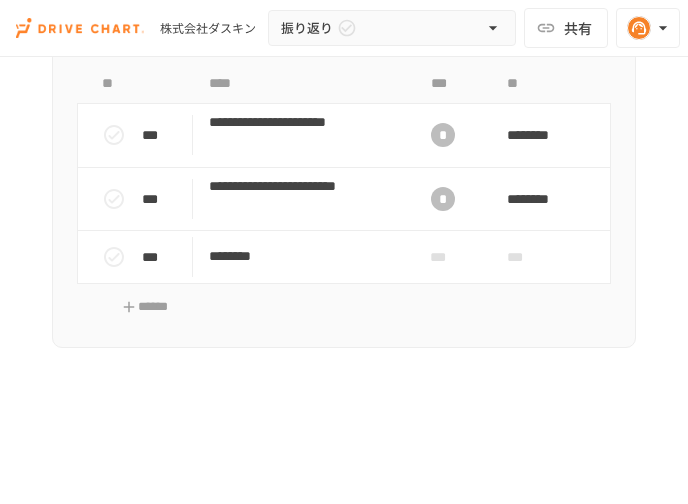scroll, scrollTop: 0, scrollLeft: 0, axis: both 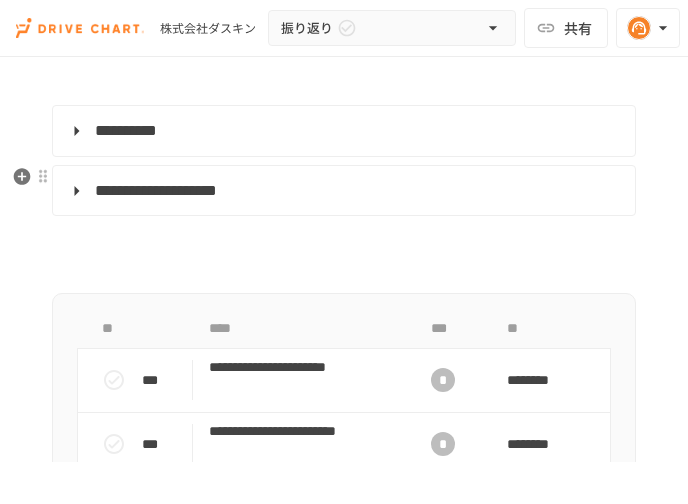 click on "**********" at bounding box center [156, 190] 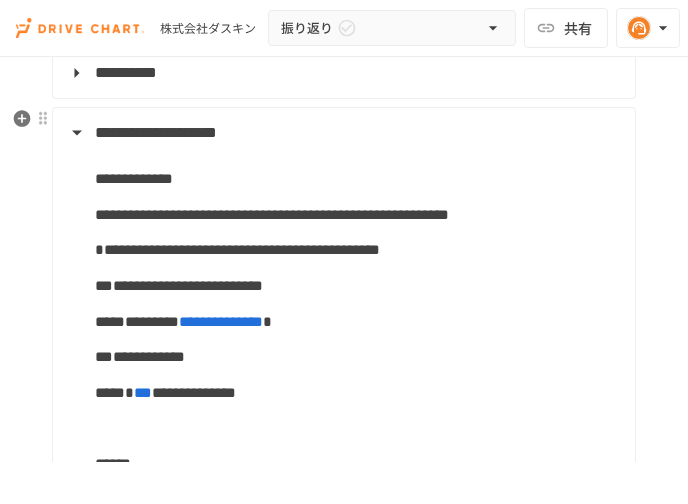 scroll, scrollTop: 160, scrollLeft: 0, axis: vertical 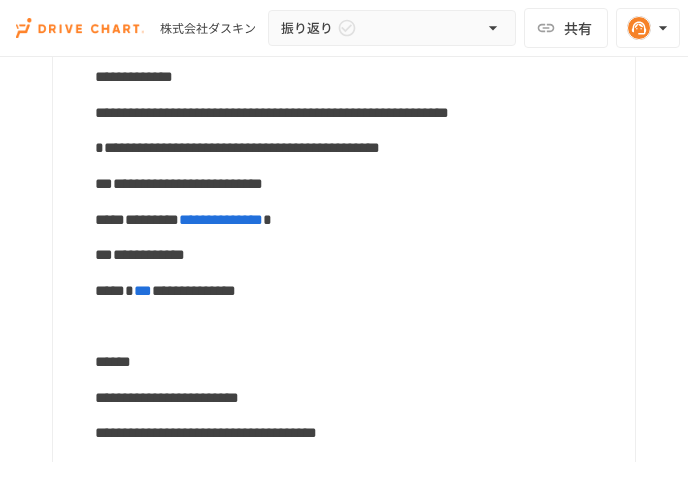 click on "**********" at bounding box center [237, 147] 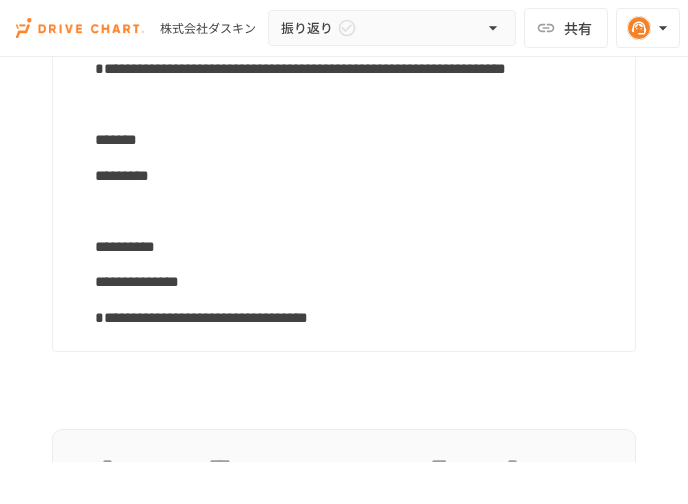 scroll, scrollTop: 1040, scrollLeft: 0, axis: vertical 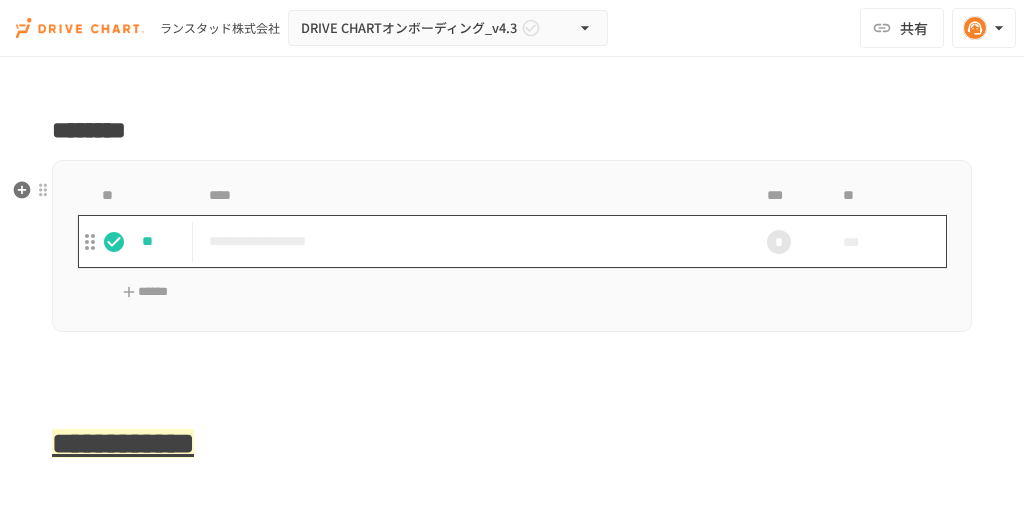 click on "**********" at bounding box center (464, 241) 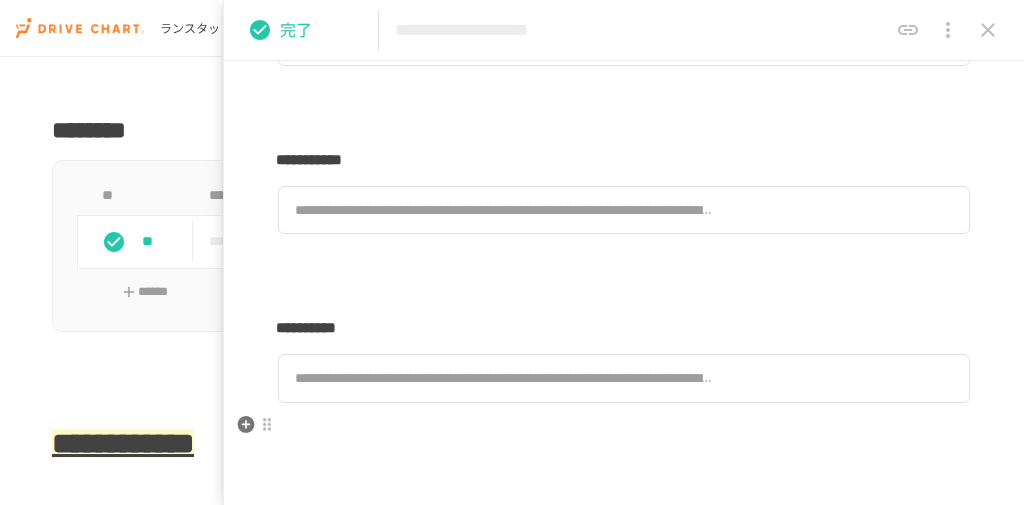 scroll, scrollTop: 102, scrollLeft: 0, axis: vertical 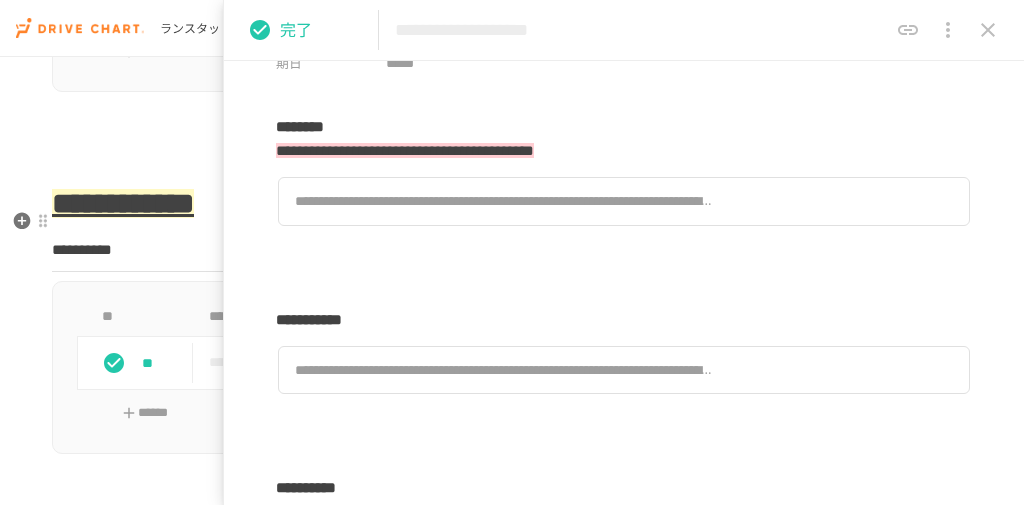 click on "**********" at bounding box center [512, 2609] 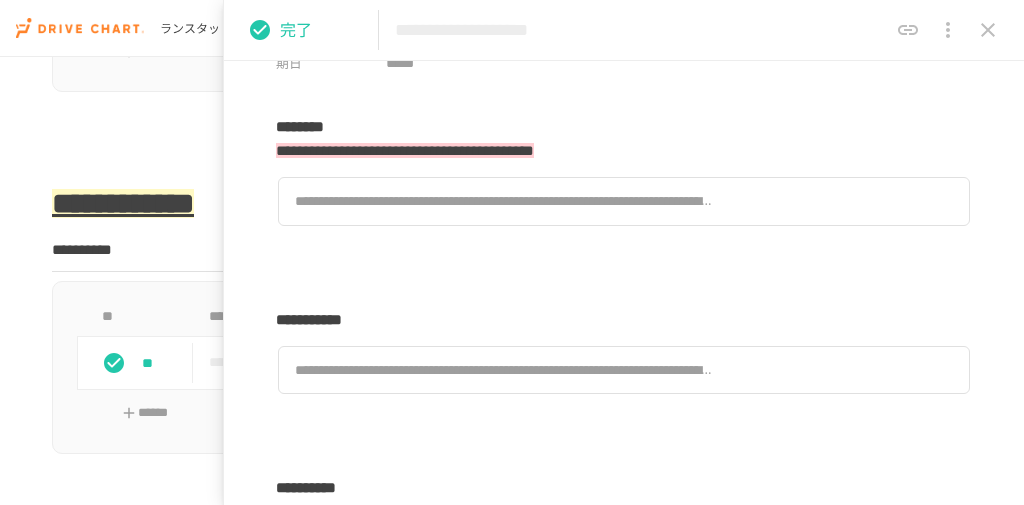 click 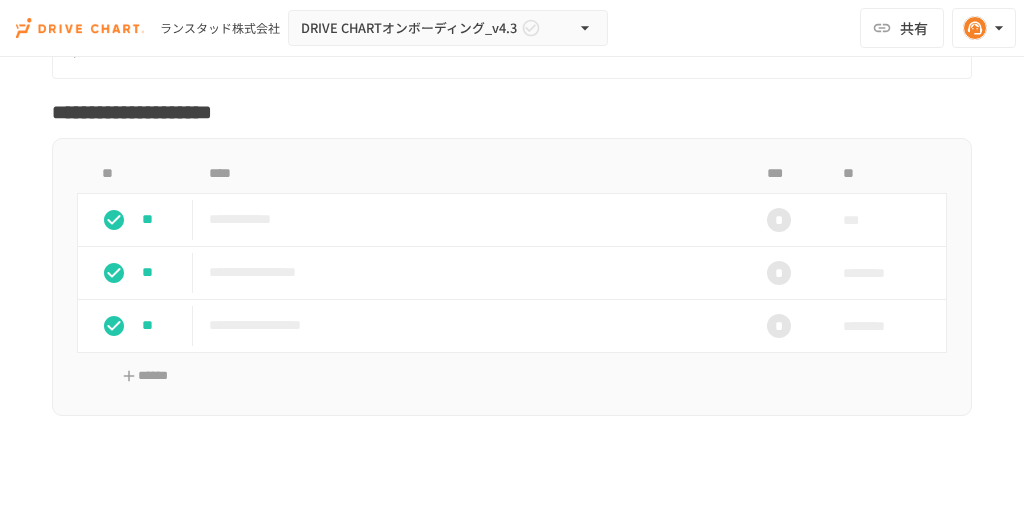 scroll, scrollTop: 4000, scrollLeft: 0, axis: vertical 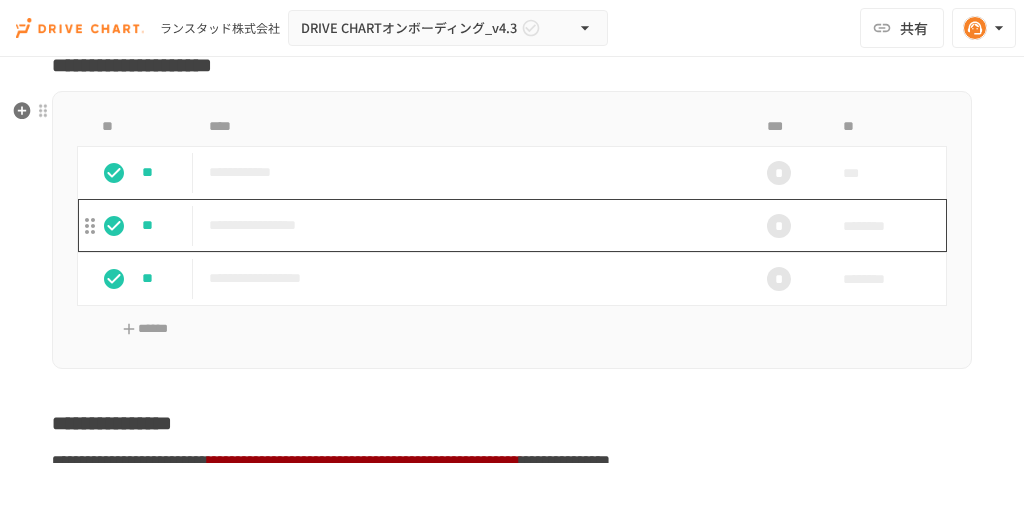 click on "**********" at bounding box center [464, 225] 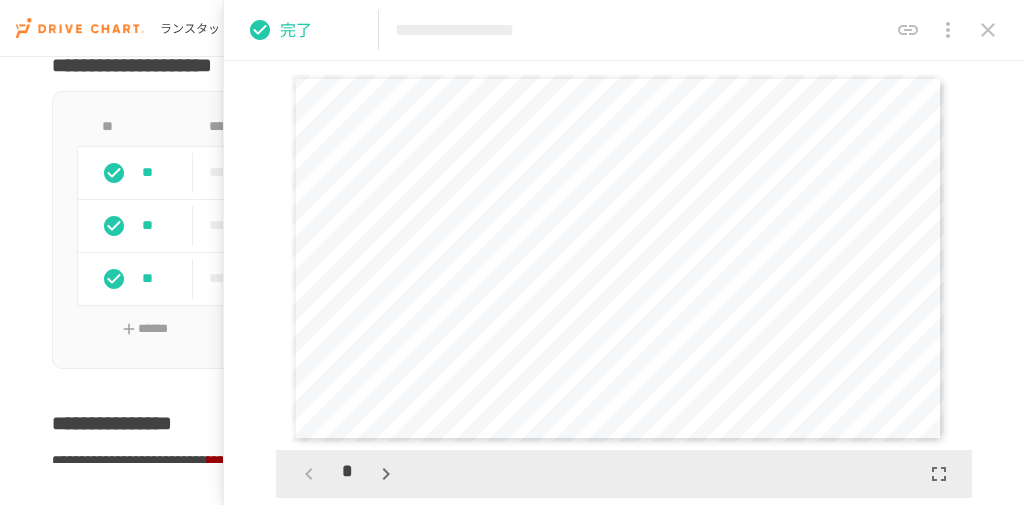 scroll, scrollTop: 400, scrollLeft: 0, axis: vertical 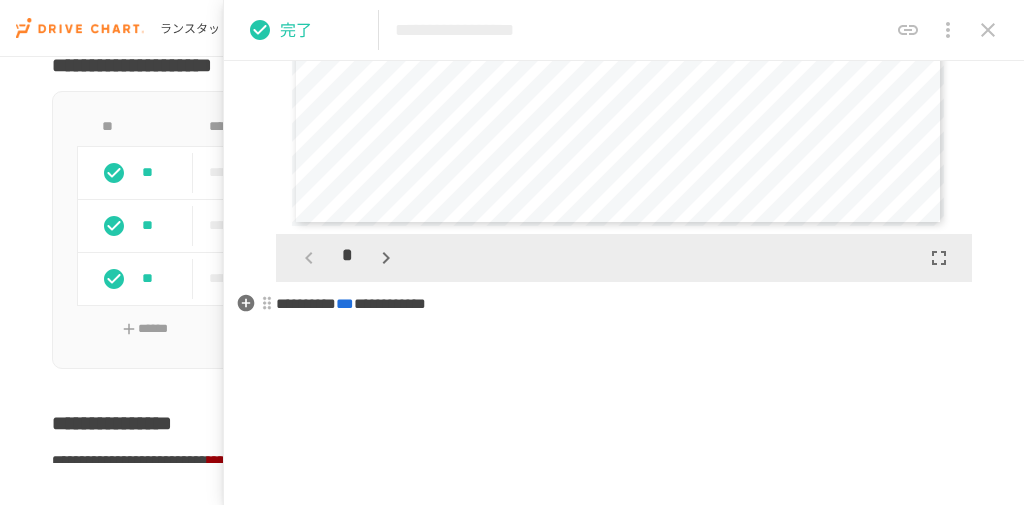 click on "***" at bounding box center (345, 303) 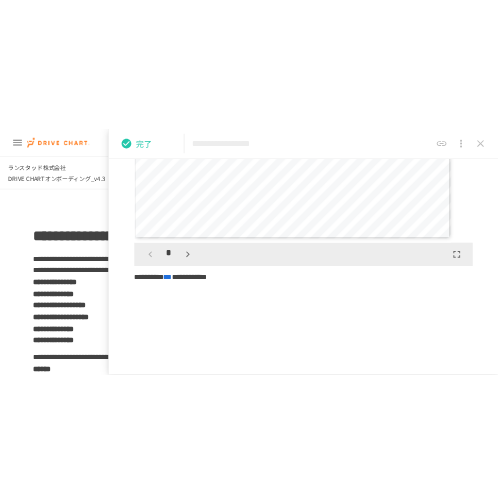 scroll, scrollTop: 2219, scrollLeft: 0, axis: vertical 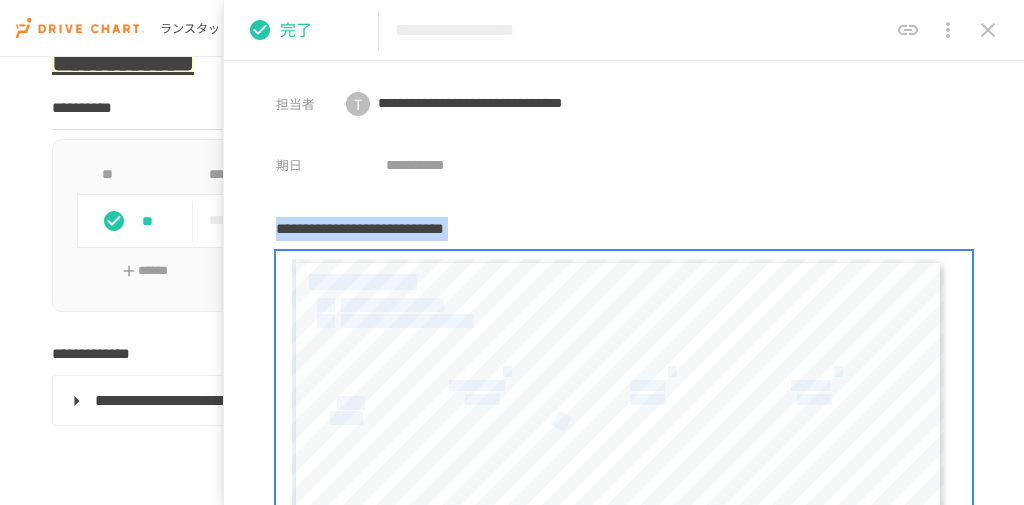 drag, startPoint x: 674, startPoint y: 457, endPoint x: 235, endPoint y: 201, distance: 508.1899 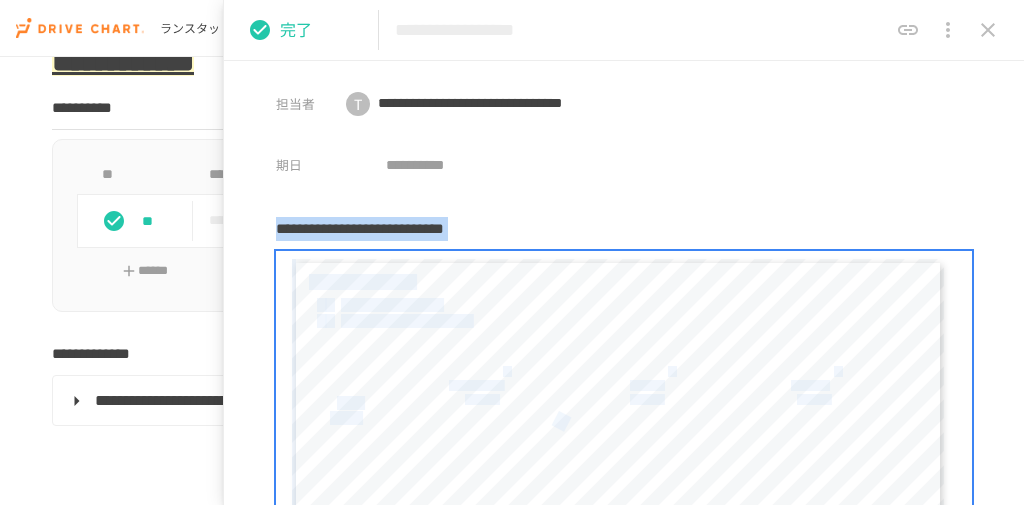 click on "**********" at bounding box center [624, 283] 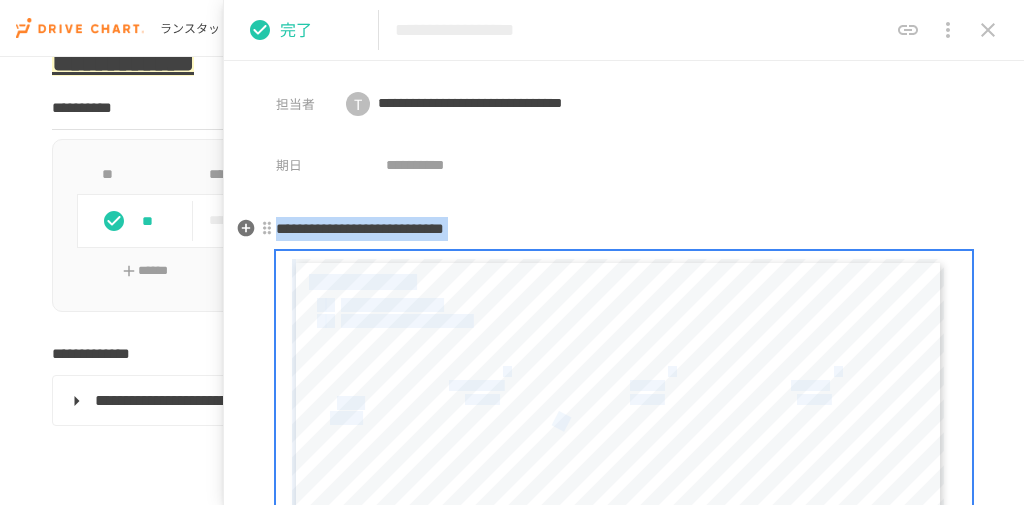 copy on "**********" 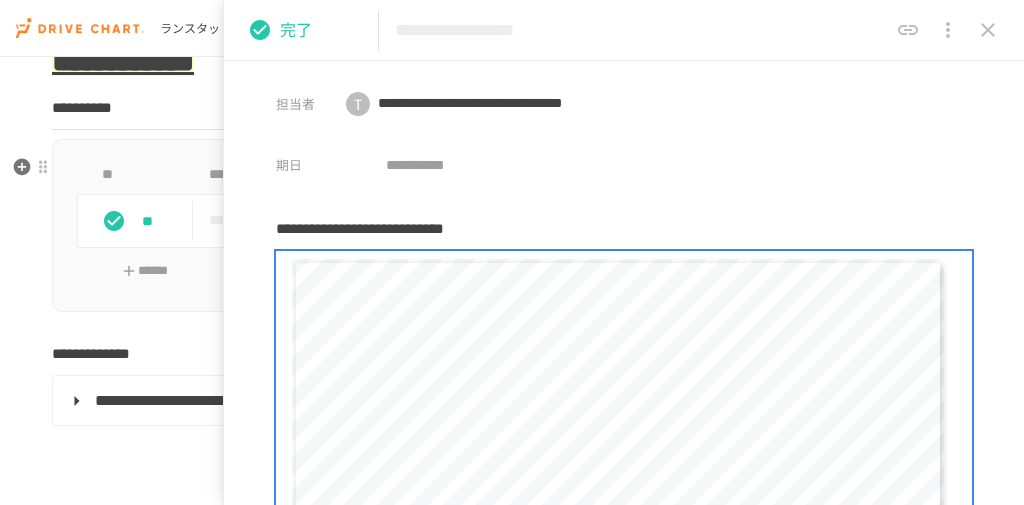 click on "**********" at bounding box center (512, 2467) 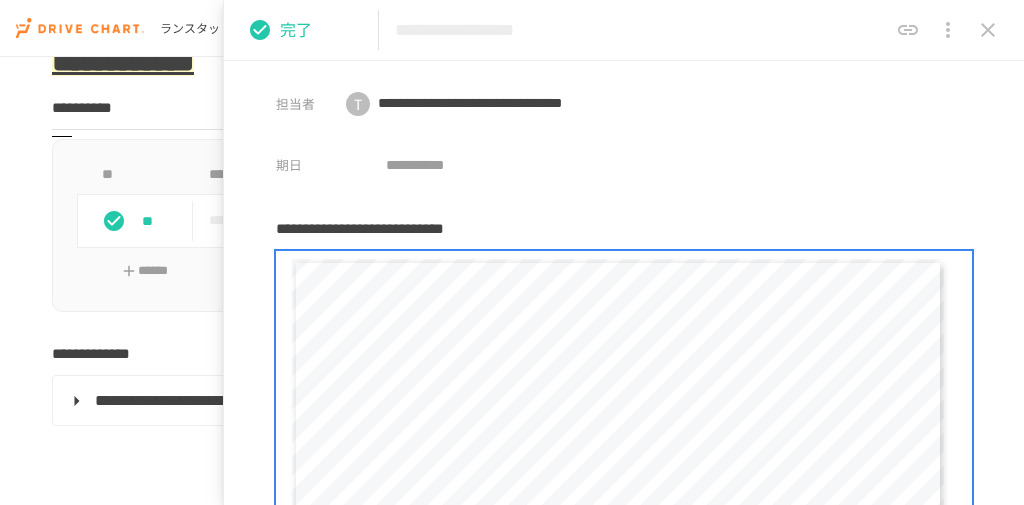 click on "**********" at bounding box center (510, 166) 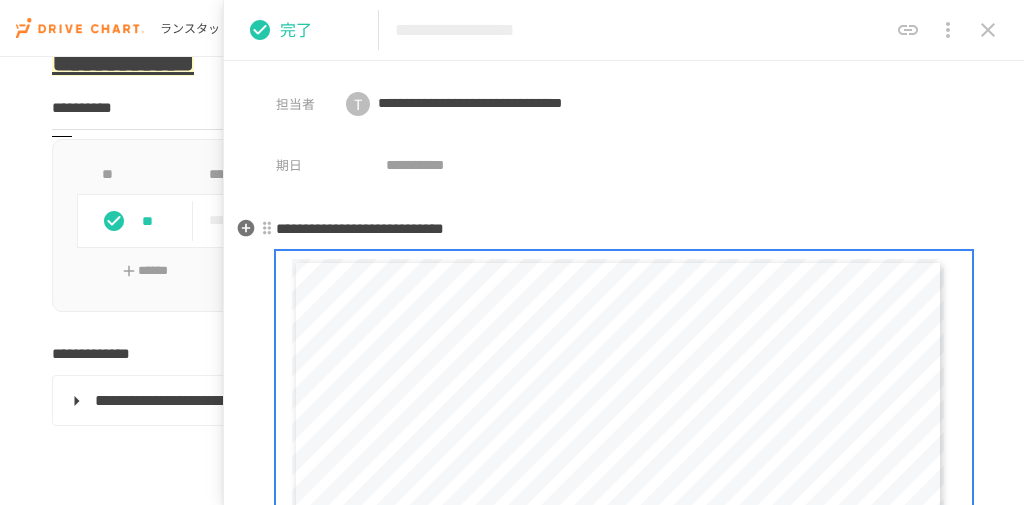 scroll, scrollTop: 320, scrollLeft: 0, axis: vertical 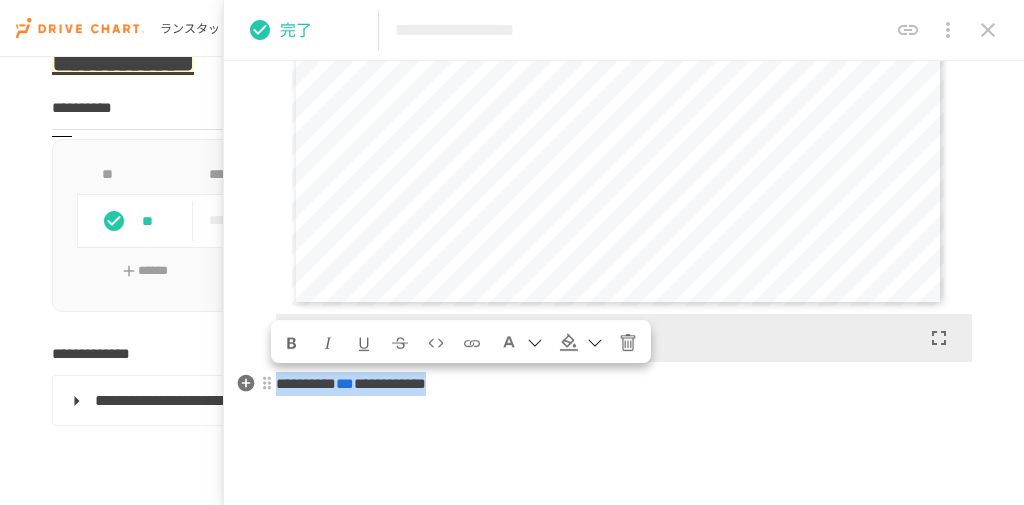 drag, startPoint x: 638, startPoint y: 392, endPoint x: 279, endPoint y: 387, distance: 359.03482 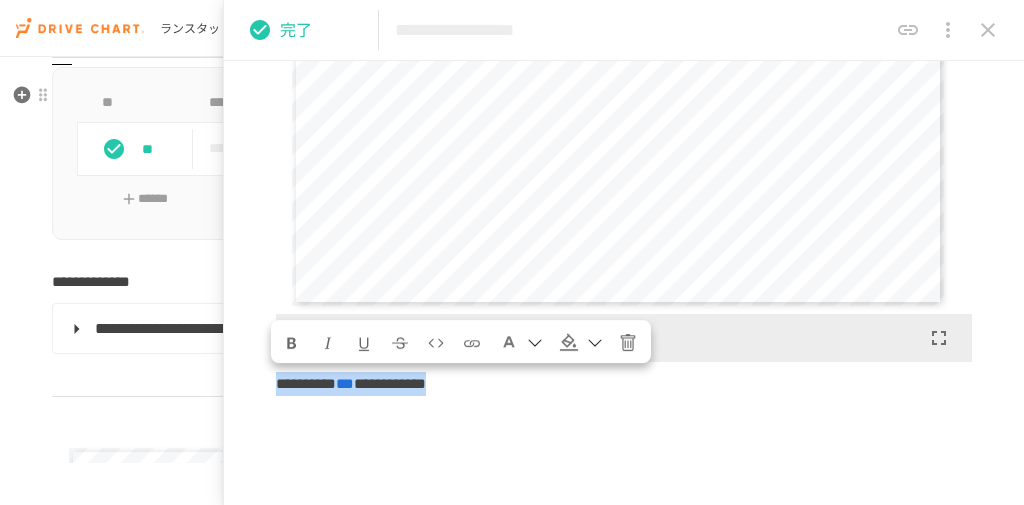 scroll, scrollTop: 2542, scrollLeft: 0, axis: vertical 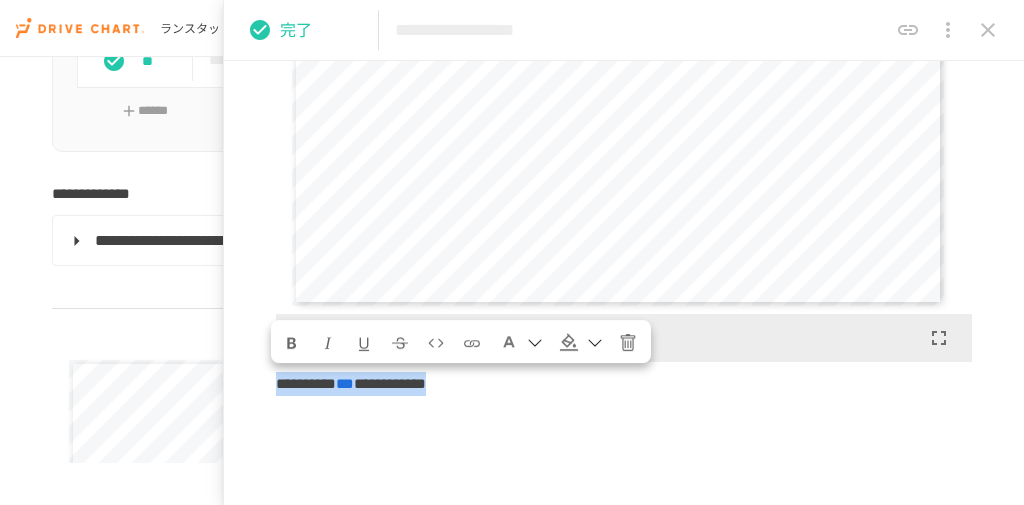 click 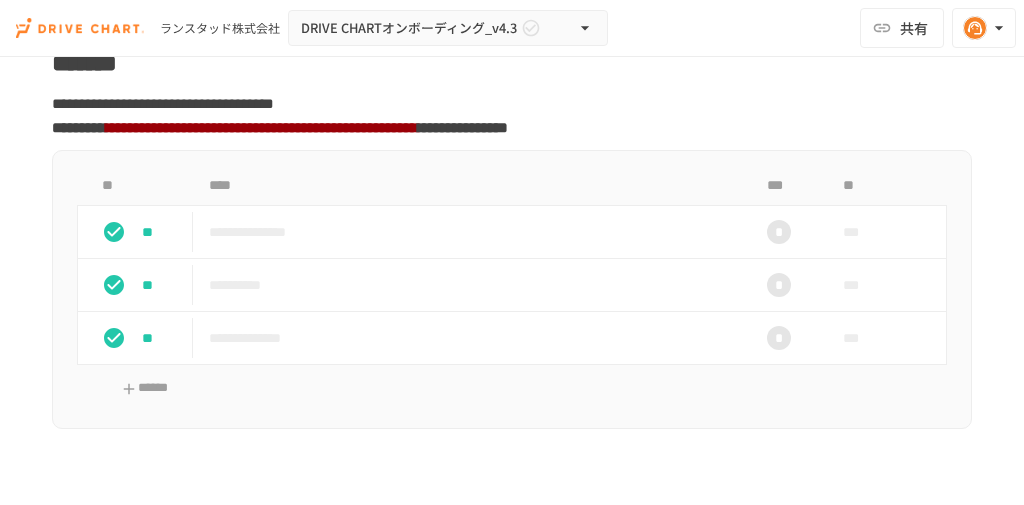 scroll, scrollTop: 1440, scrollLeft: 0, axis: vertical 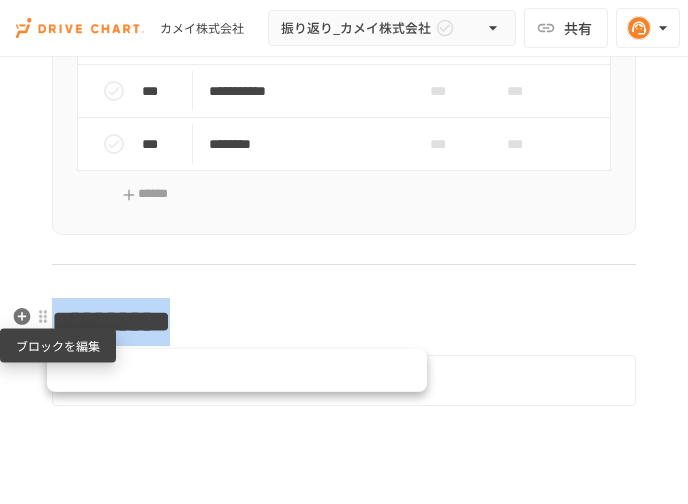 drag, startPoint x: 297, startPoint y: 320, endPoint x: 46, endPoint y: 312, distance: 251.12746 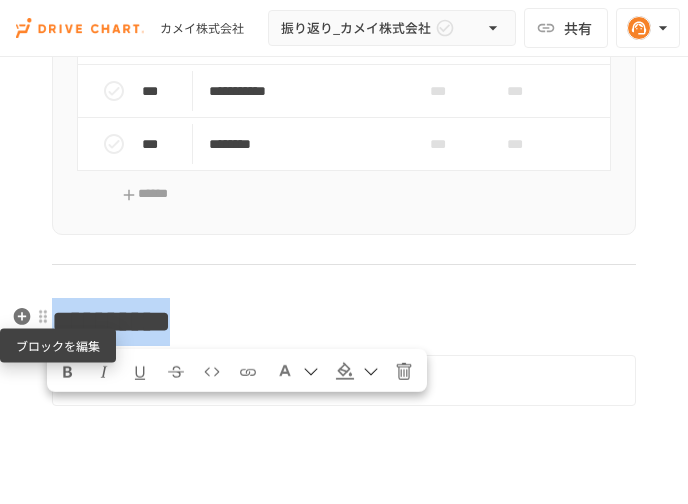 click on "**********" at bounding box center (344, 198) 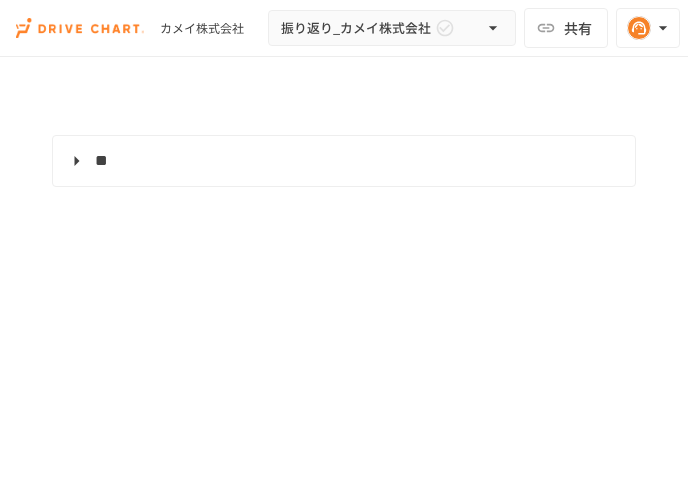 scroll, scrollTop: 0, scrollLeft: 0, axis: both 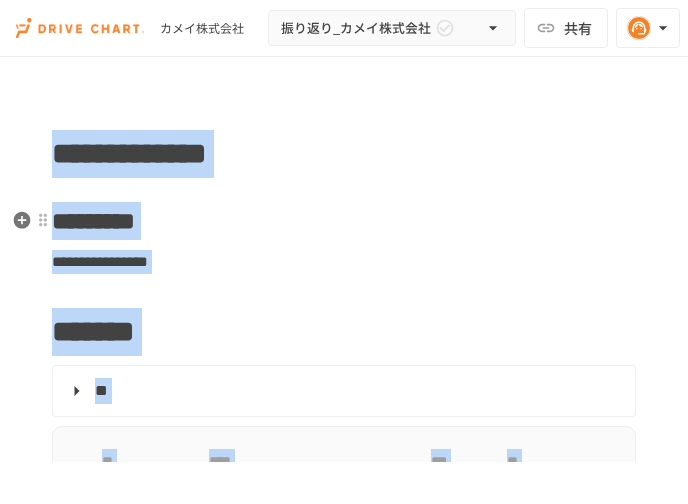 click on "**********" at bounding box center (344, 524) 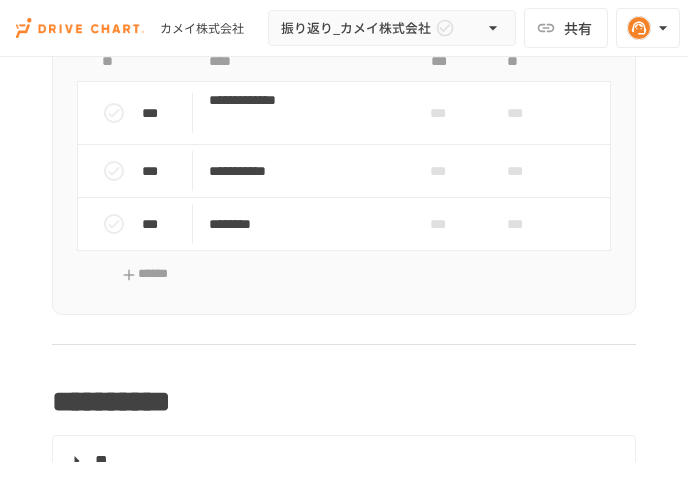 scroll, scrollTop: 560, scrollLeft: 0, axis: vertical 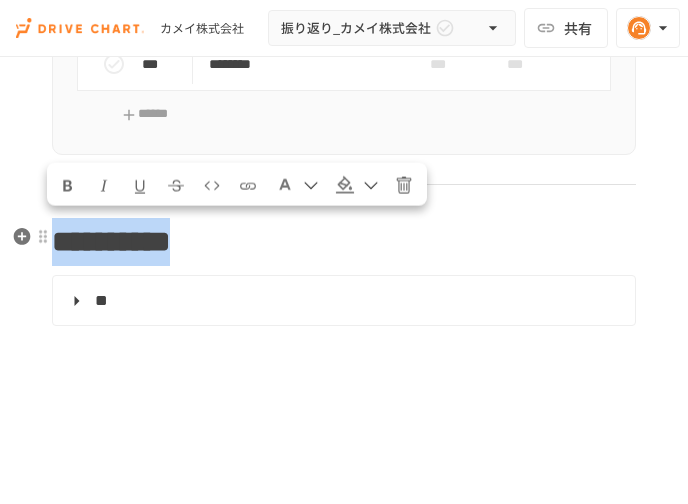 drag, startPoint x: 296, startPoint y: 246, endPoint x: 62, endPoint y: 240, distance: 234.0769 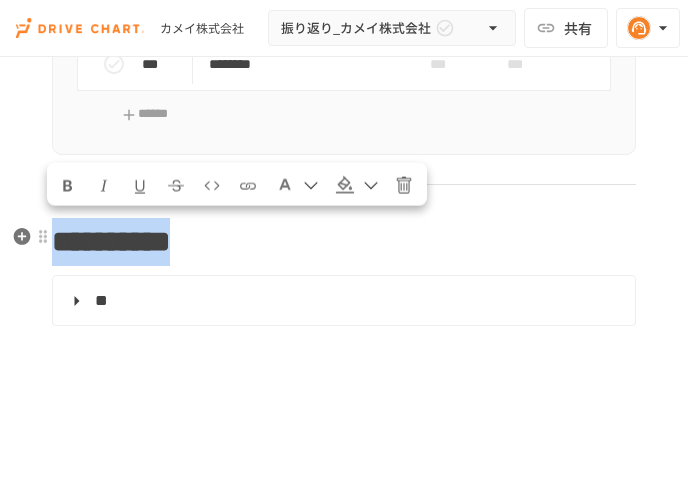 click on "**********" at bounding box center (344, 242) 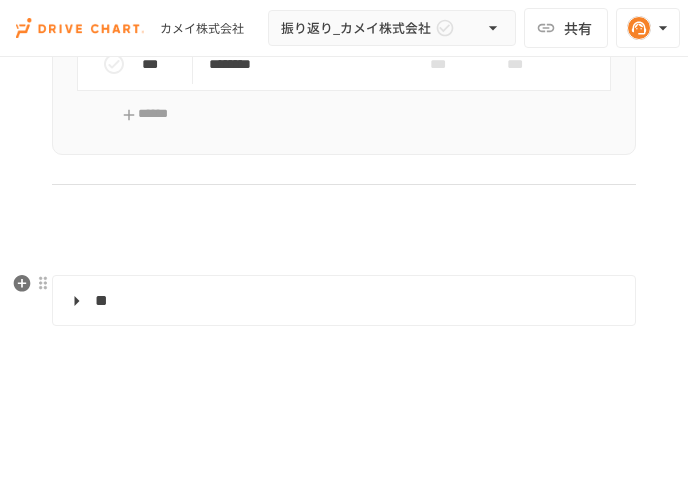 click on "**" at bounding box center (342, 301) 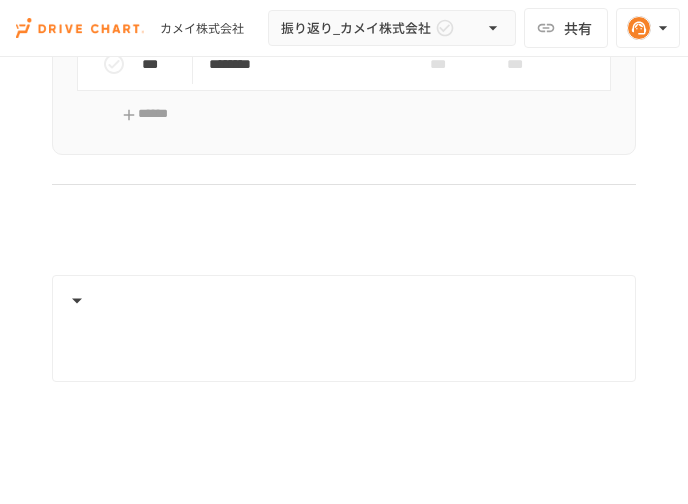 type 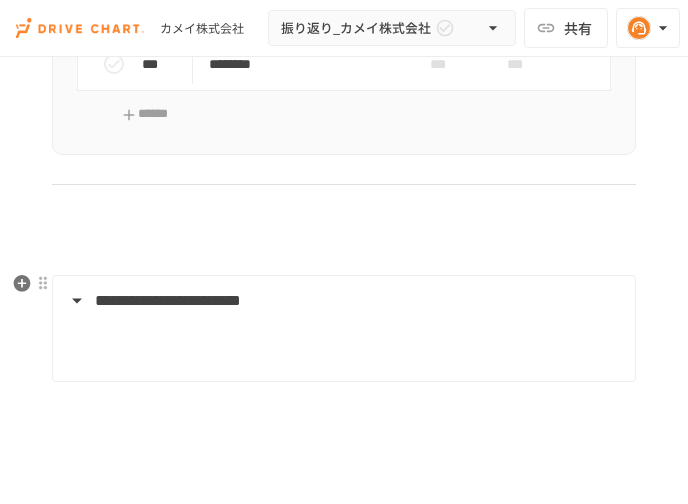 click at bounding box center (357, 347) 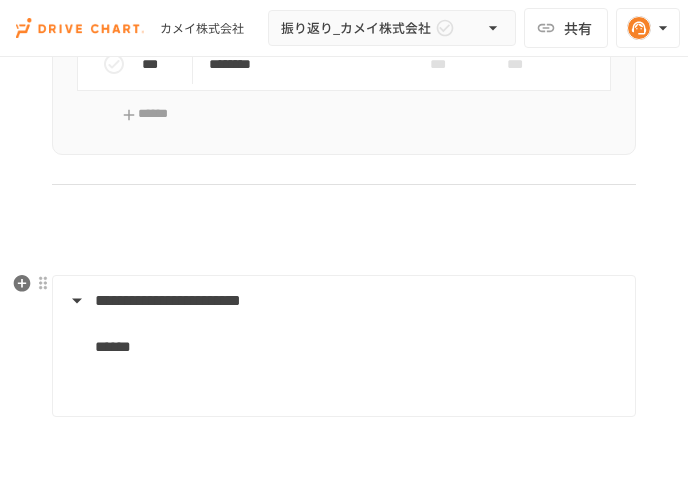click at bounding box center (357, 383) 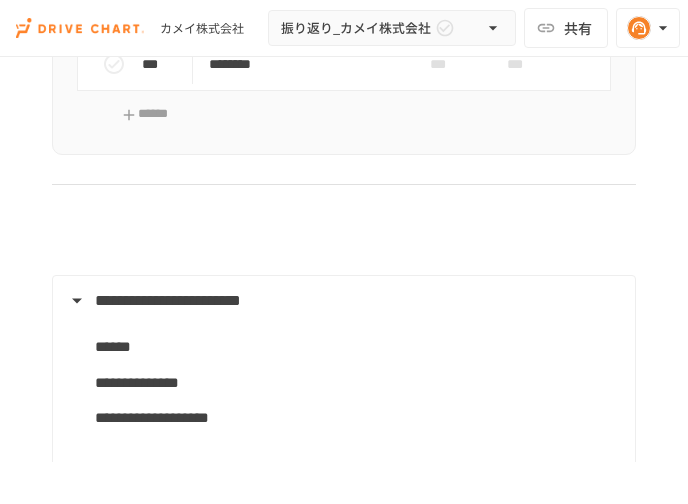 scroll, scrollTop: 593, scrollLeft: 0, axis: vertical 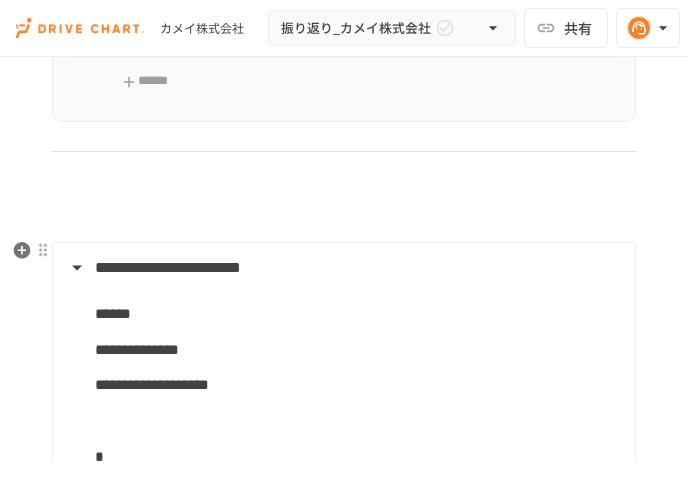 click on "*" at bounding box center (357, 457) 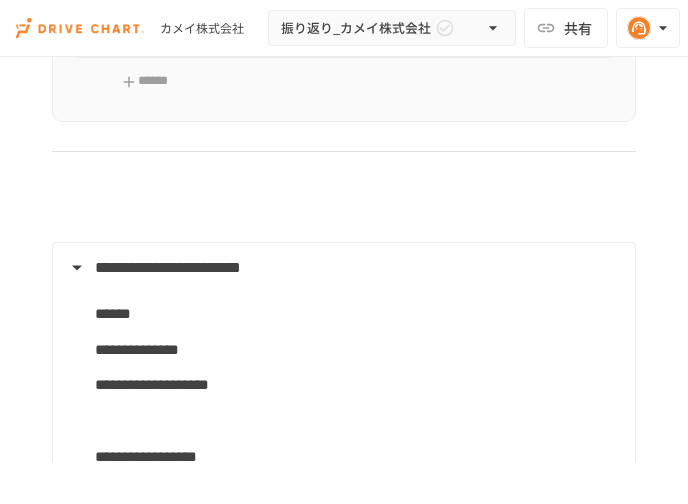 scroll, scrollTop: 628, scrollLeft: 0, axis: vertical 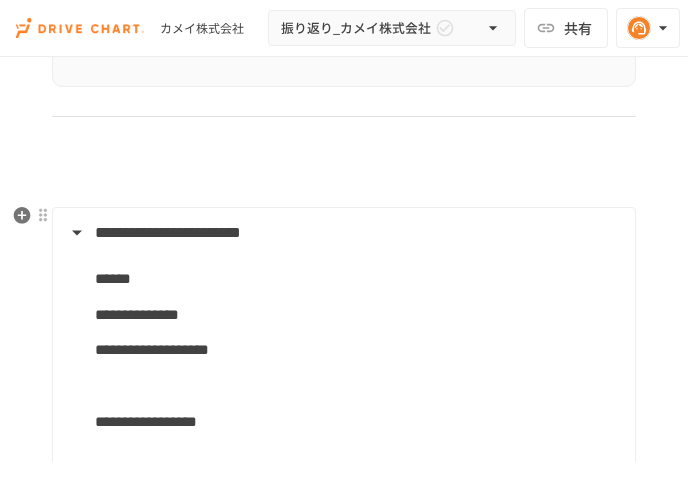 click at bounding box center [357, 457] 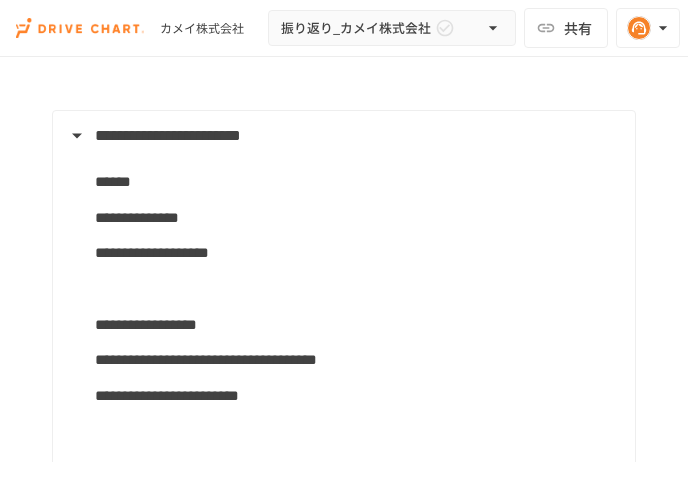 scroll, scrollTop: 761, scrollLeft: 0, axis: vertical 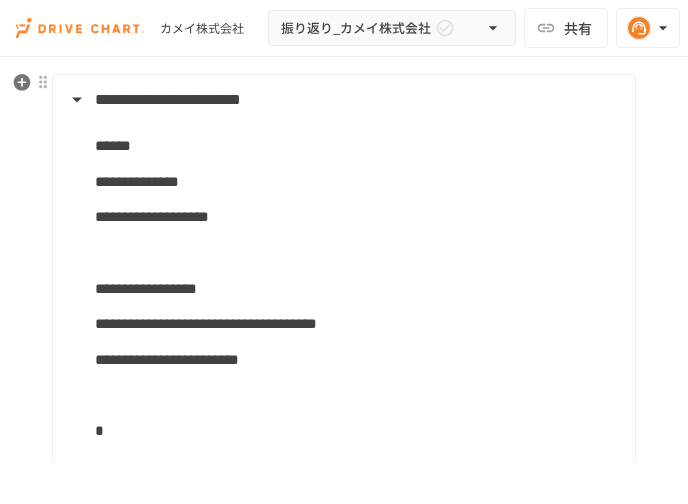 click on "*" at bounding box center (357, 431) 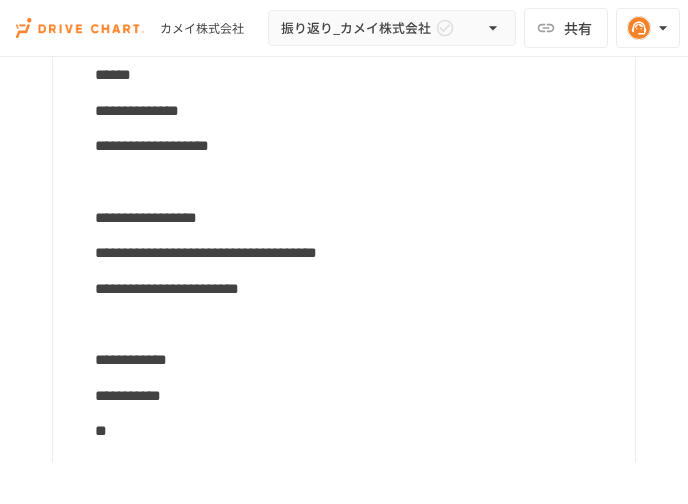 scroll, scrollTop: 833, scrollLeft: 0, axis: vertical 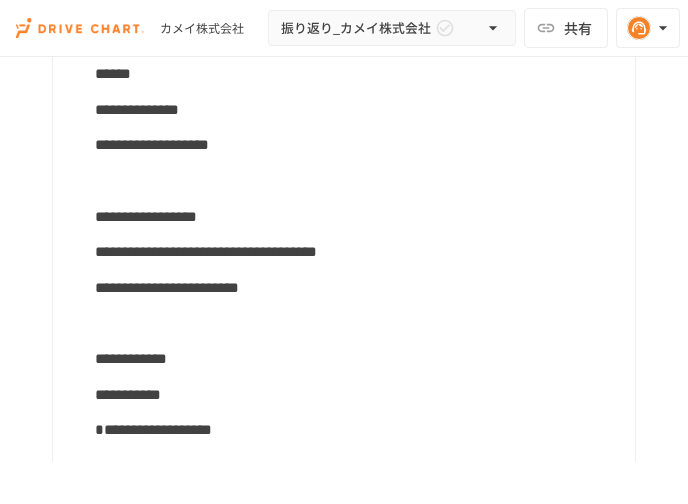 click on "**********" at bounding box center (357, 430) 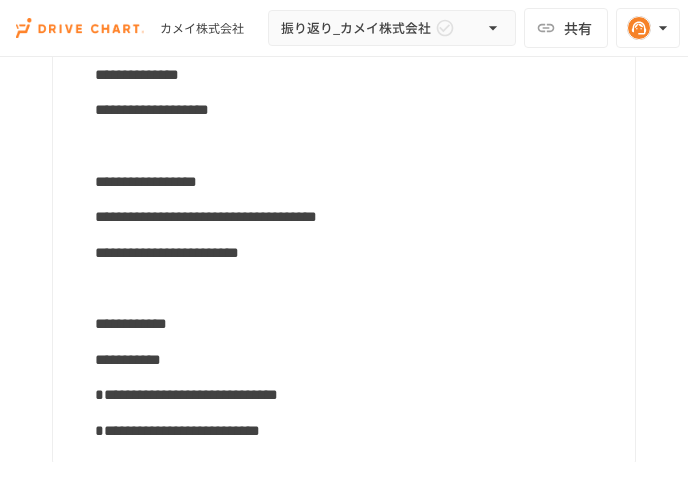 scroll, scrollTop: 904, scrollLeft: 0, axis: vertical 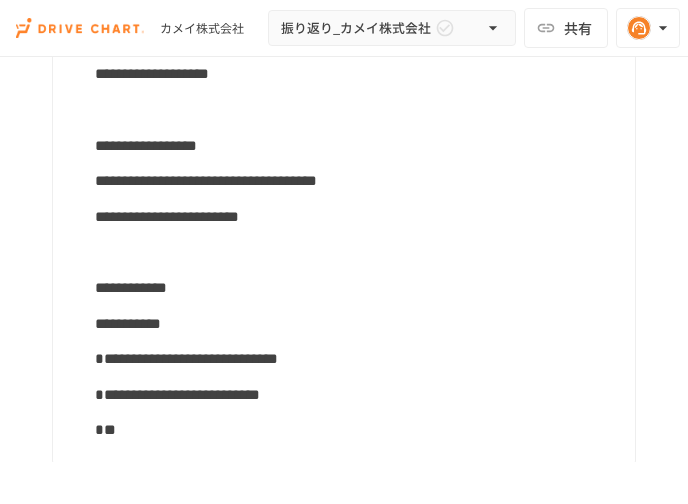 click on "*" at bounding box center (357, 430) 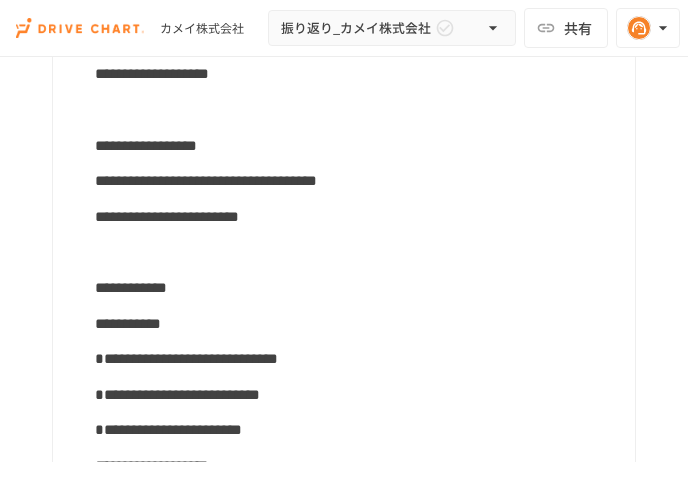 scroll, scrollTop: 974, scrollLeft: 0, axis: vertical 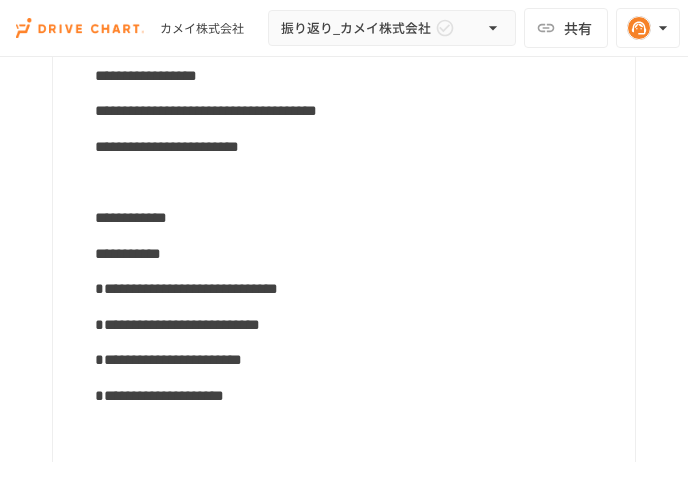 click on "**********" at bounding box center [357, 396] 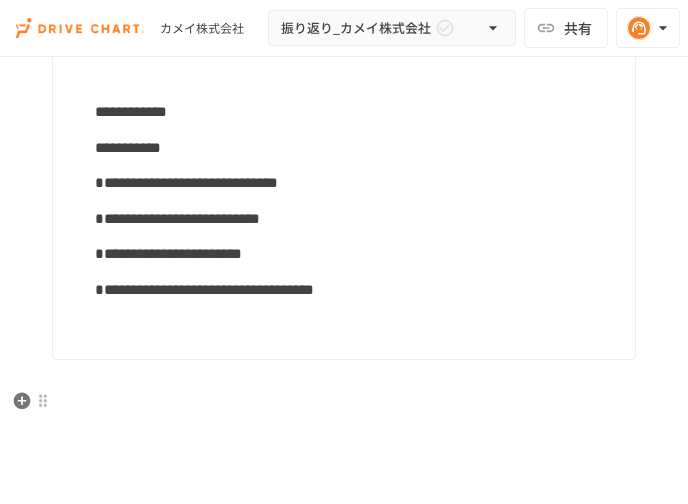 scroll, scrollTop: 1054, scrollLeft: 0, axis: vertical 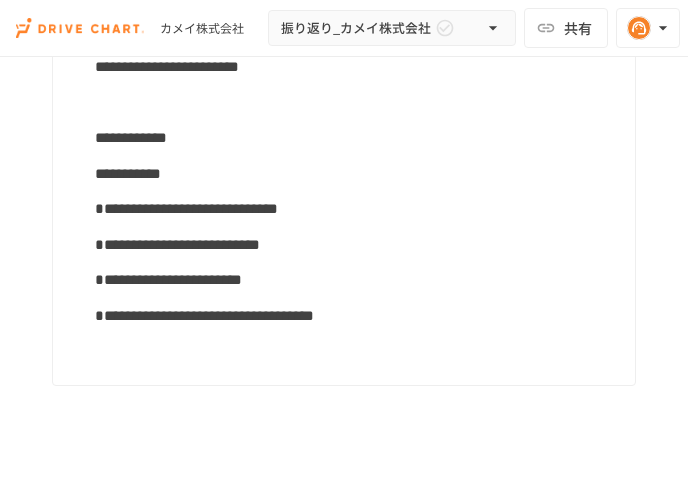click on "**********" at bounding box center [342, 92] 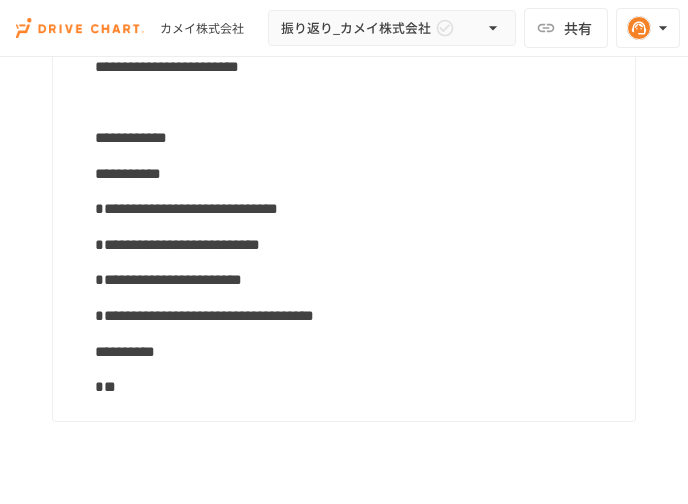click on "**********" at bounding box center (357, 174) 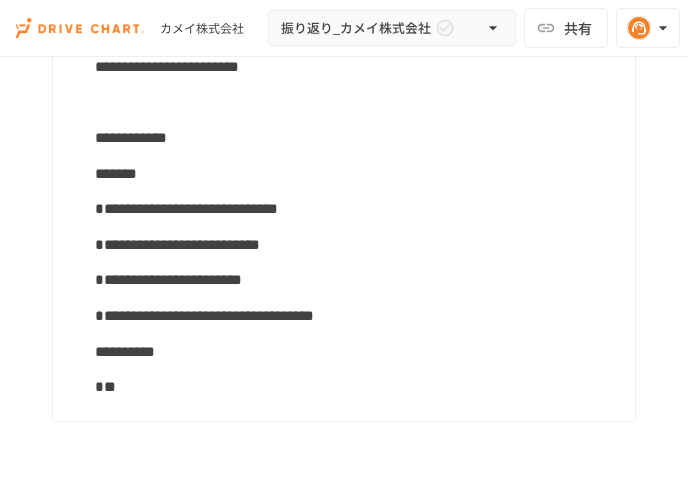 click on "*" at bounding box center [357, 387] 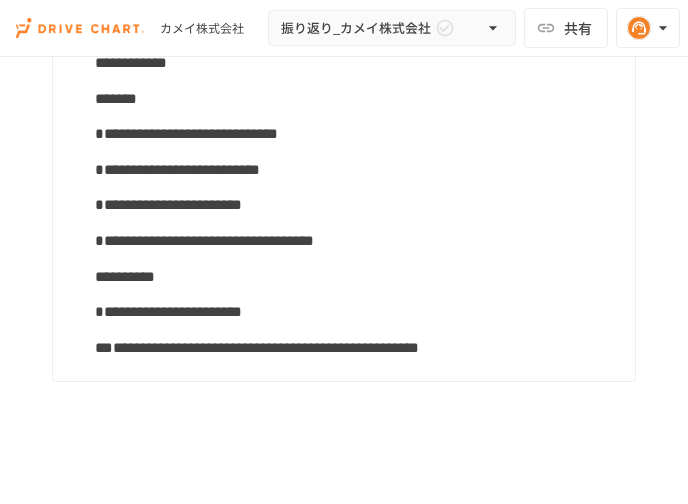 scroll, scrollTop: 1152, scrollLeft: 0, axis: vertical 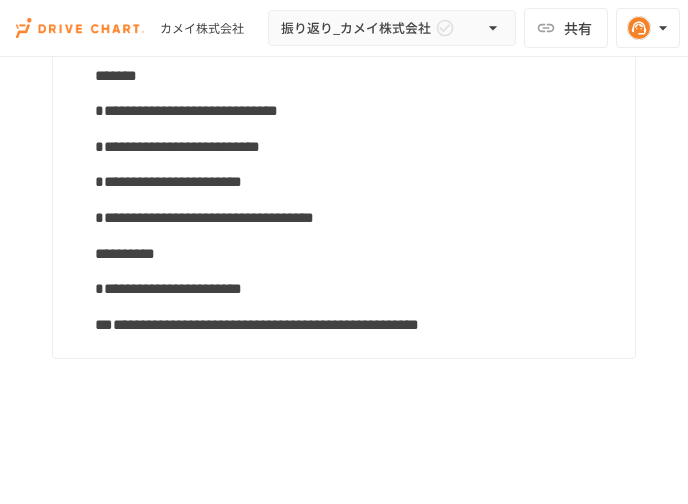 click on "**********" at bounding box center [357, 325] 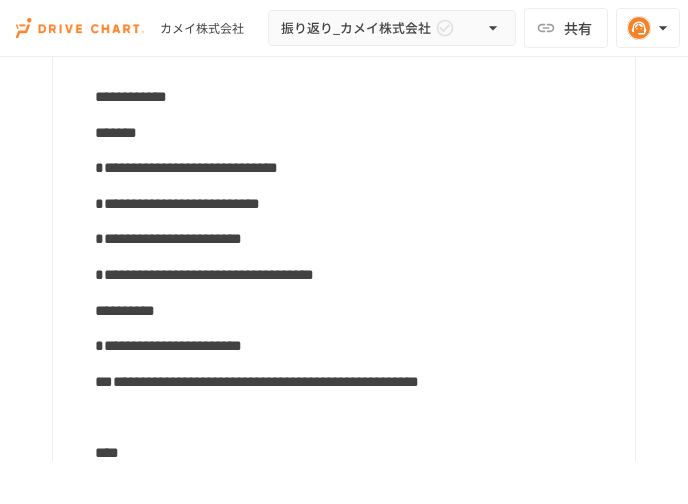 scroll, scrollTop: 1179, scrollLeft: 0, axis: vertical 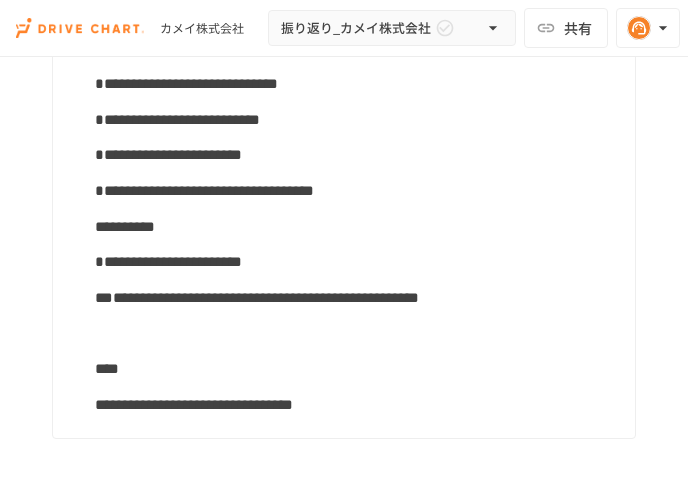 click on "**********" at bounding box center (357, 405) 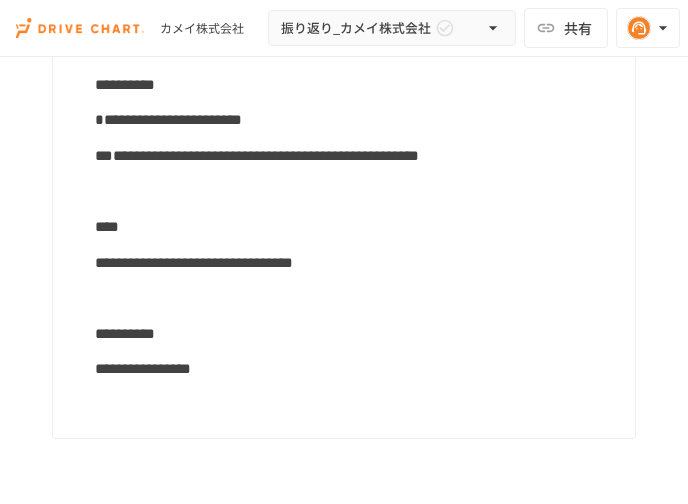 scroll, scrollTop: 1321, scrollLeft: 0, axis: vertical 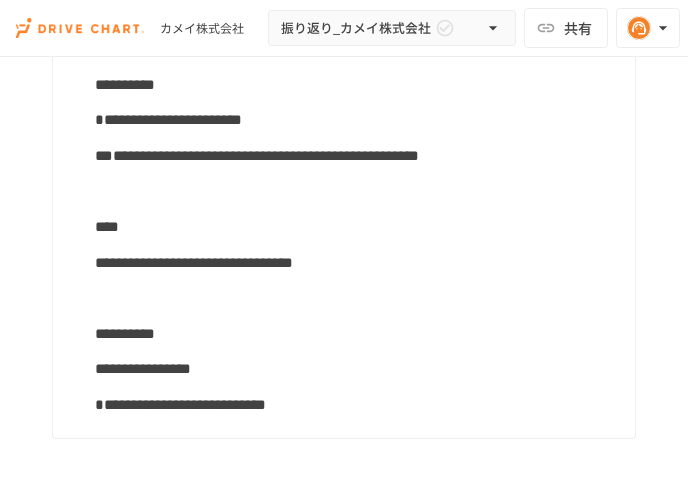 click on "**********" at bounding box center [357, 334] 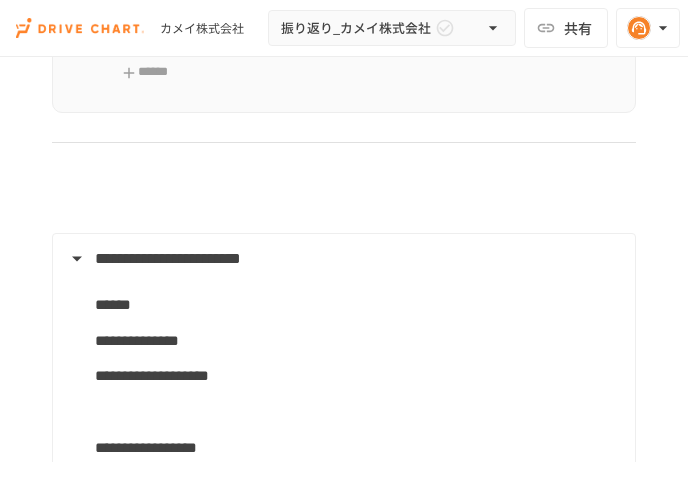scroll, scrollTop: 601, scrollLeft: 0, axis: vertical 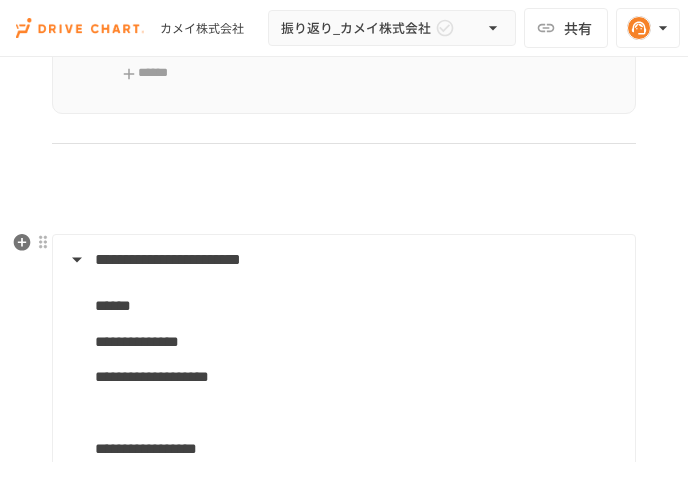 click on "**********" at bounding box center [168, 259] 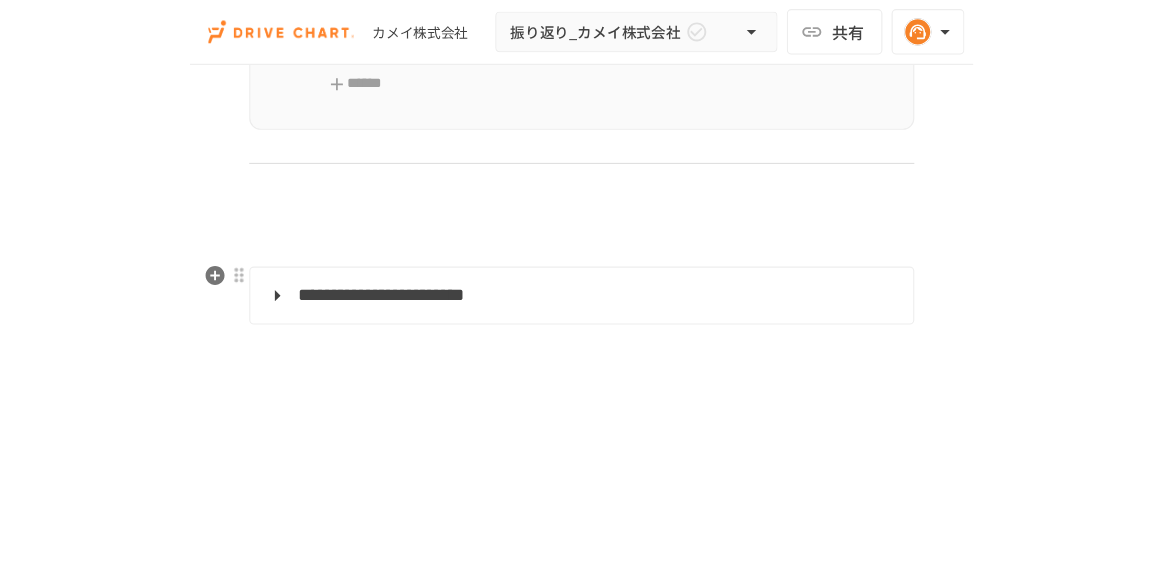 scroll, scrollTop: 281, scrollLeft: 0, axis: vertical 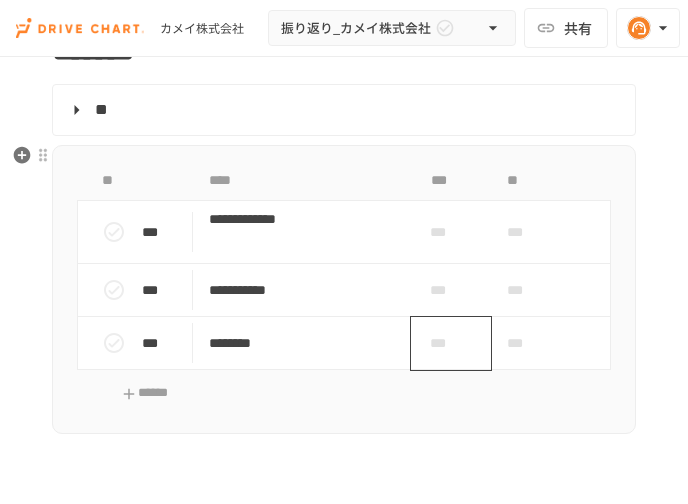 click on "***" at bounding box center [443, 343] 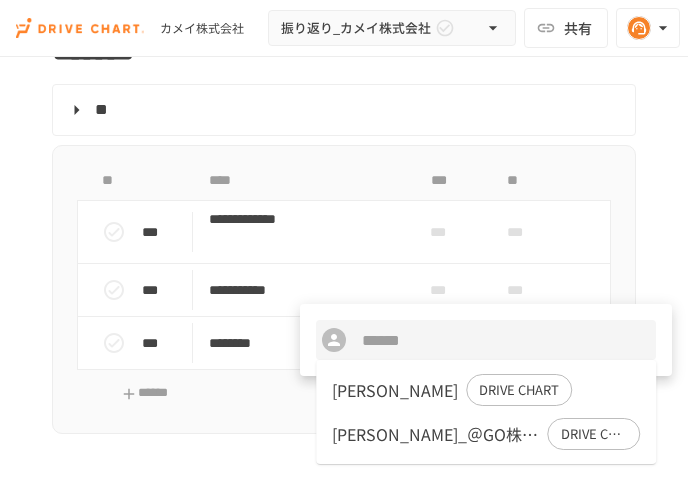 click at bounding box center [344, 252] 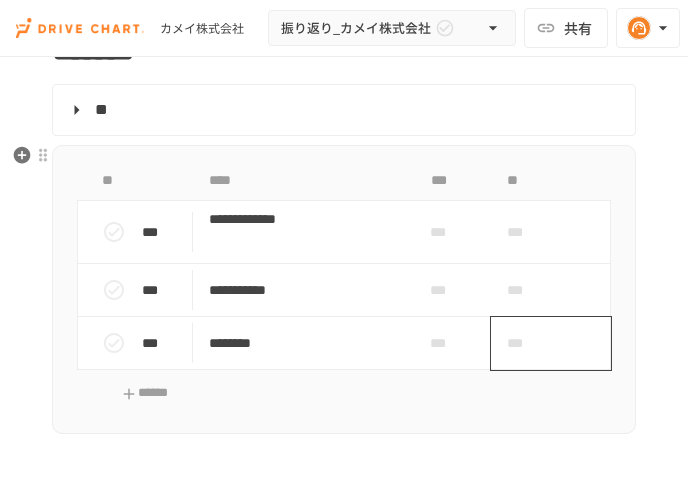 click on "***" at bounding box center (528, 343) 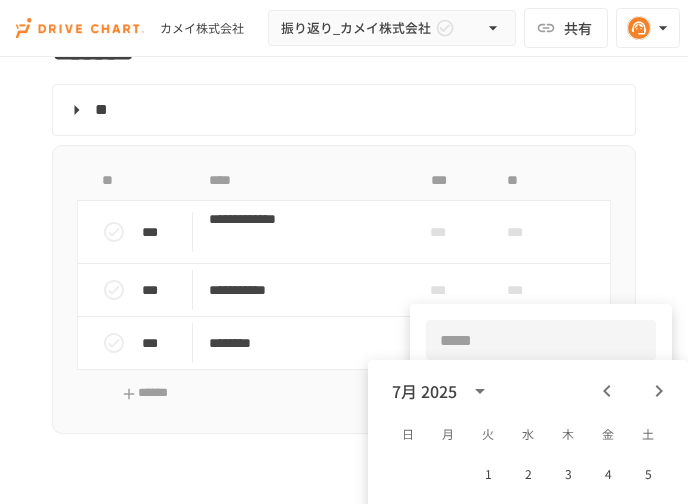 click at bounding box center [344, 252] 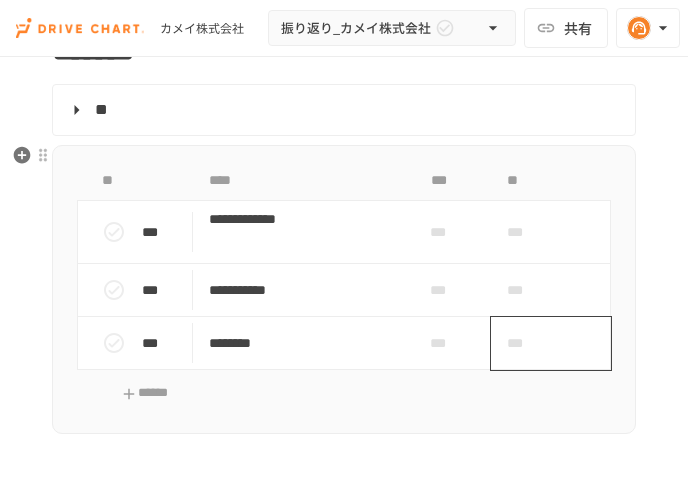 click on "***" at bounding box center (528, 343) 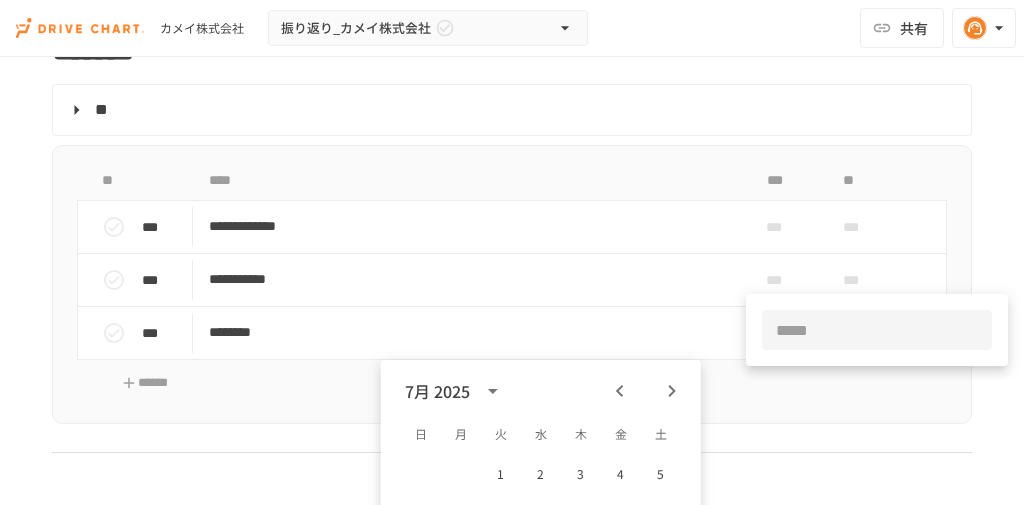 click at bounding box center (512, 252) 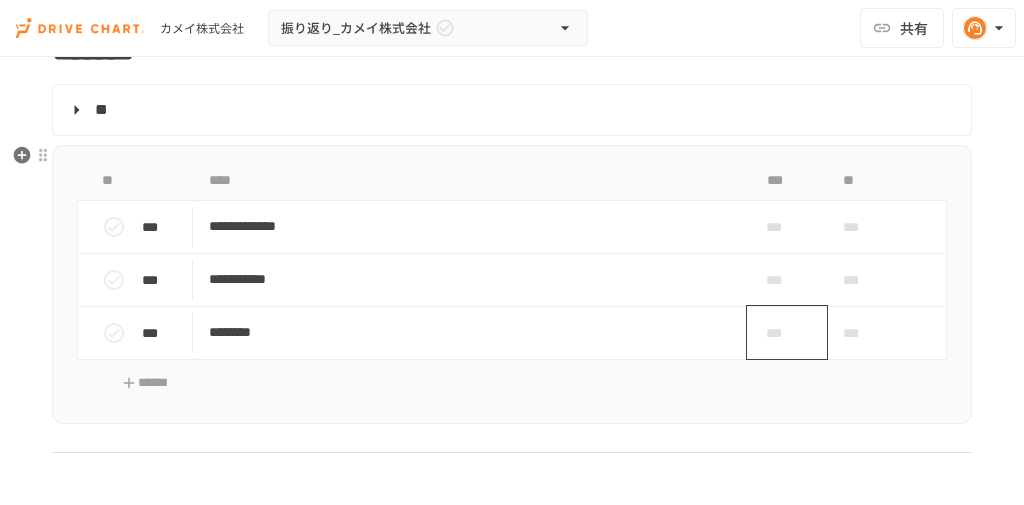 click on "***" at bounding box center [779, 333] 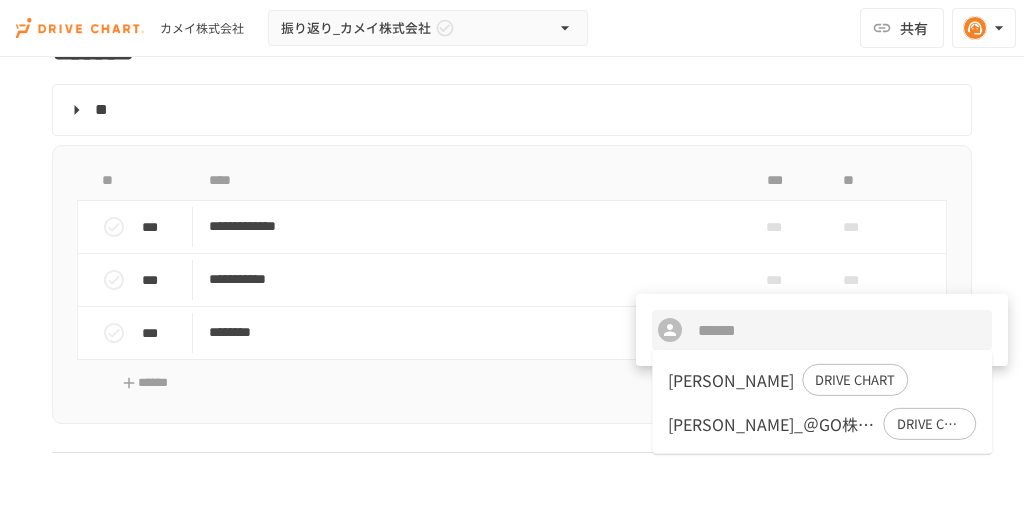 click at bounding box center [512, 252] 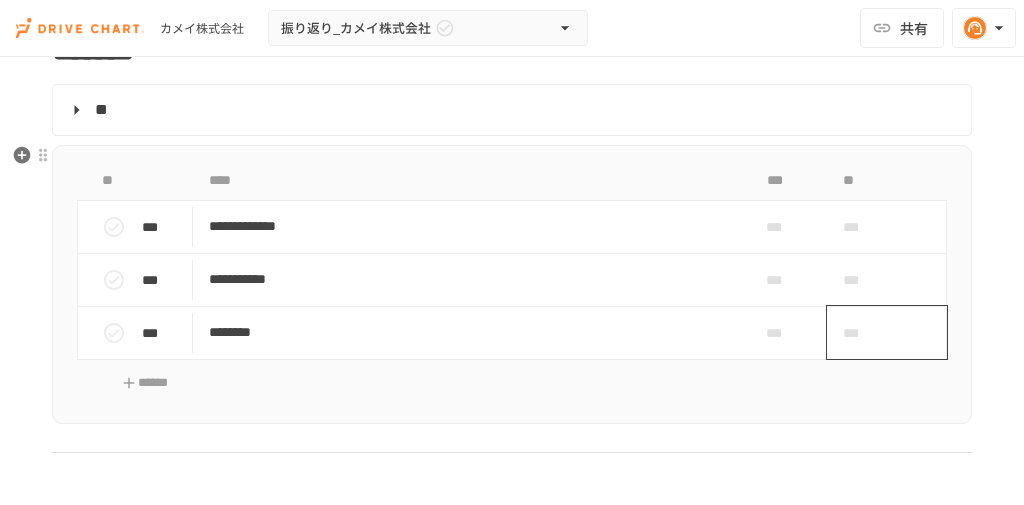 click on "***" at bounding box center (864, 333) 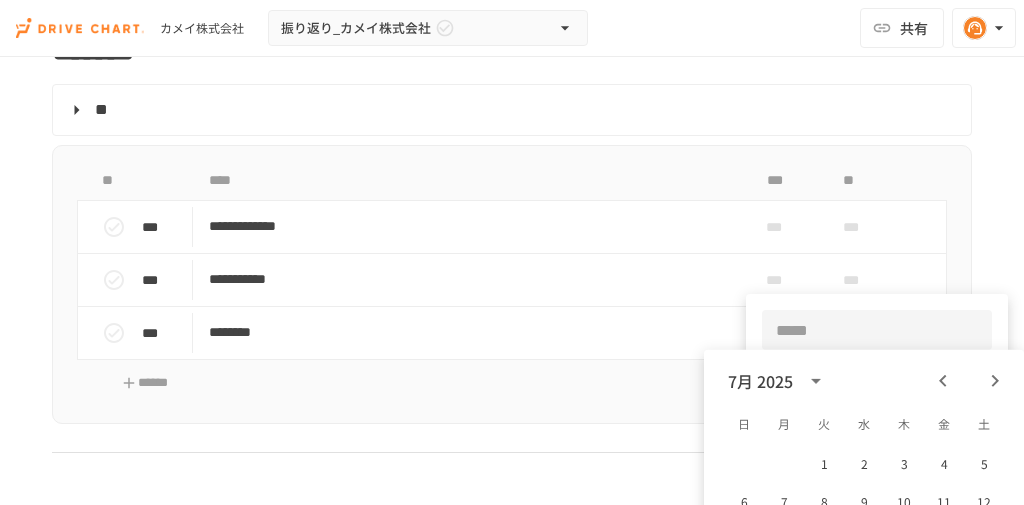 type 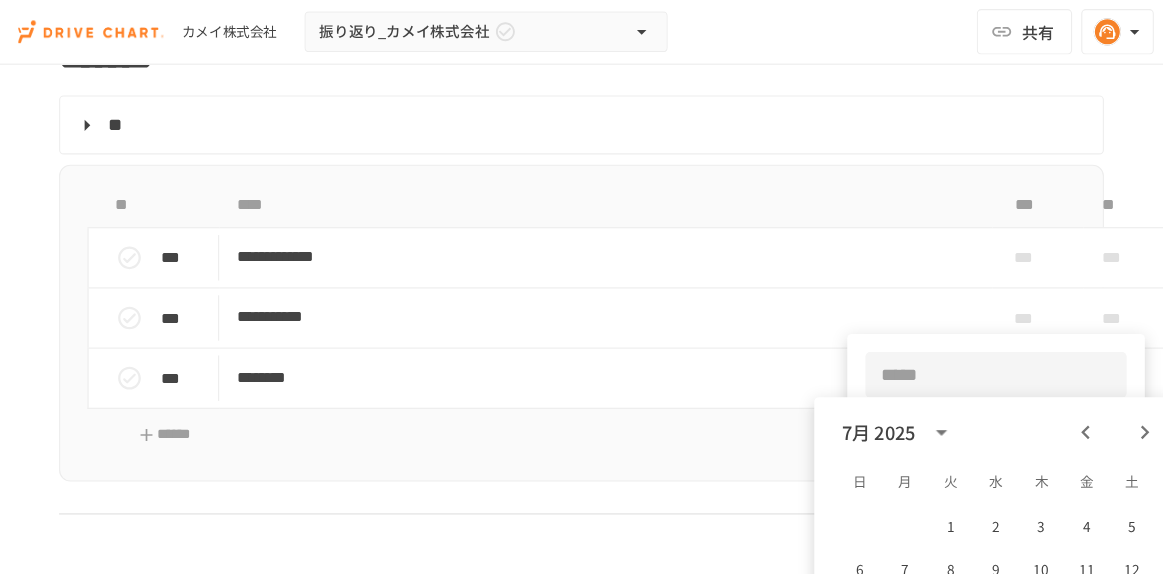 scroll, scrollTop: 281, scrollLeft: 0, axis: vertical 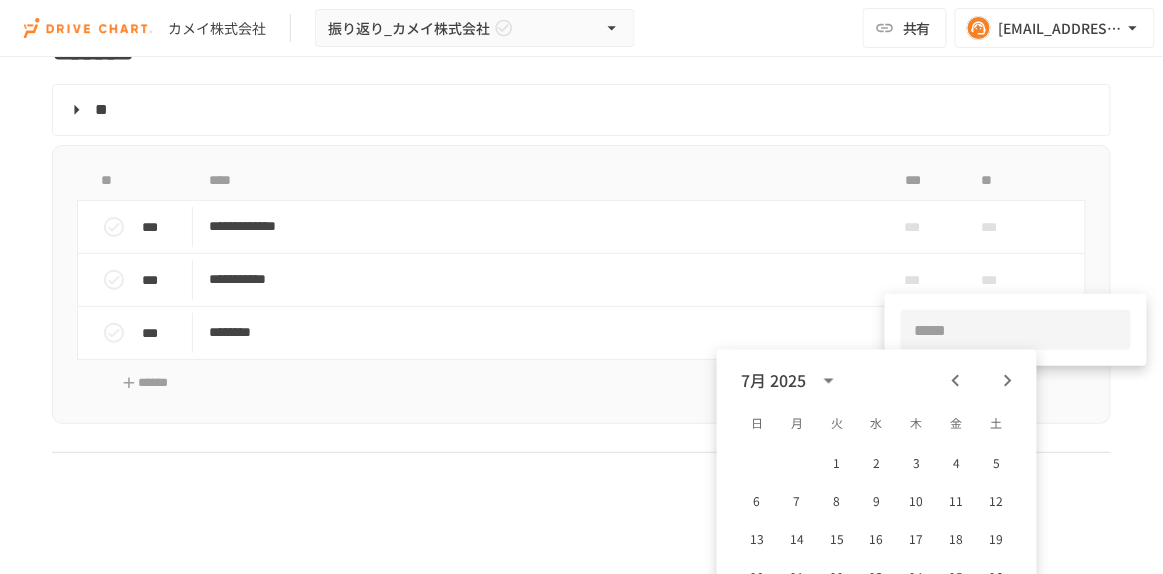 click at bounding box center [581, 287] 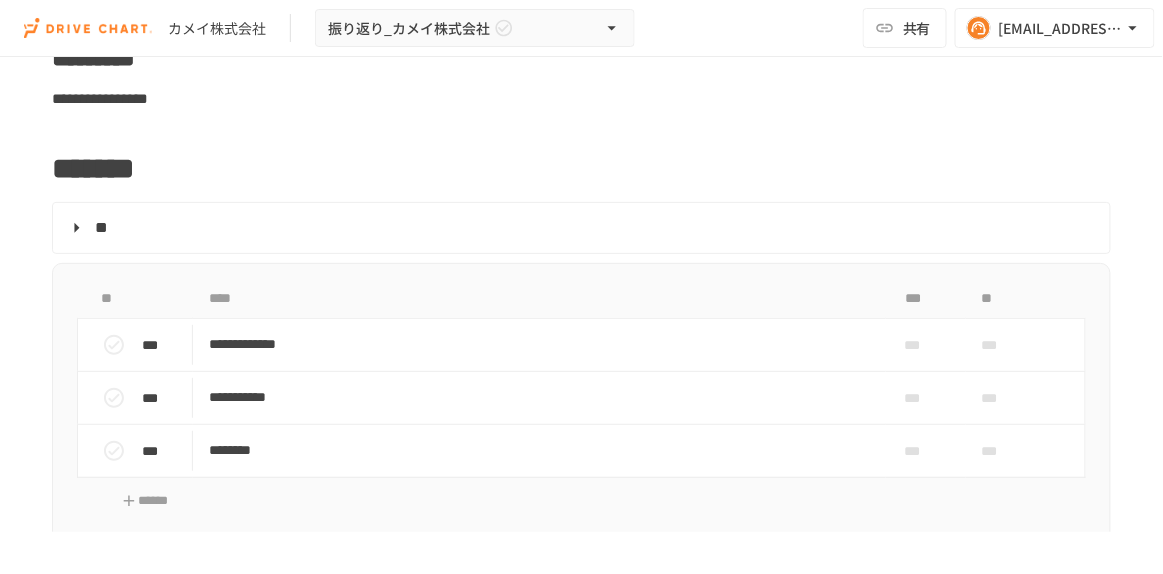 scroll, scrollTop: 99, scrollLeft: 0, axis: vertical 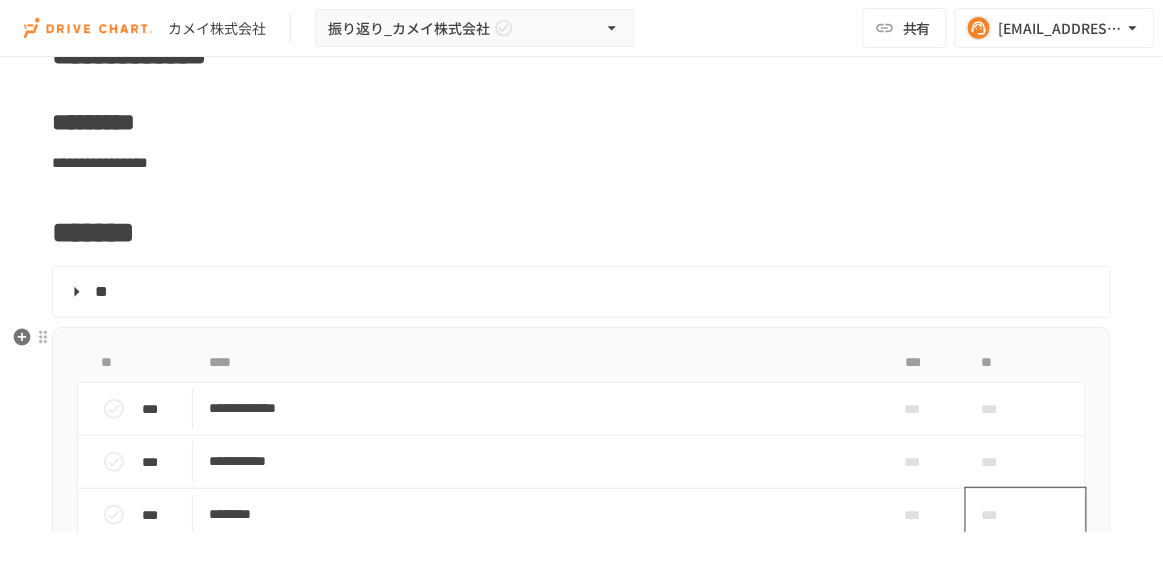 click on "***" at bounding box center (1026, 514) 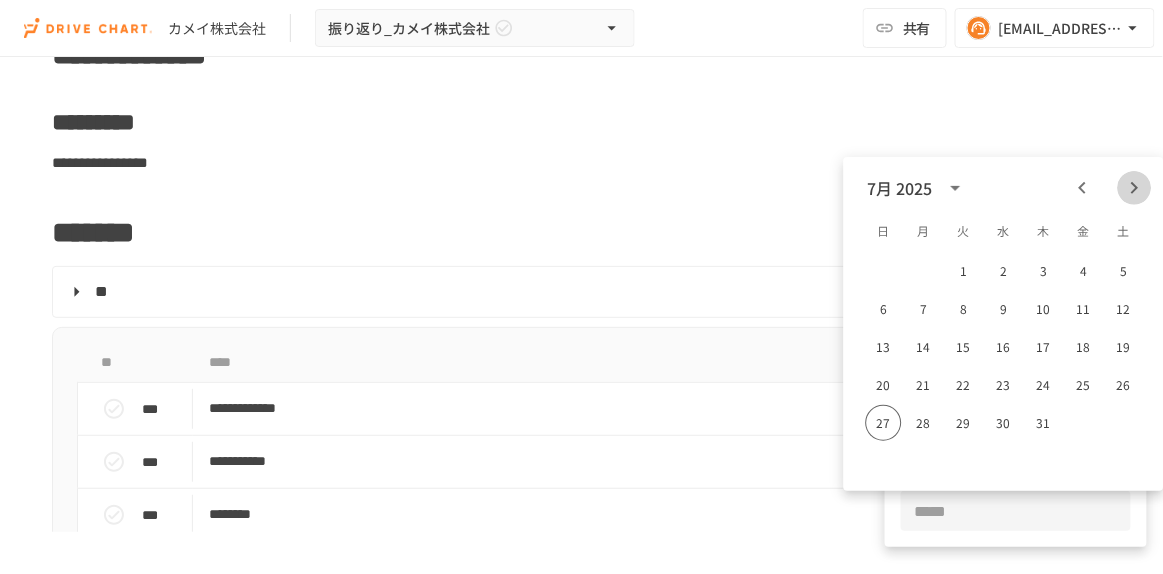click 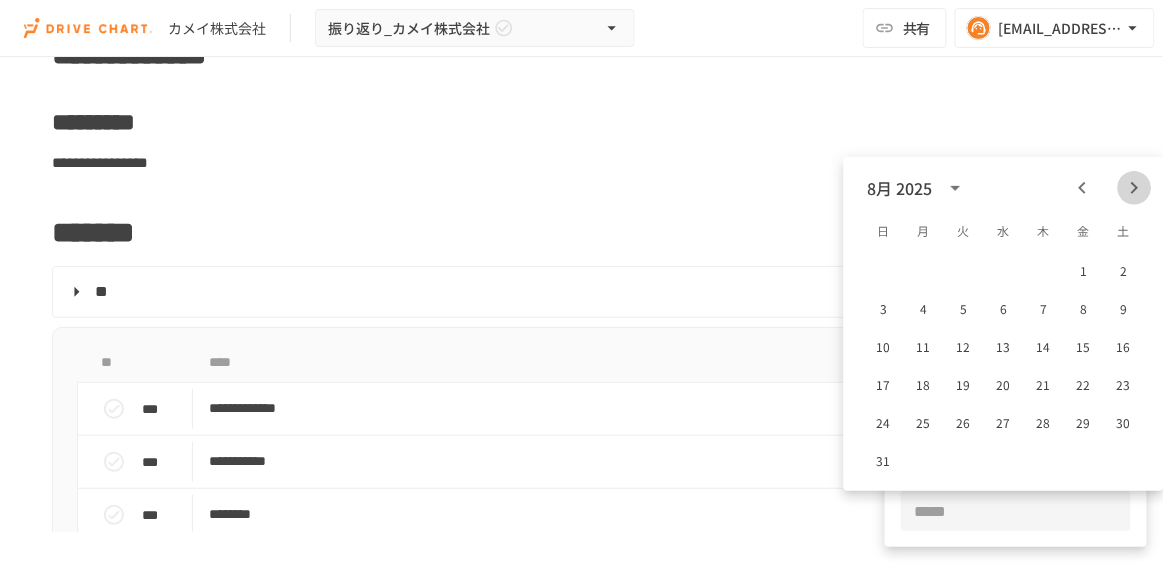 click 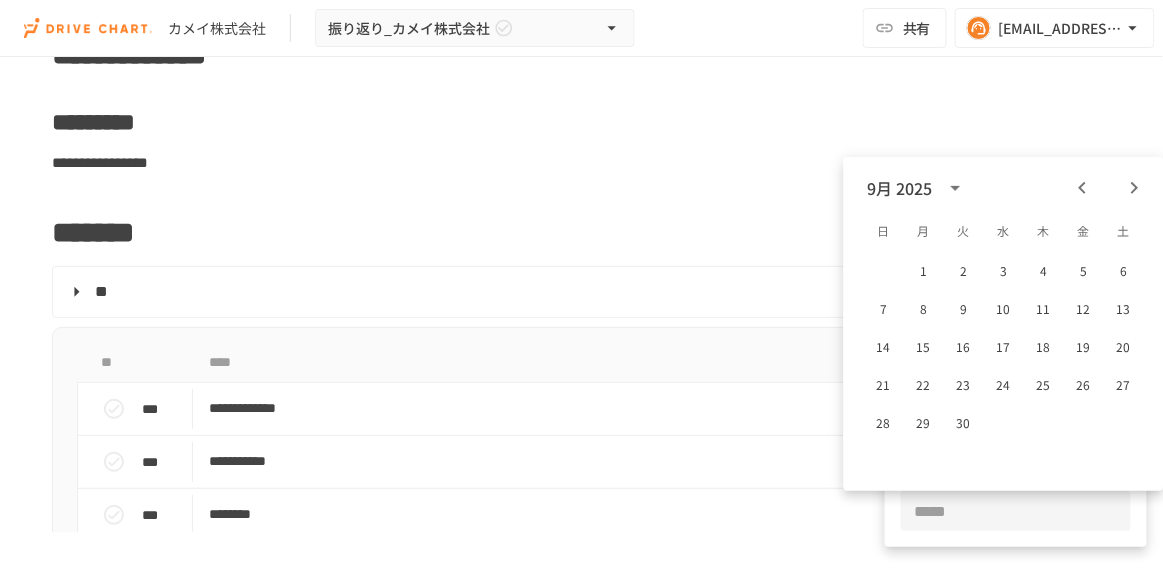 click 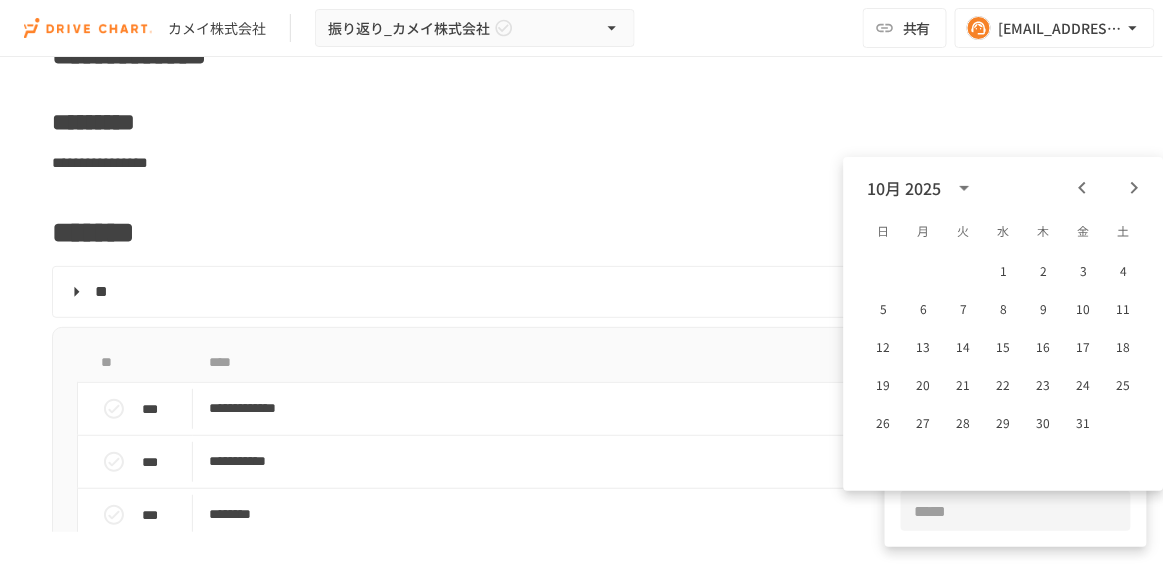 click 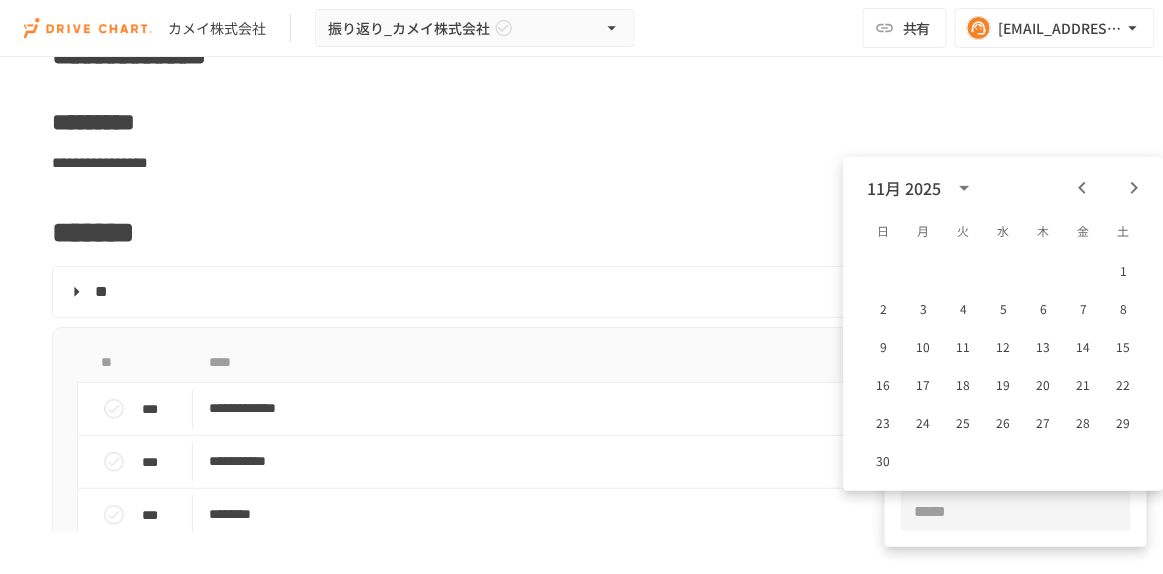 click 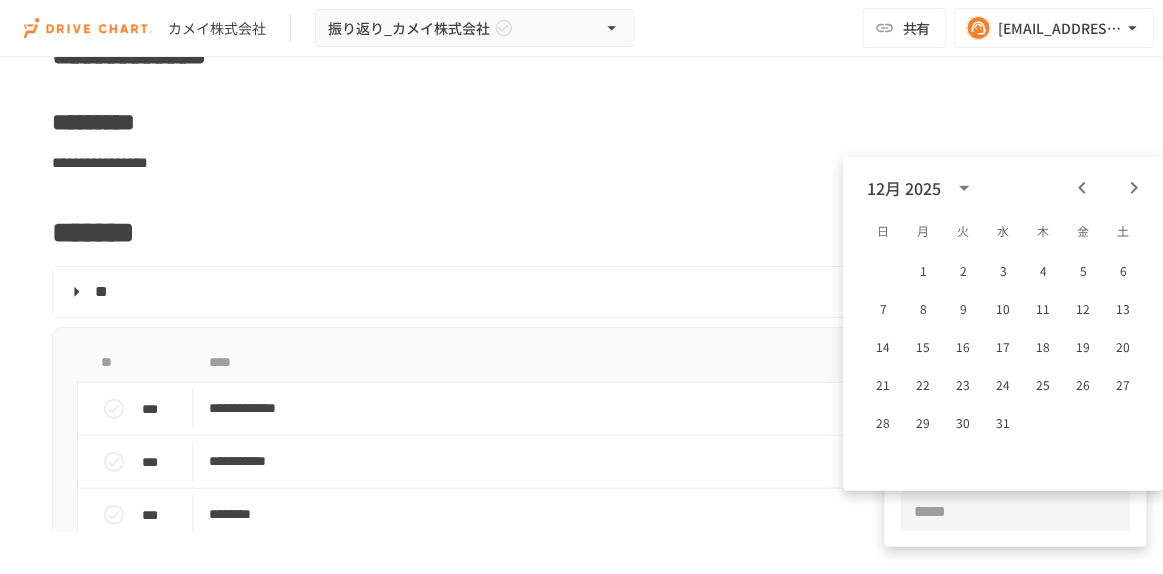 click 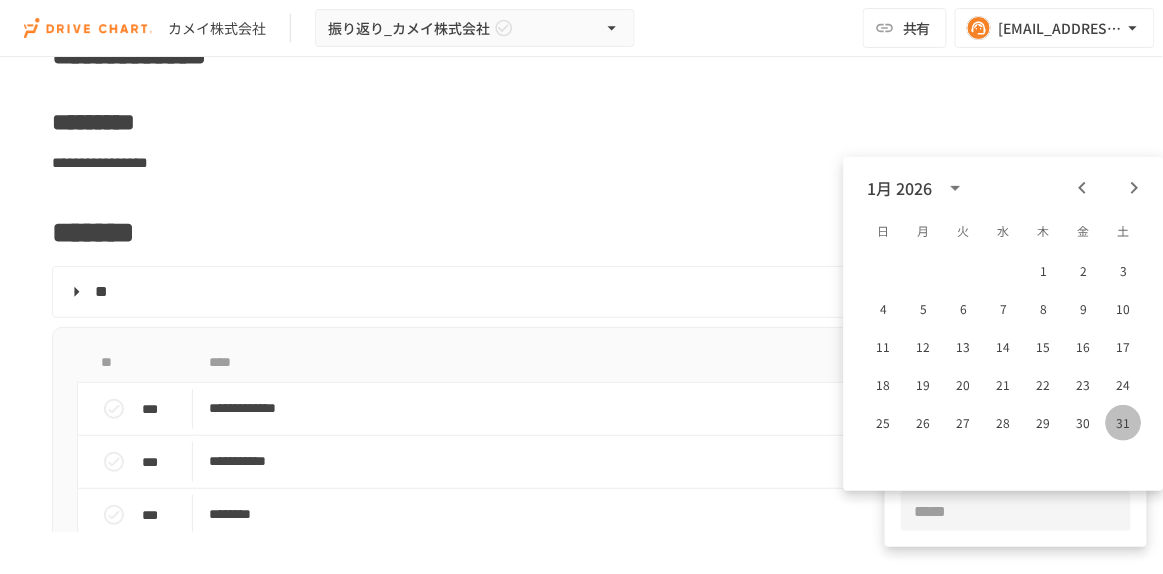 click on "31" at bounding box center (1124, 423) 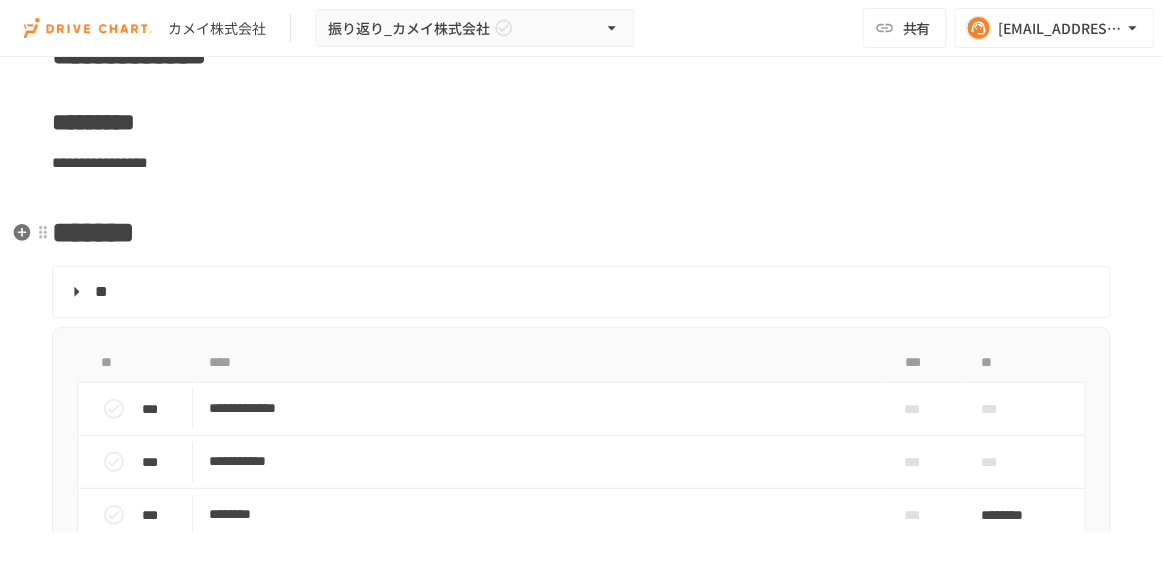 scroll, scrollTop: 190, scrollLeft: 0, axis: vertical 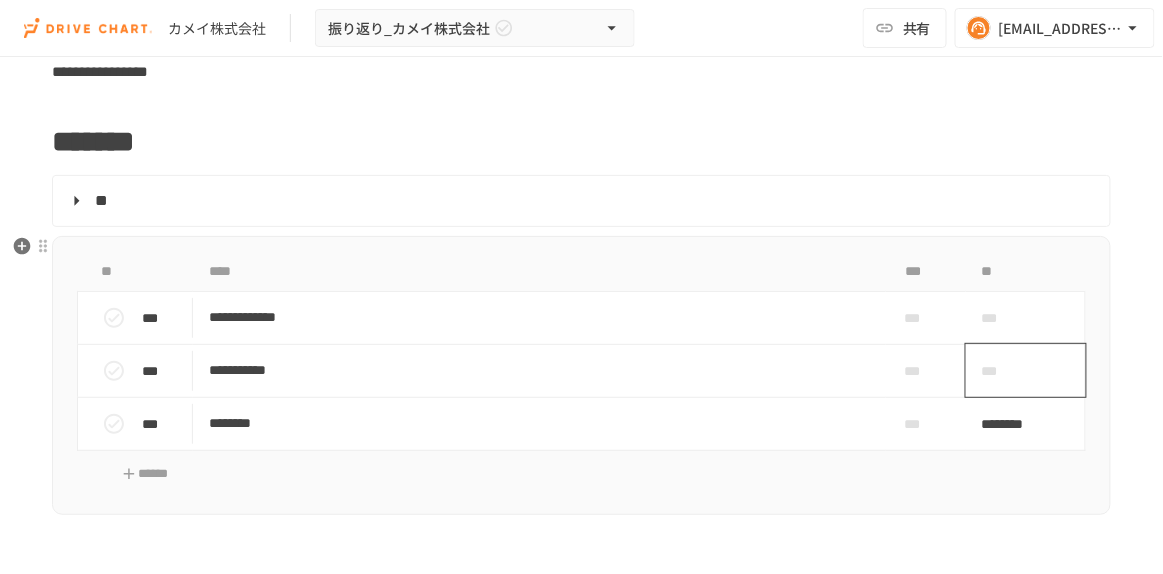 click on "***" at bounding box center (1026, 370) 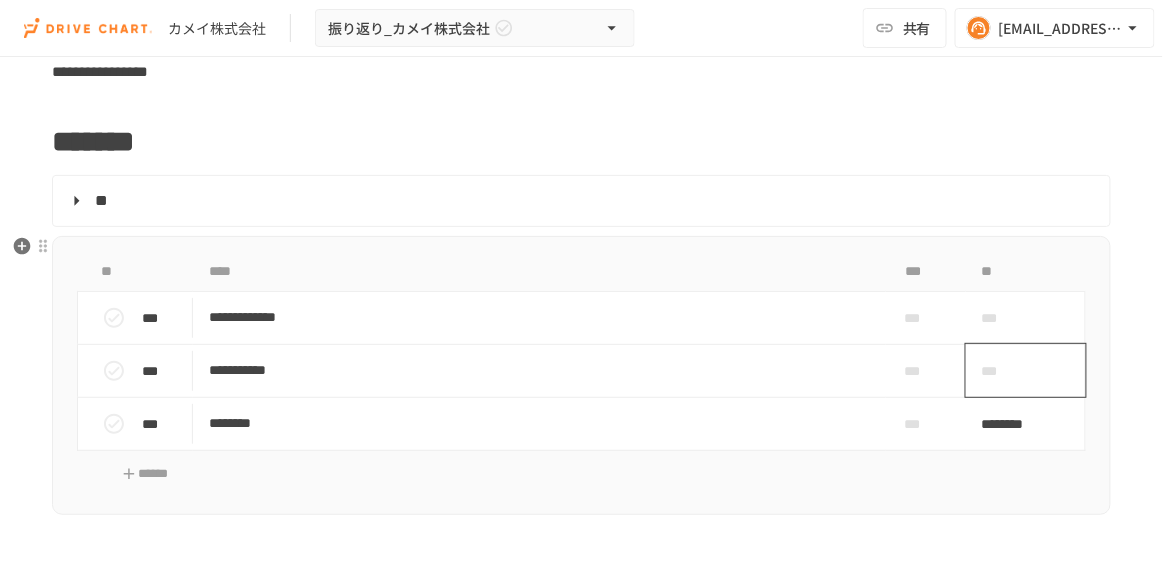 click on "***" at bounding box center (1003, 371) 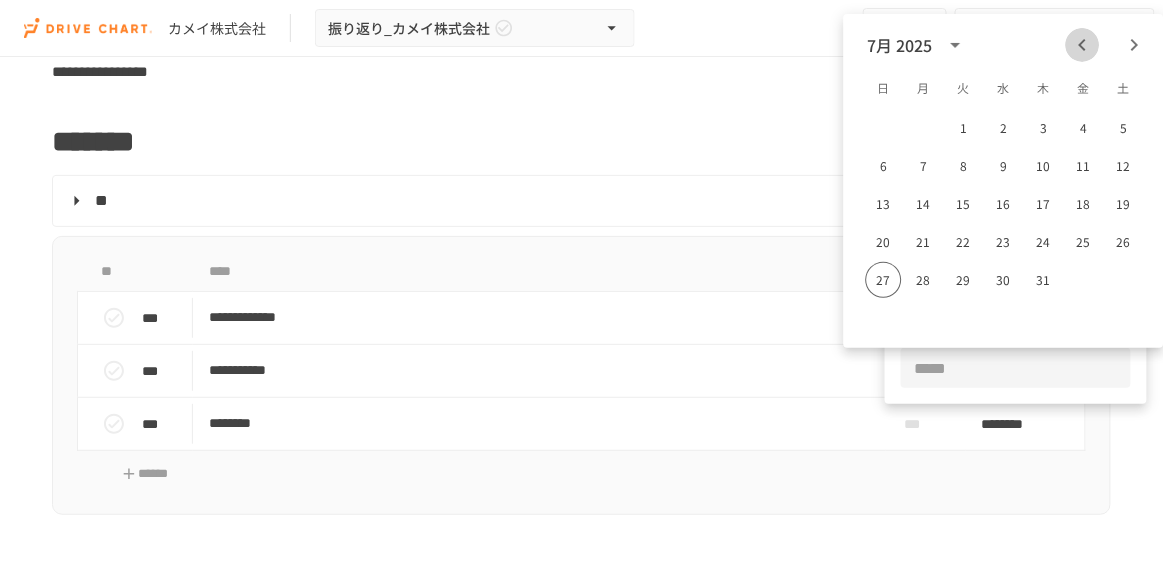 click 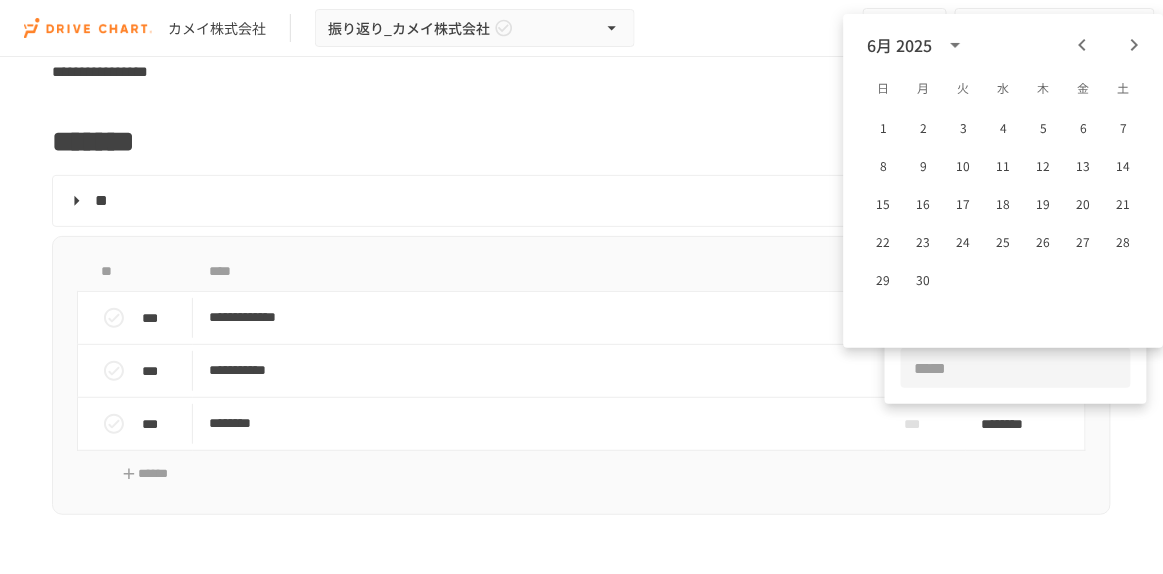 click 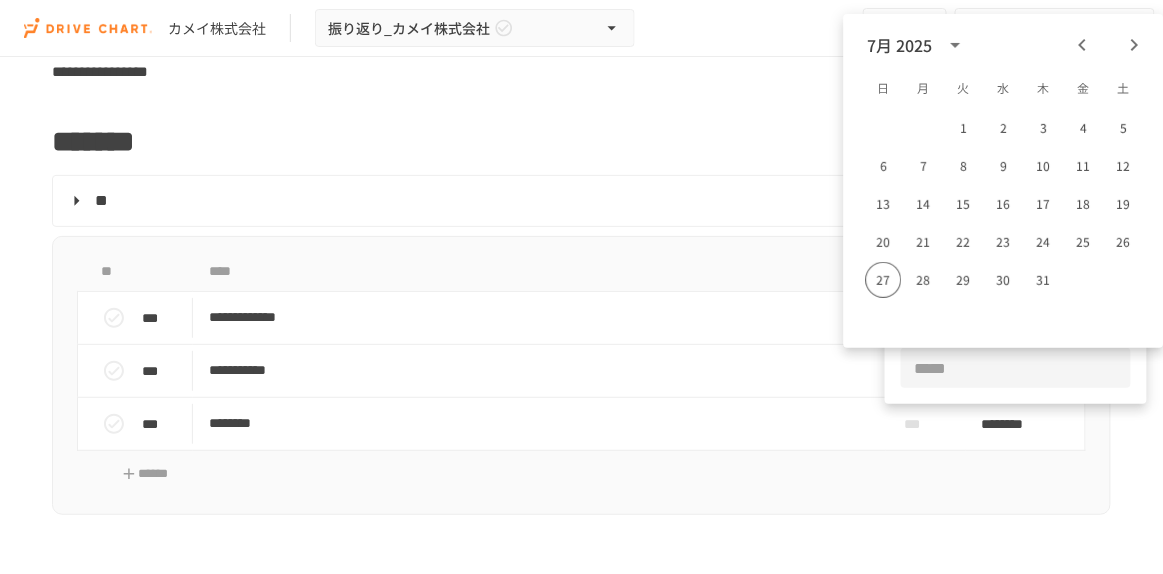click 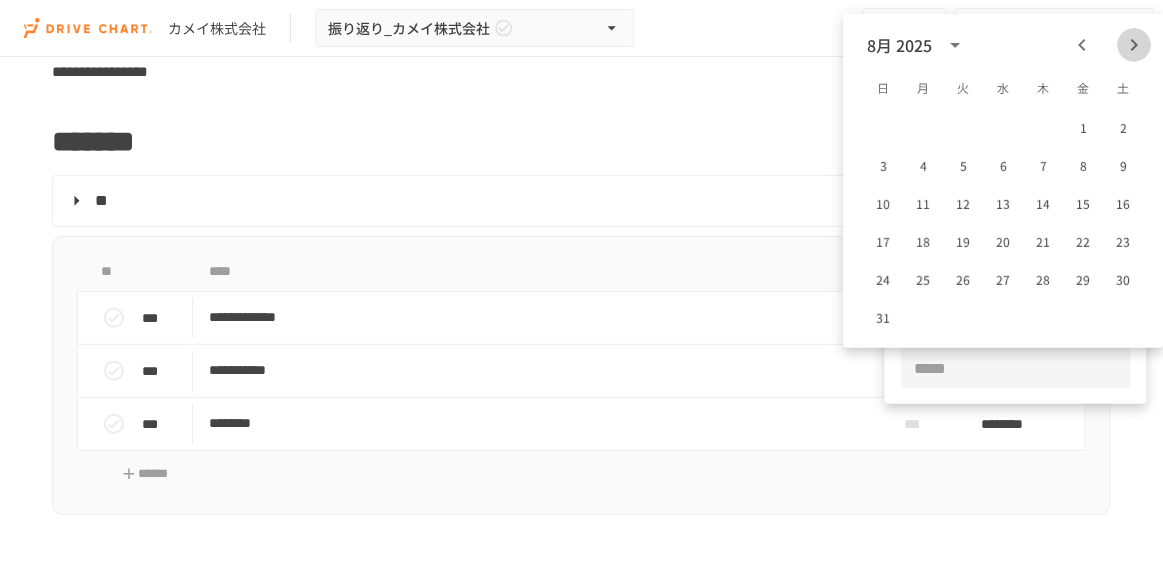 click 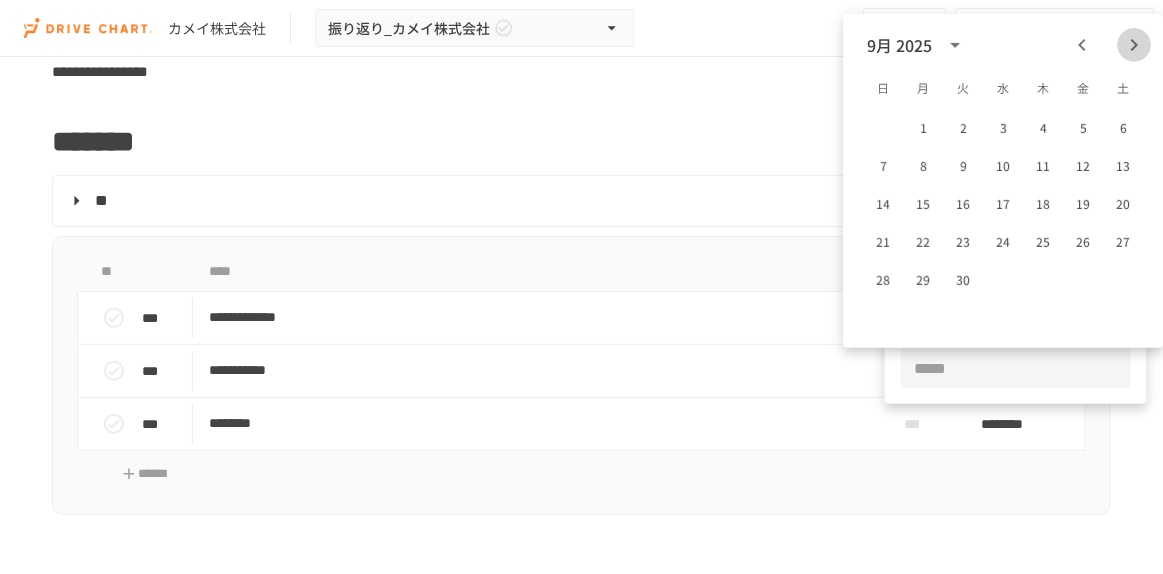 click 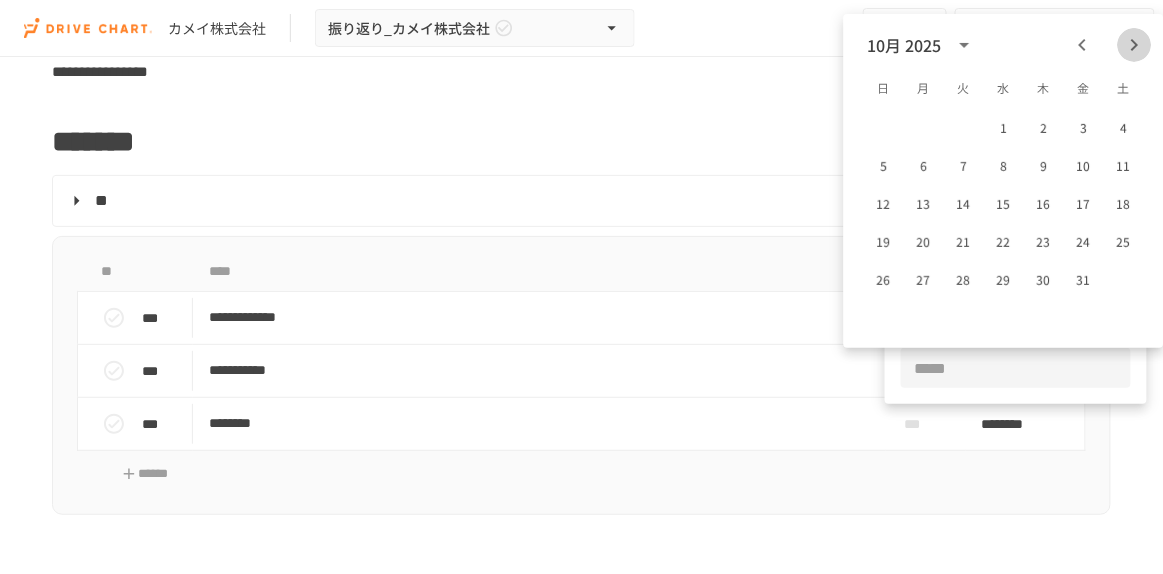 click 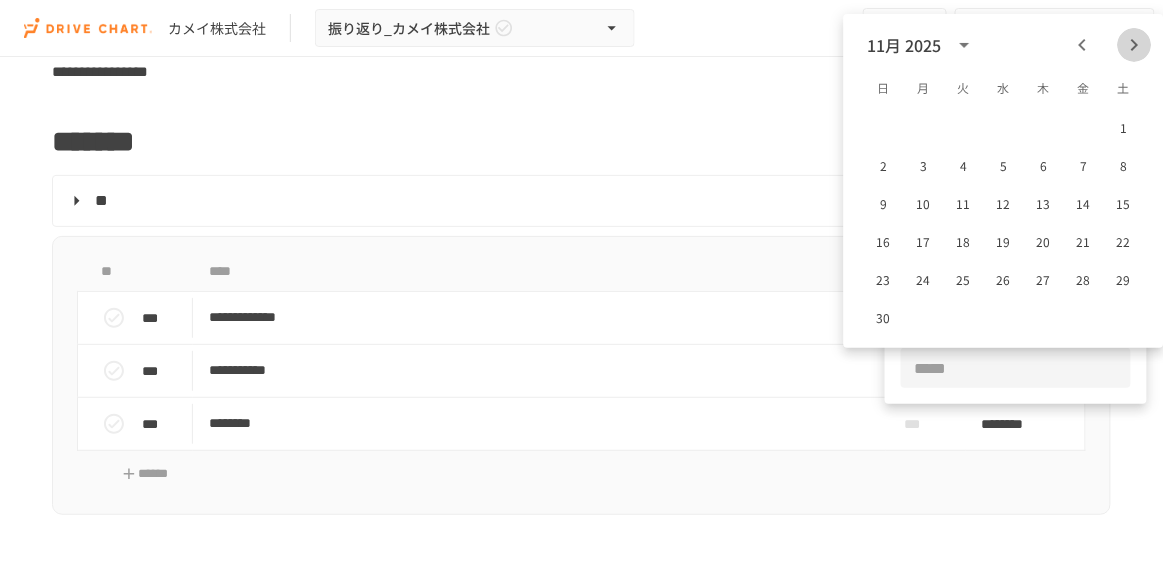 click 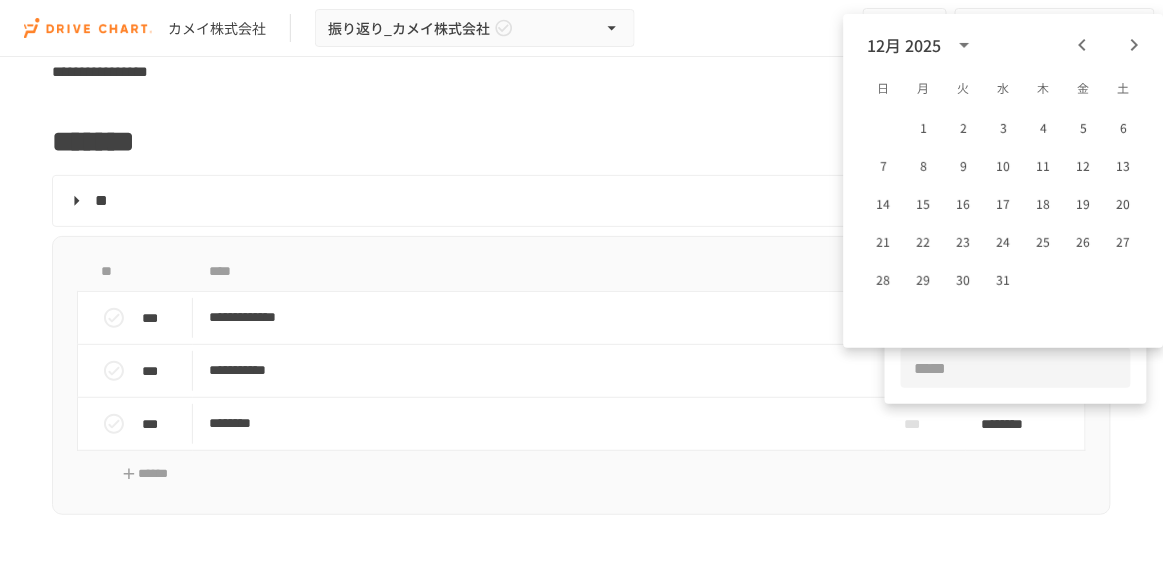 click 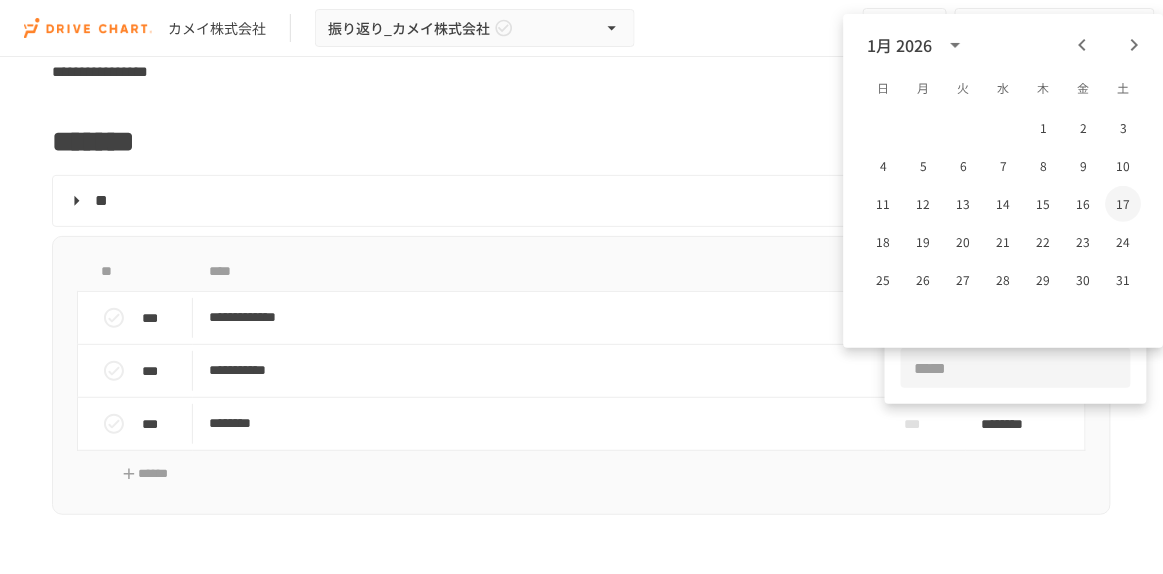 click on "17" at bounding box center (1124, 204) 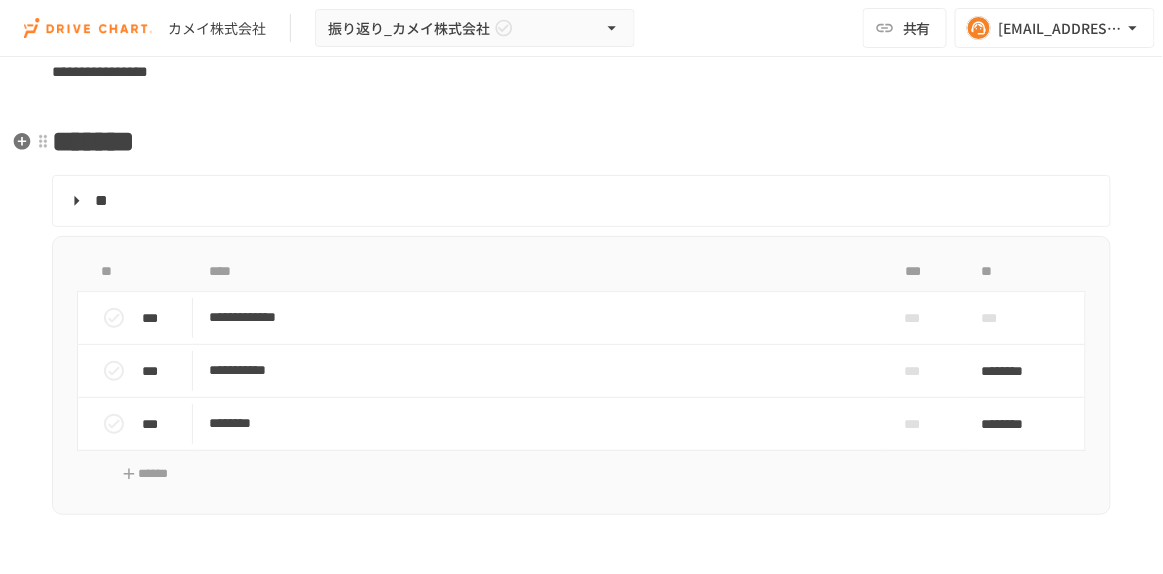 click on "**********" at bounding box center (581, 329) 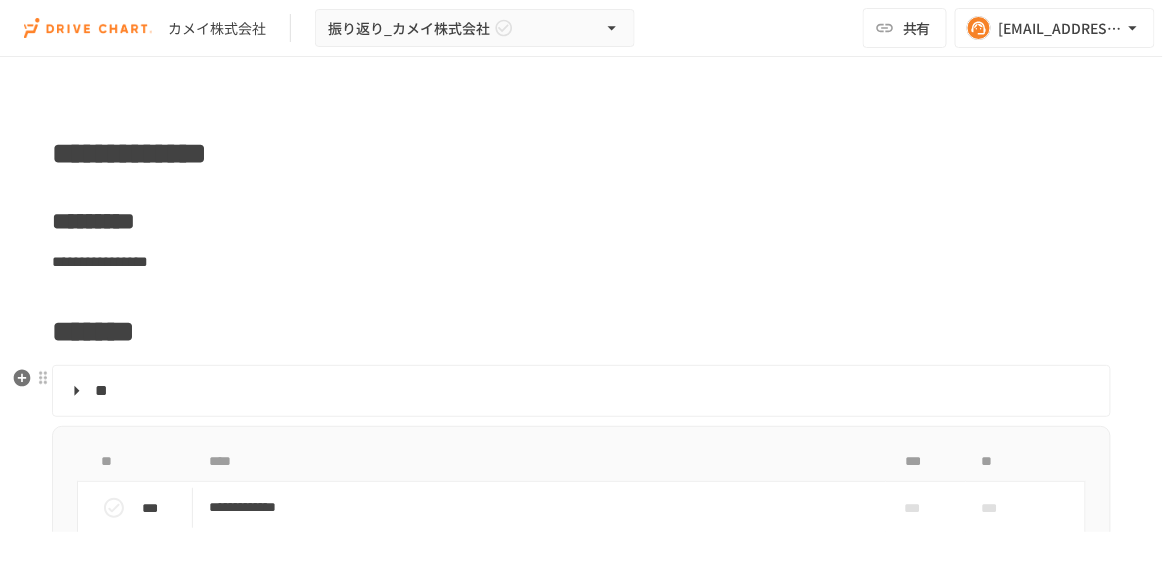scroll, scrollTop: 272, scrollLeft: 0, axis: vertical 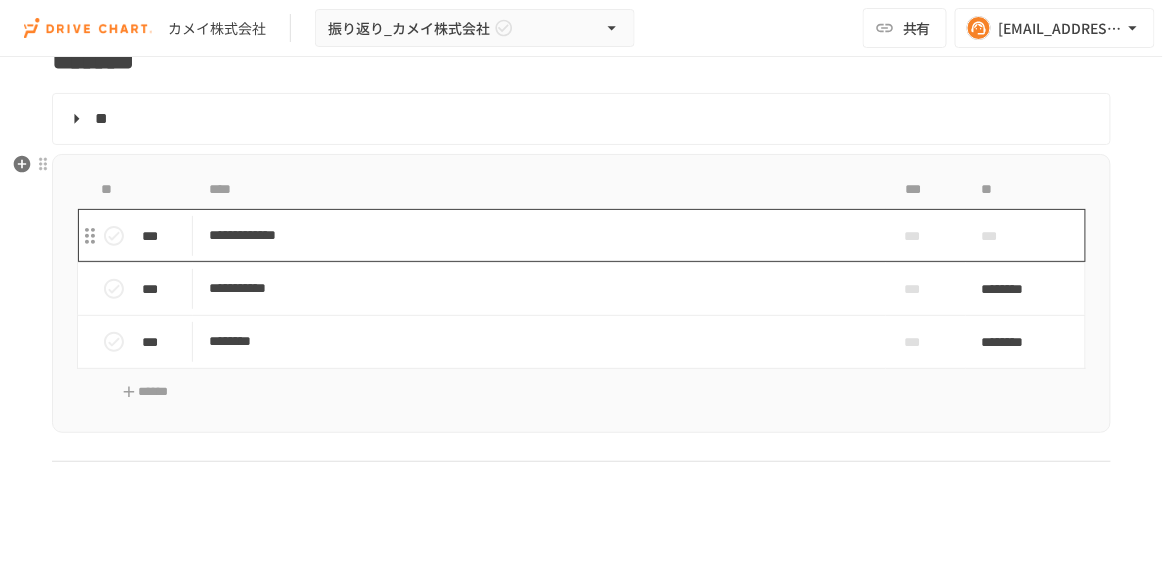 click on "**********" at bounding box center (533, 235) 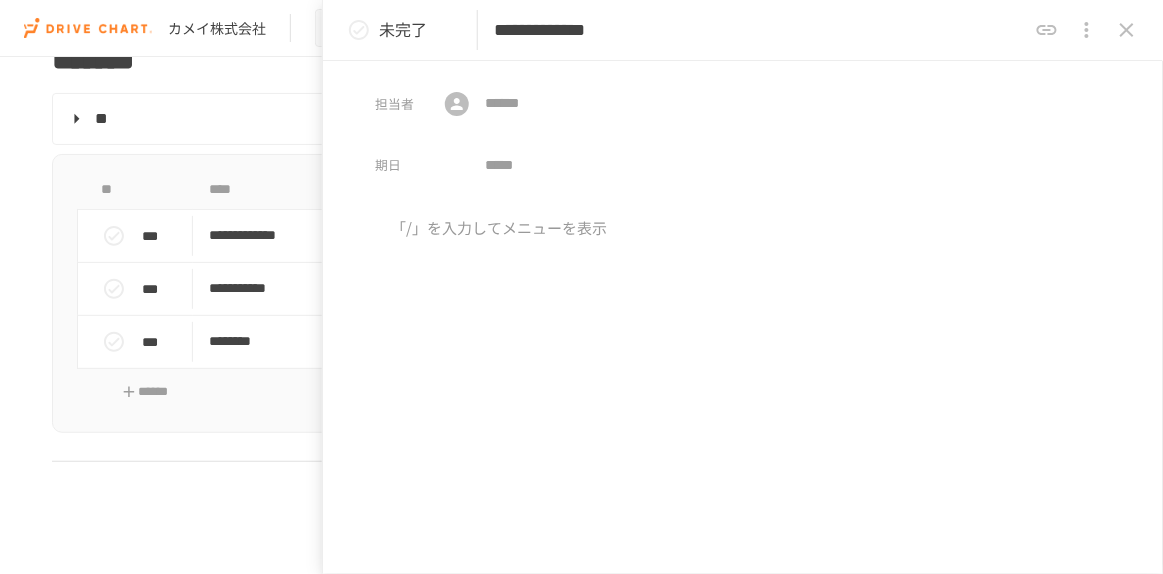 drag, startPoint x: 729, startPoint y: 27, endPoint x: 489, endPoint y: 36, distance: 240.16869 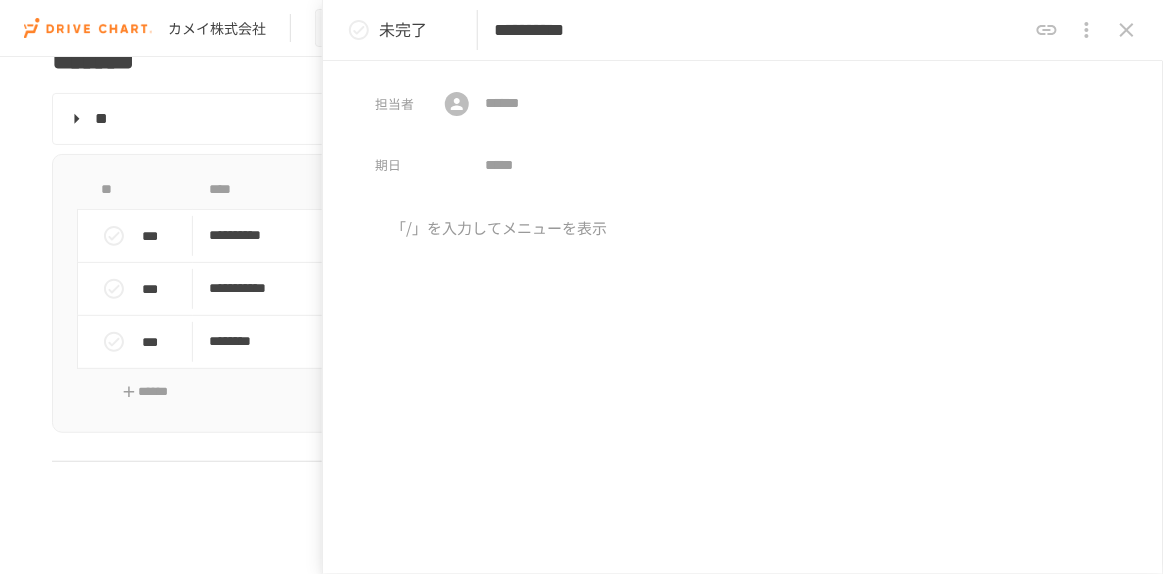 type on "**********" 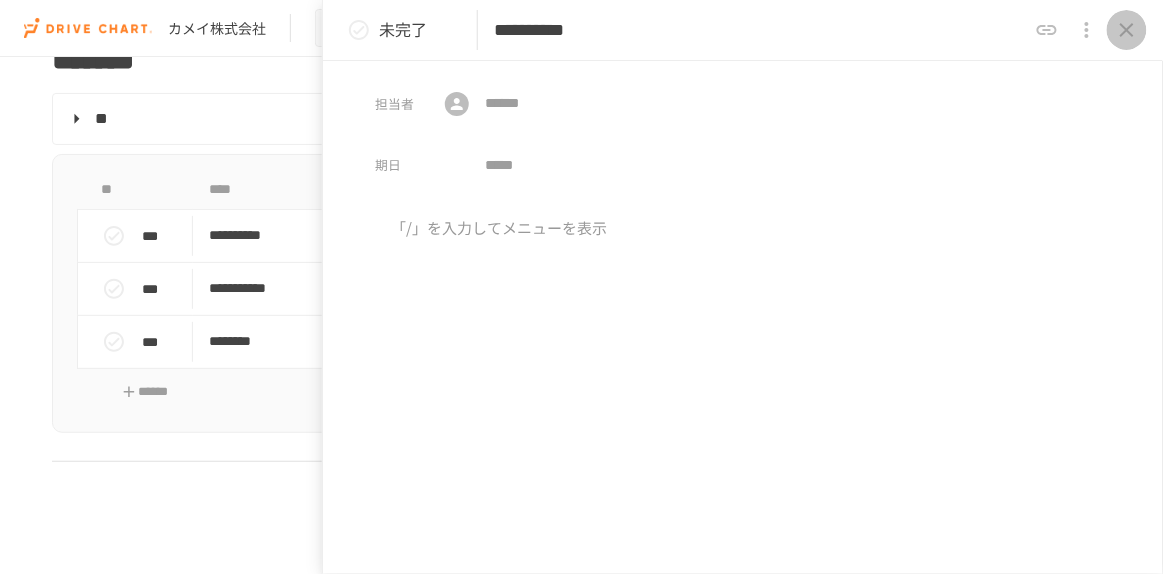 click 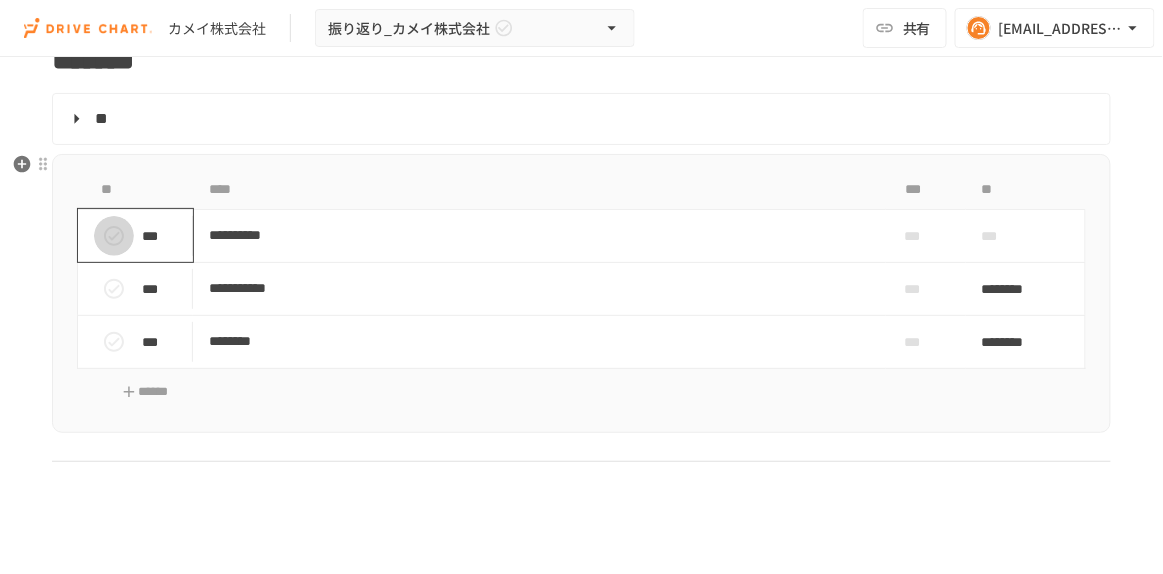 click at bounding box center (114, 236) 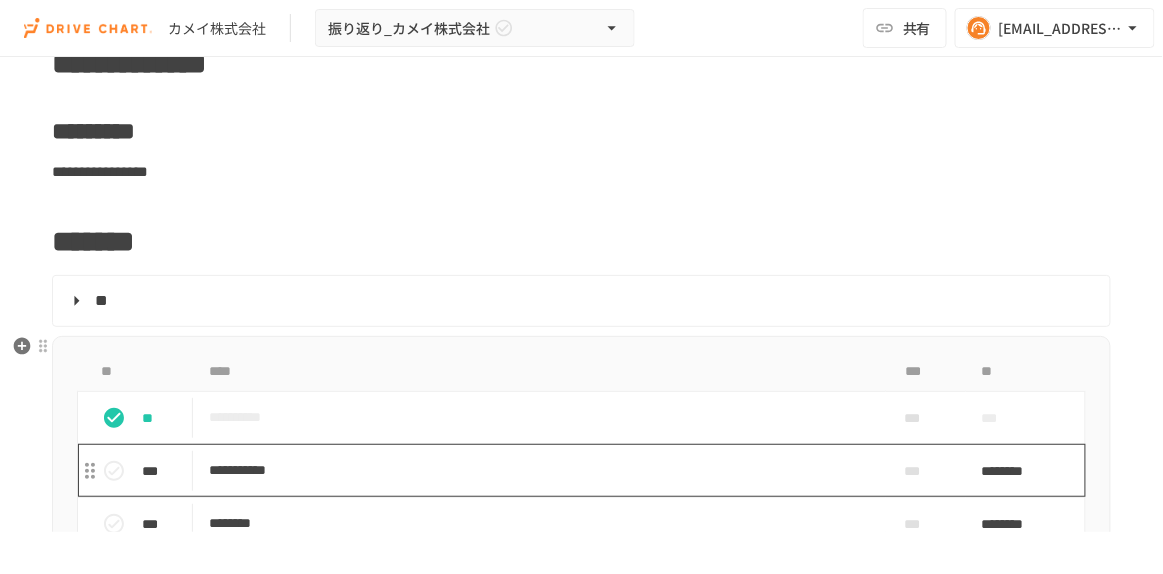 scroll, scrollTop: 0, scrollLeft: 0, axis: both 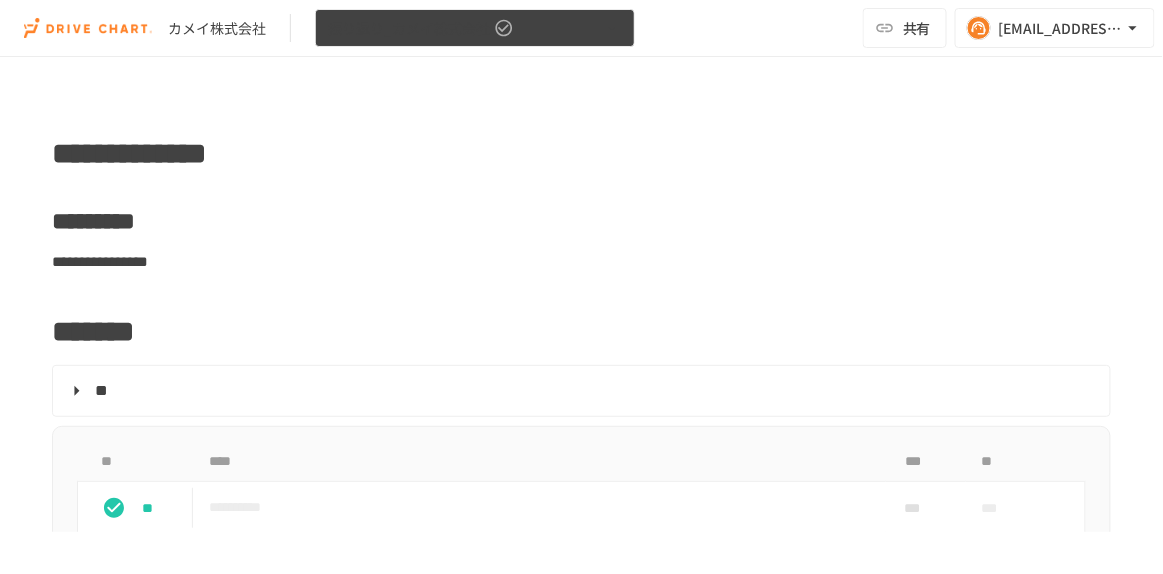 click on "振り返り_カメイ株式会社" at bounding box center (409, 28) 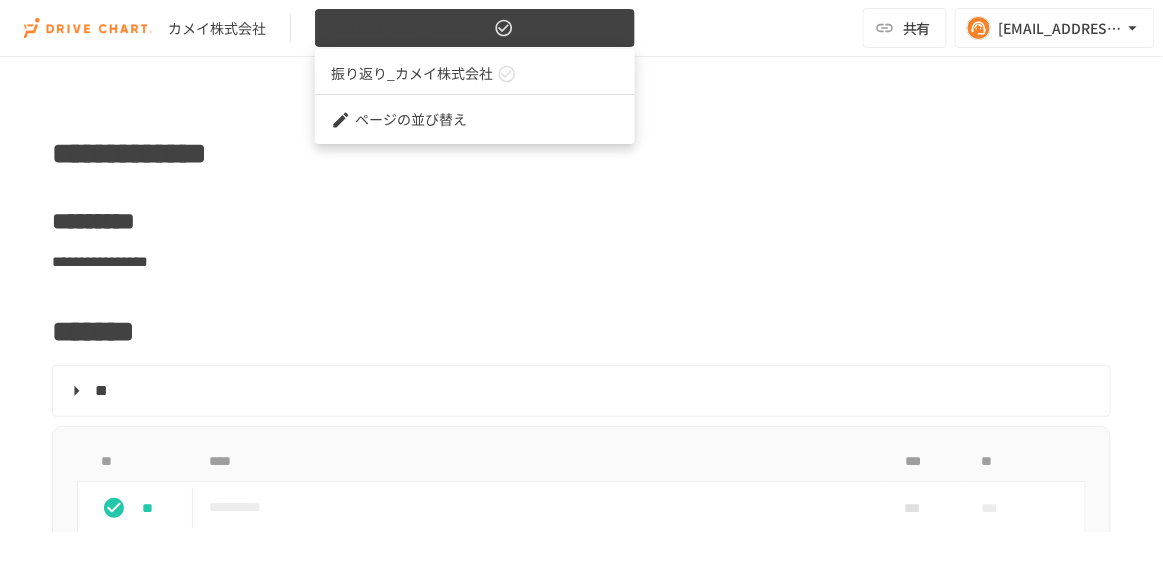 click at bounding box center [581, 287] 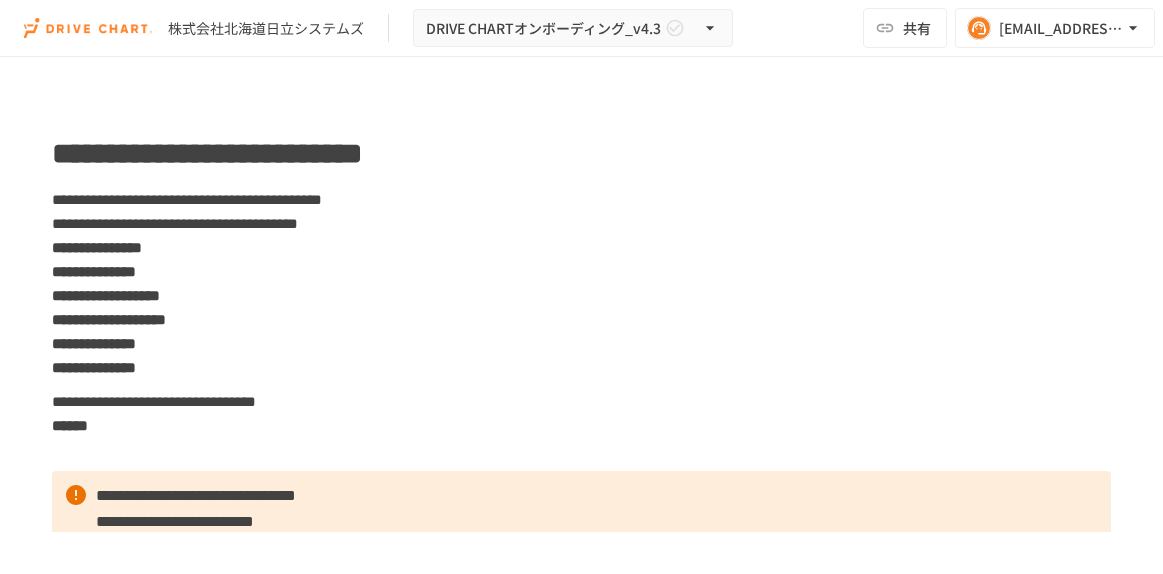 scroll, scrollTop: 0, scrollLeft: 0, axis: both 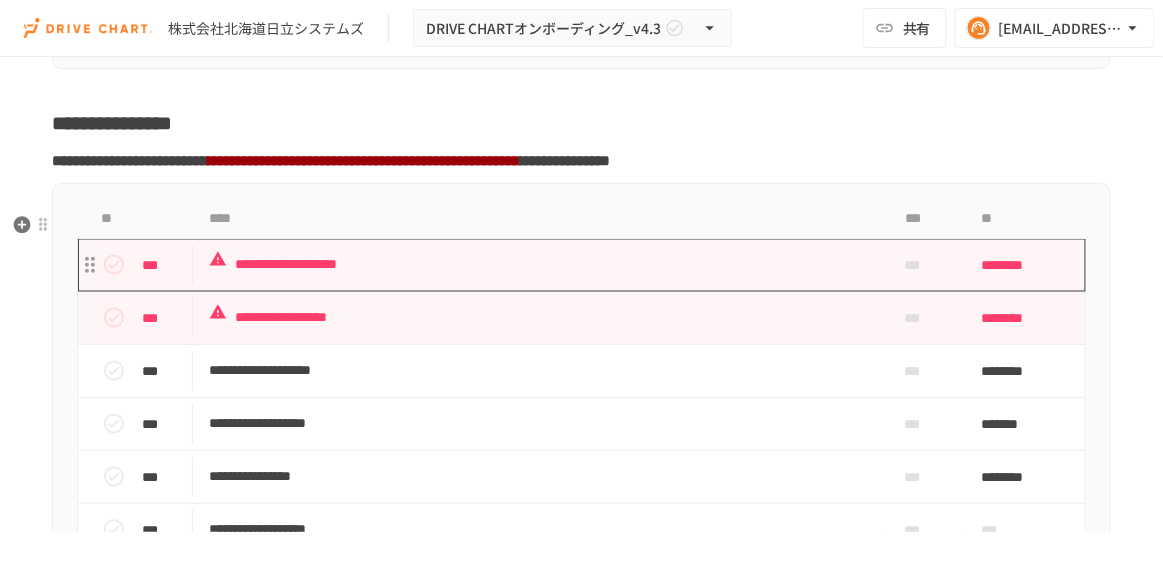 click on "**********" at bounding box center (539, 265) 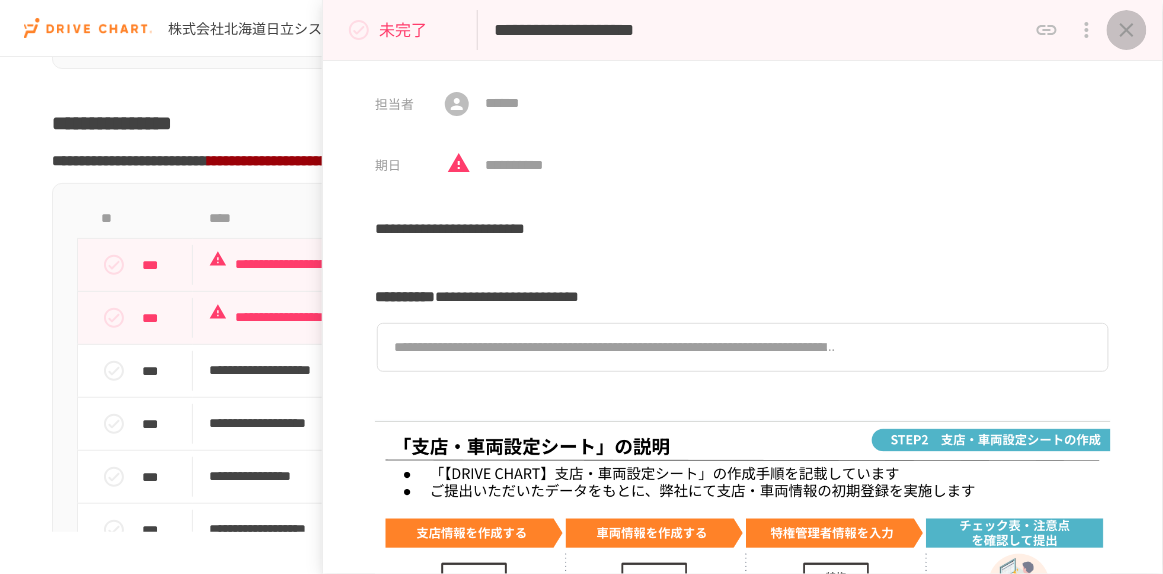click 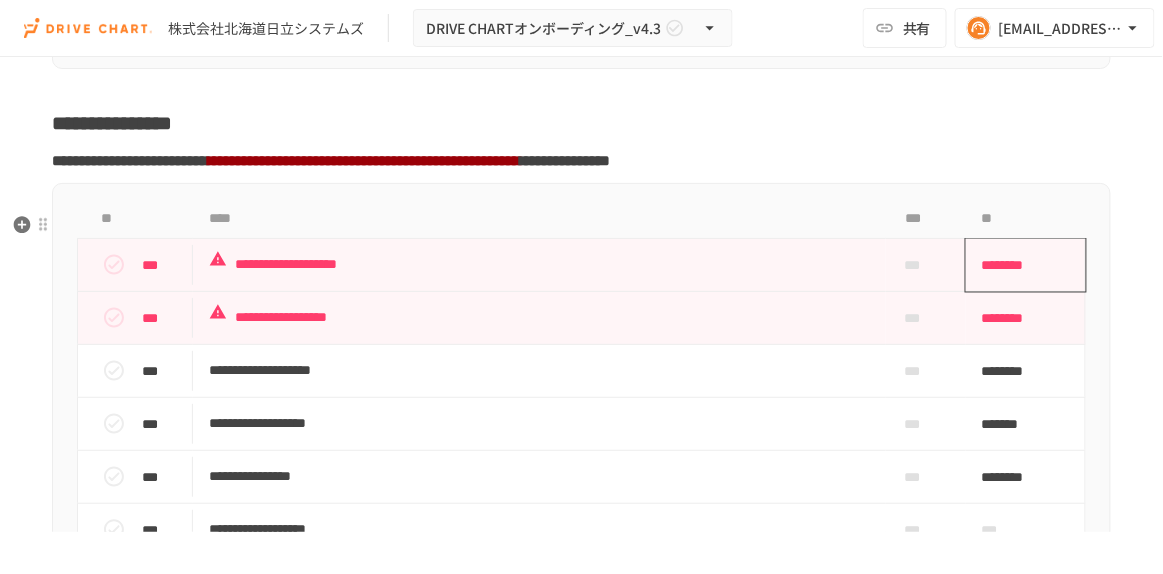 scroll, scrollTop: 4551, scrollLeft: 0, axis: vertical 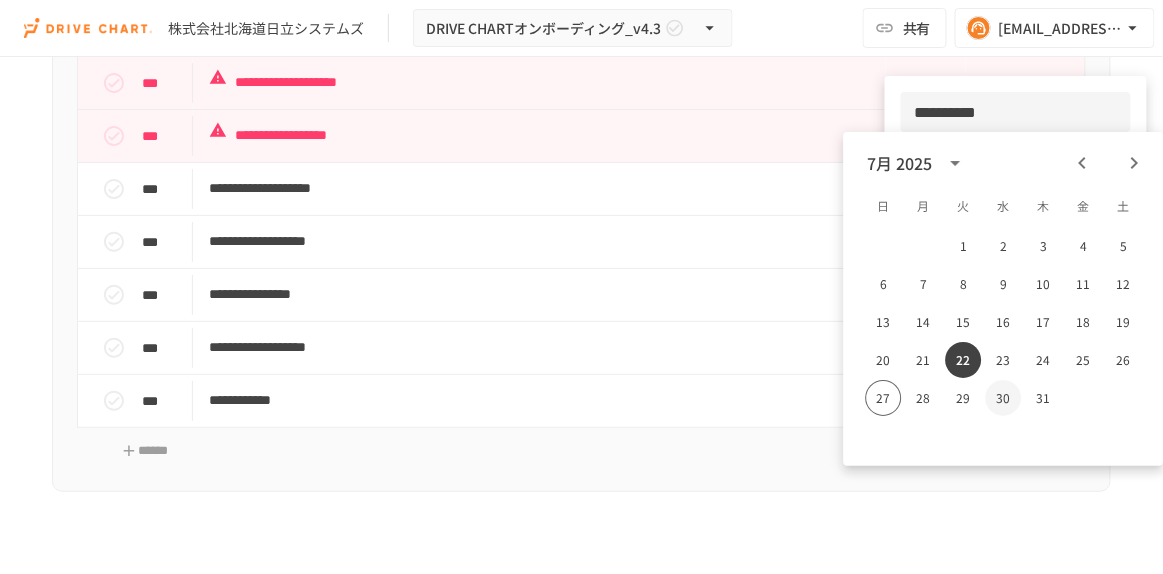 click on "30" at bounding box center [1004, 398] 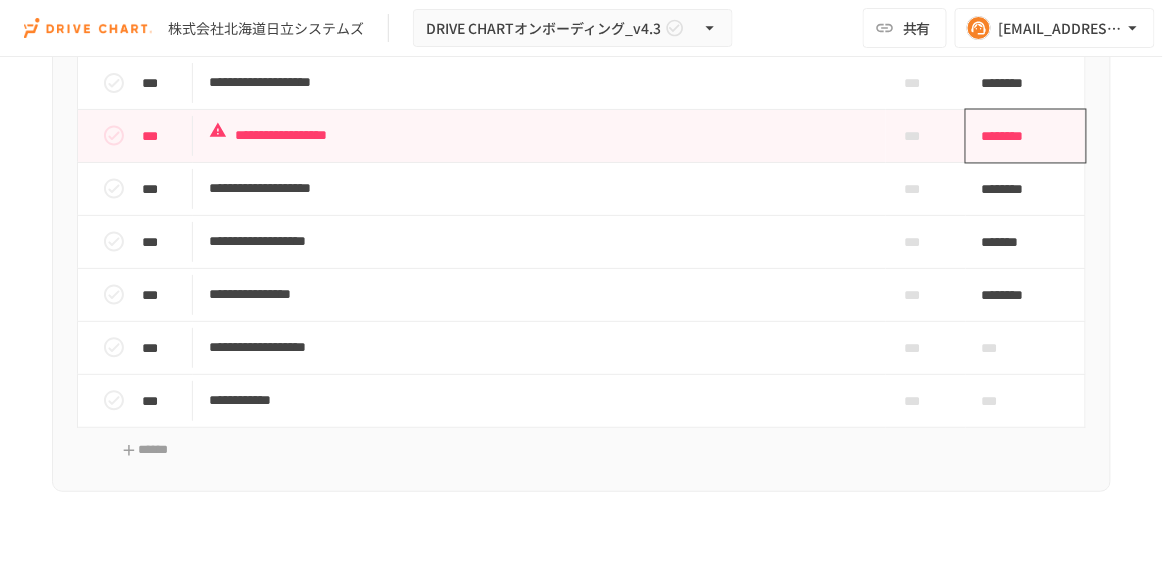 click on "********" at bounding box center (1026, 136) 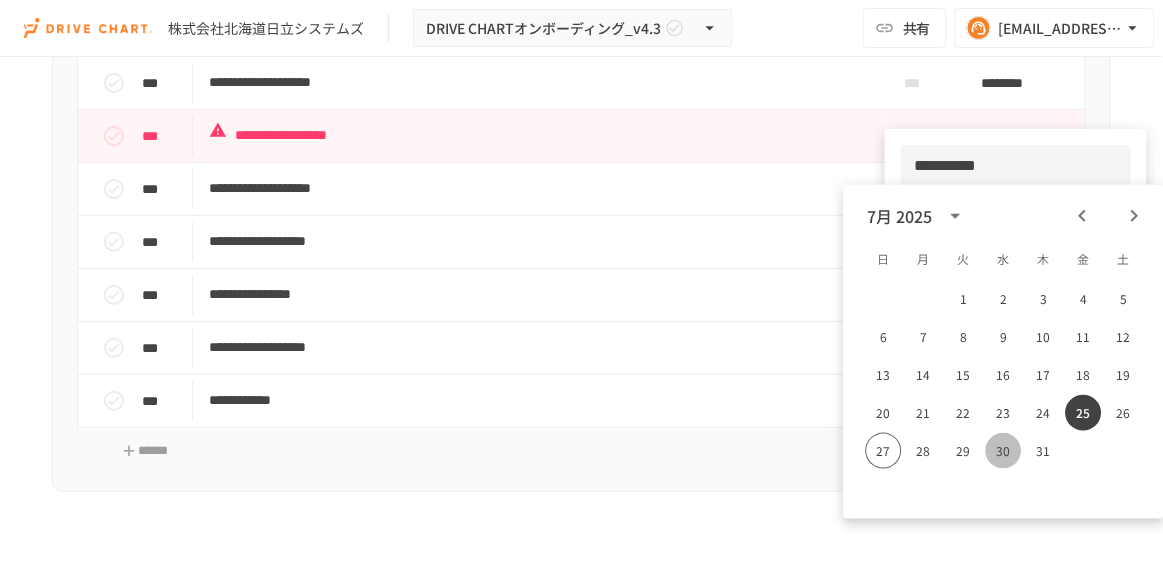 click on "30" at bounding box center [1004, 451] 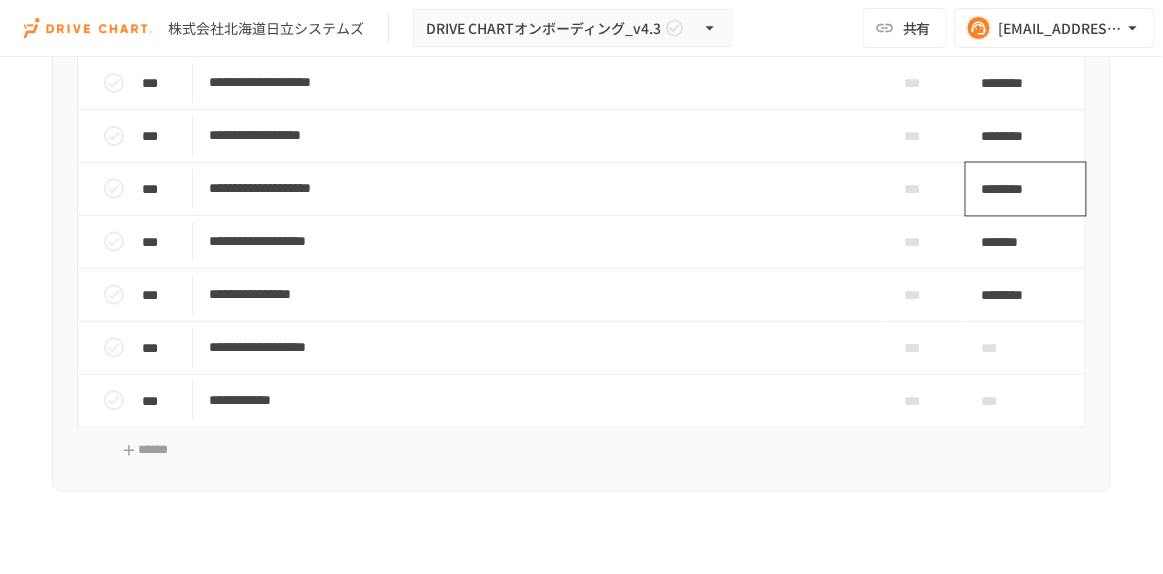 click on "********" at bounding box center (1019, 189) 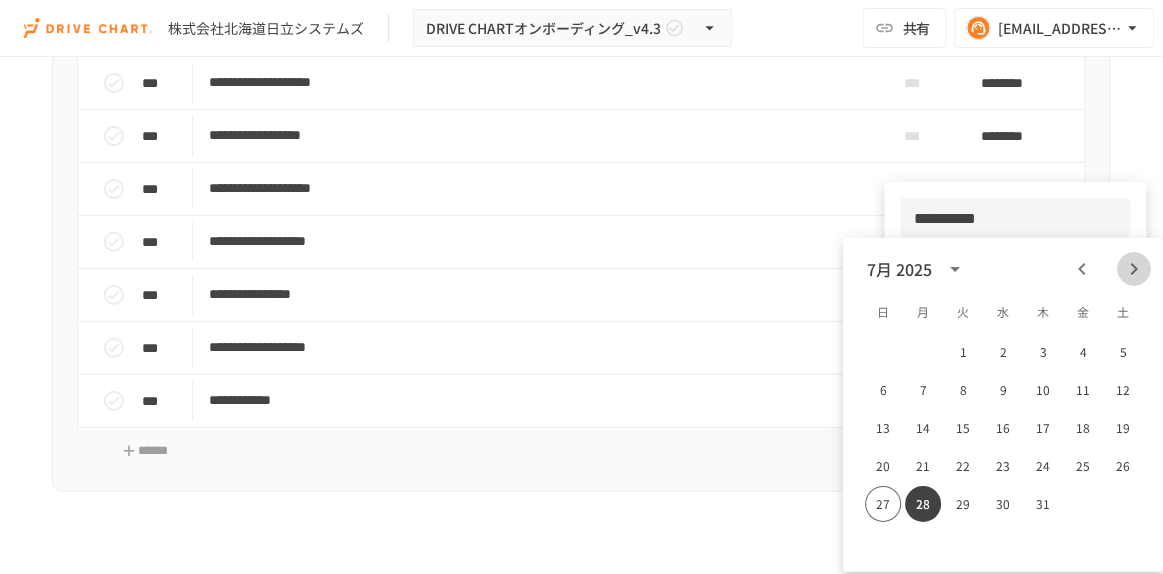 click 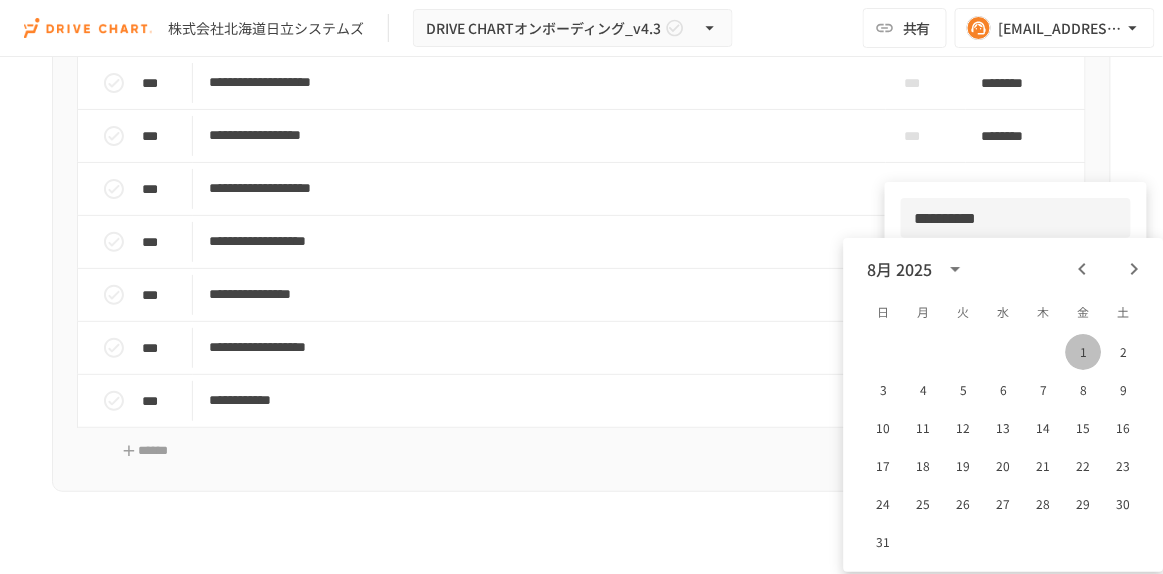 click on "1" at bounding box center (1084, 352) 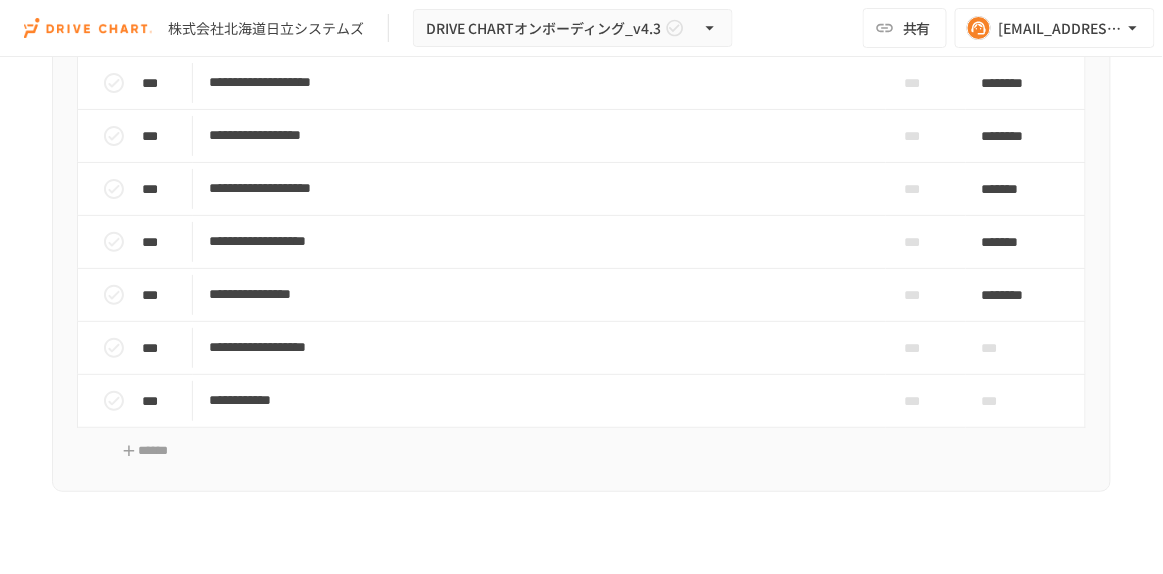click on "**********" at bounding box center [581, 371] 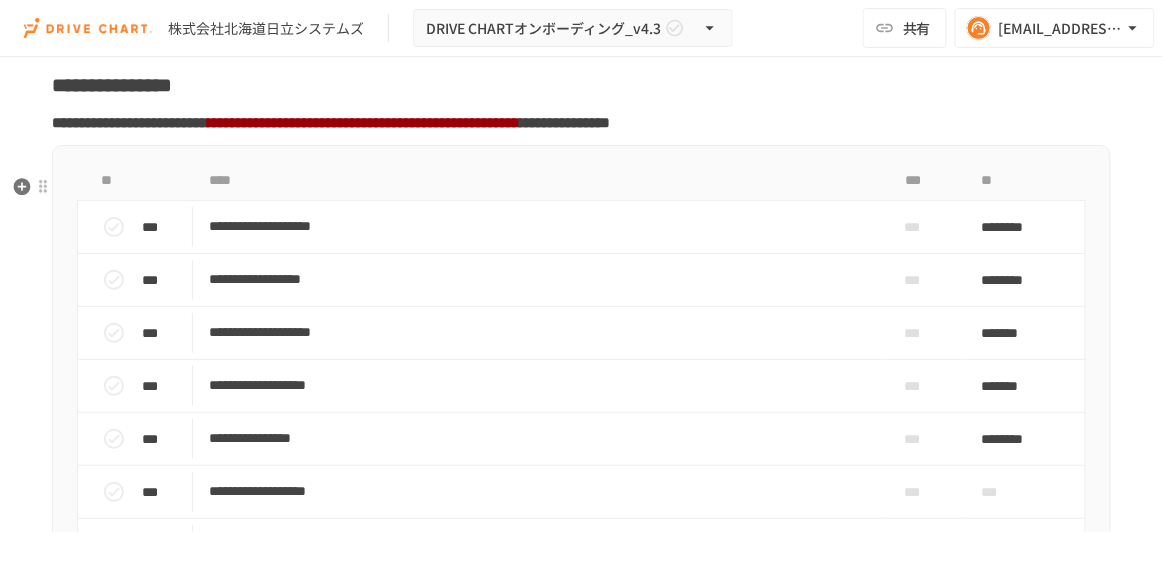 scroll, scrollTop: 3589, scrollLeft: 0, axis: vertical 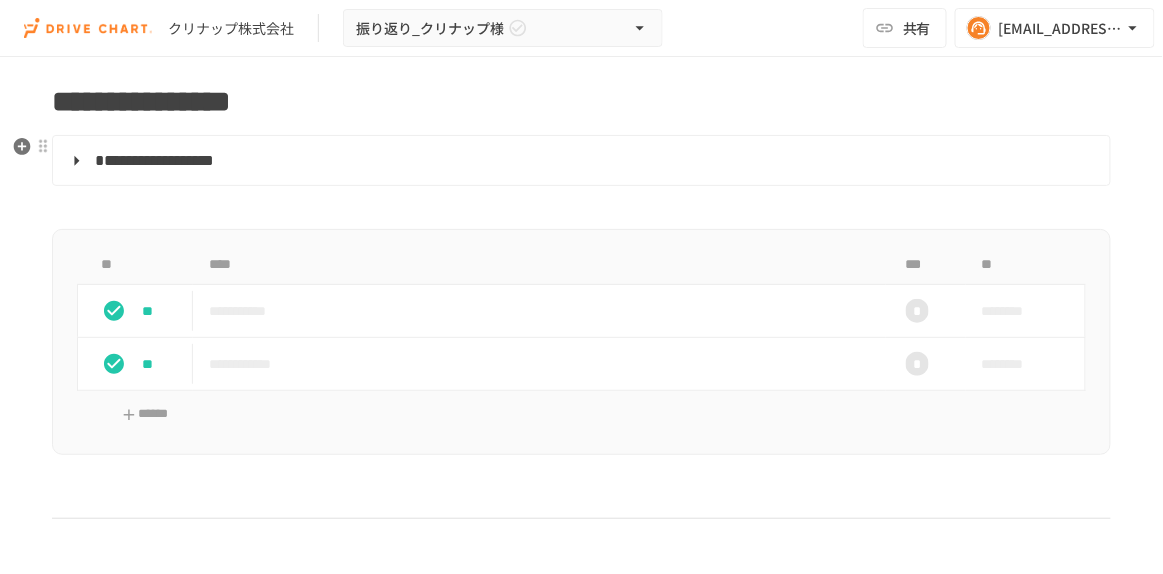 click on "**********" at bounding box center (154, 160) 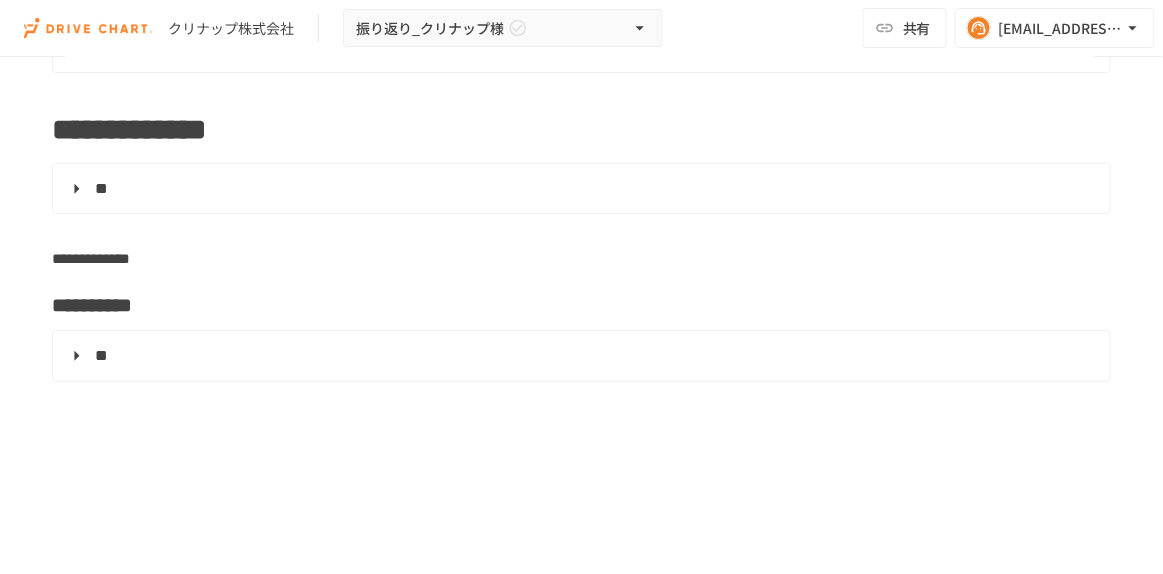 scroll, scrollTop: 1999, scrollLeft: 0, axis: vertical 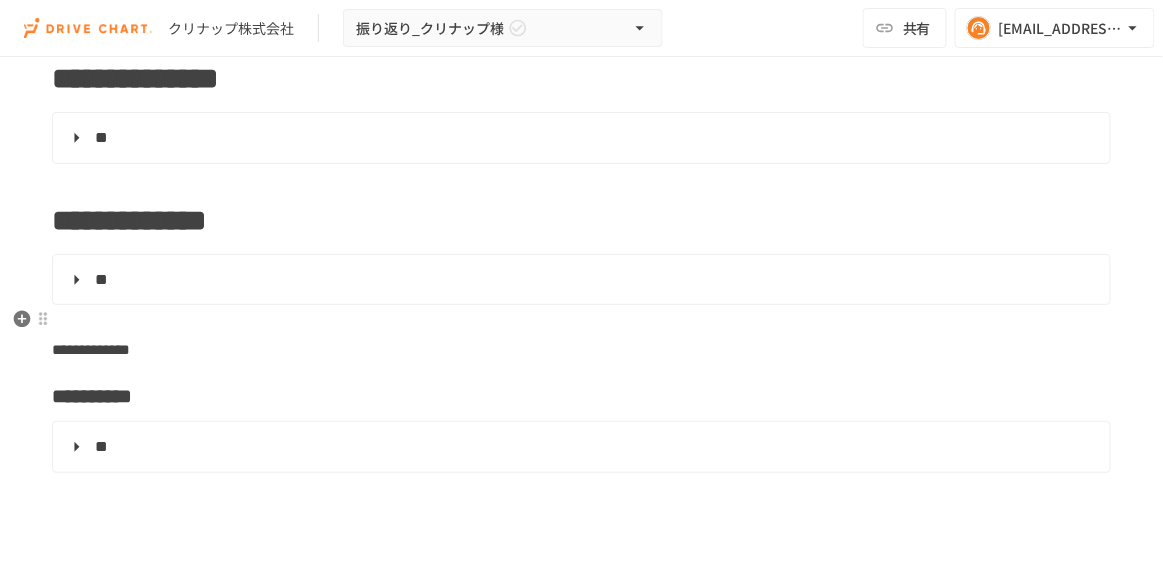 click on "**********" at bounding box center [581, 338] 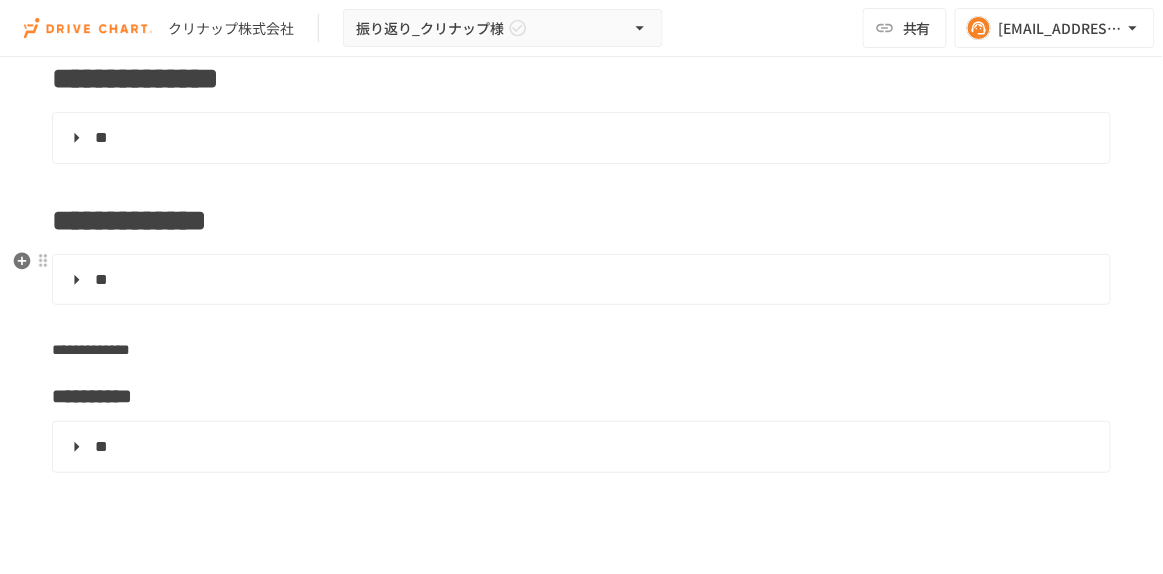 click on "**" at bounding box center [579, 280] 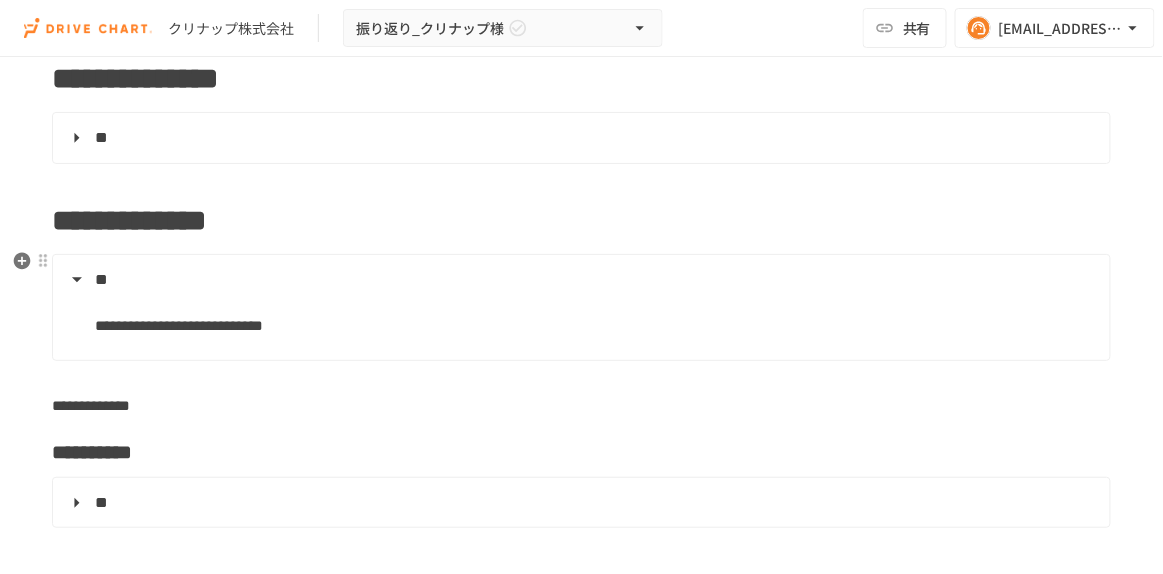 click on "**" at bounding box center (579, 280) 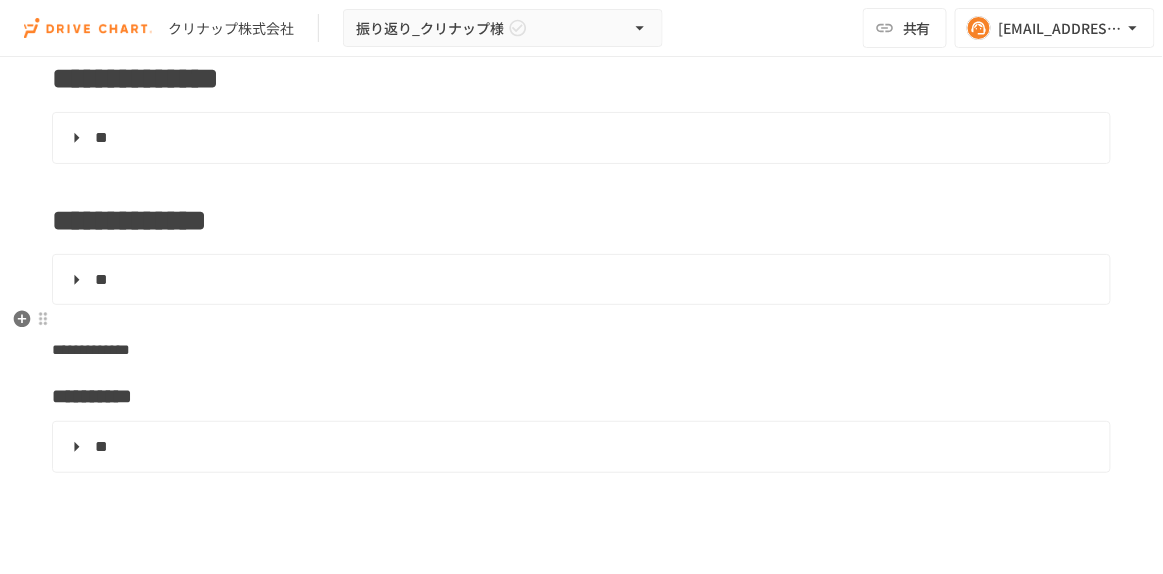 click on "**********" at bounding box center [581, 338] 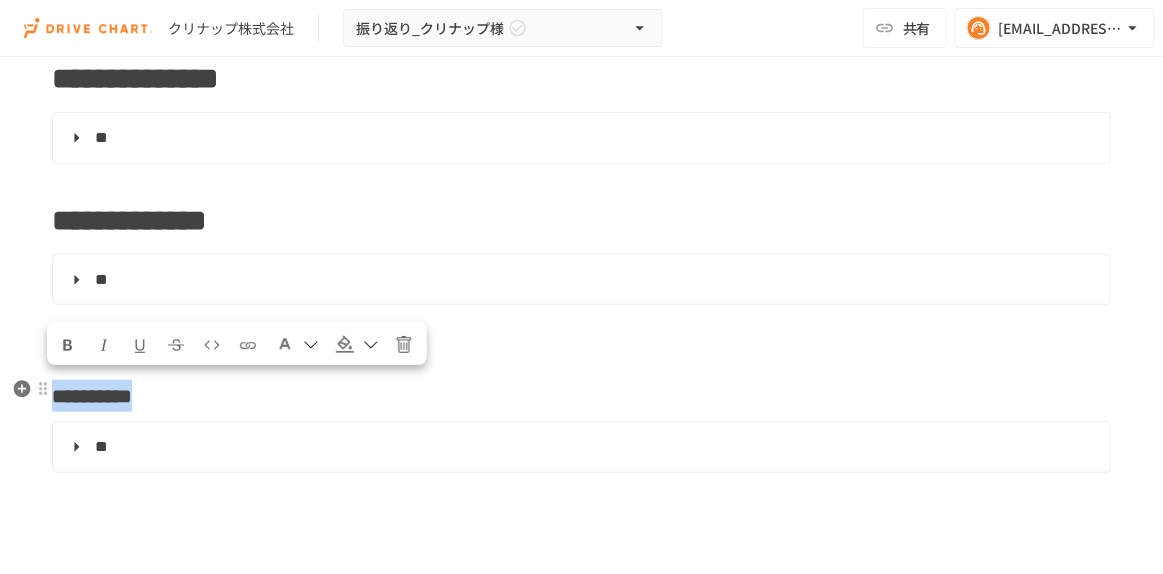drag, startPoint x: 162, startPoint y: 399, endPoint x: 54, endPoint y: 395, distance: 108.07405 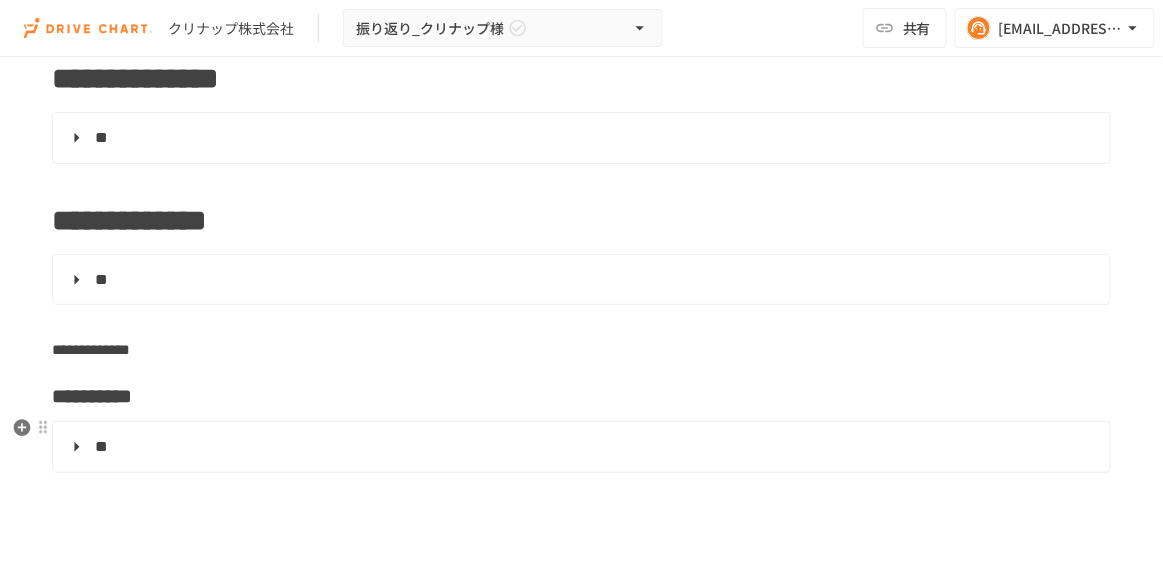 click on "**" at bounding box center (101, 446) 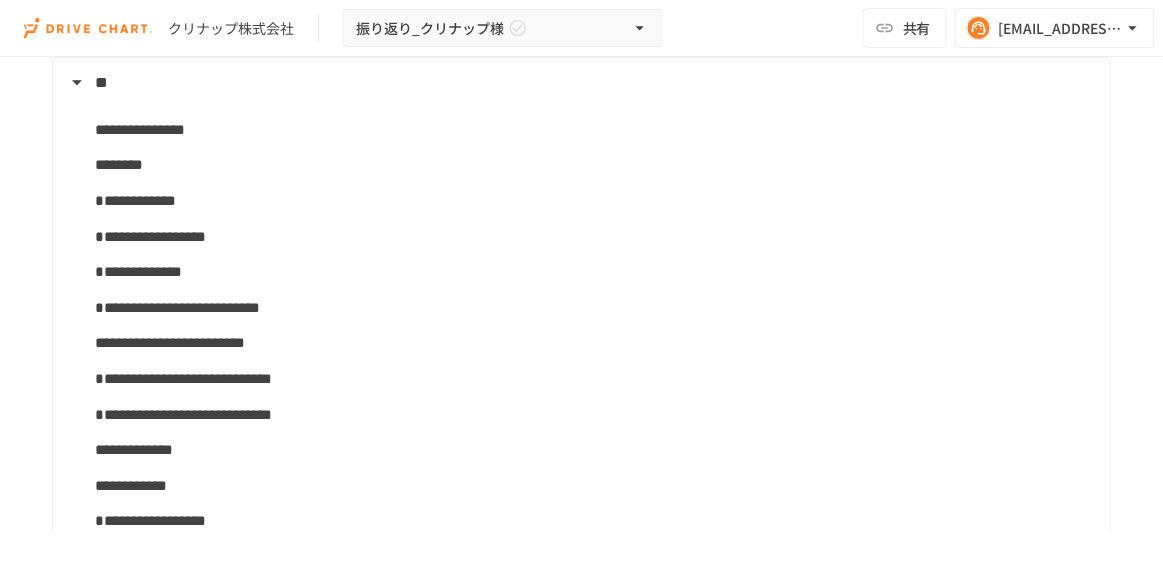 scroll, scrollTop: 2090, scrollLeft: 0, axis: vertical 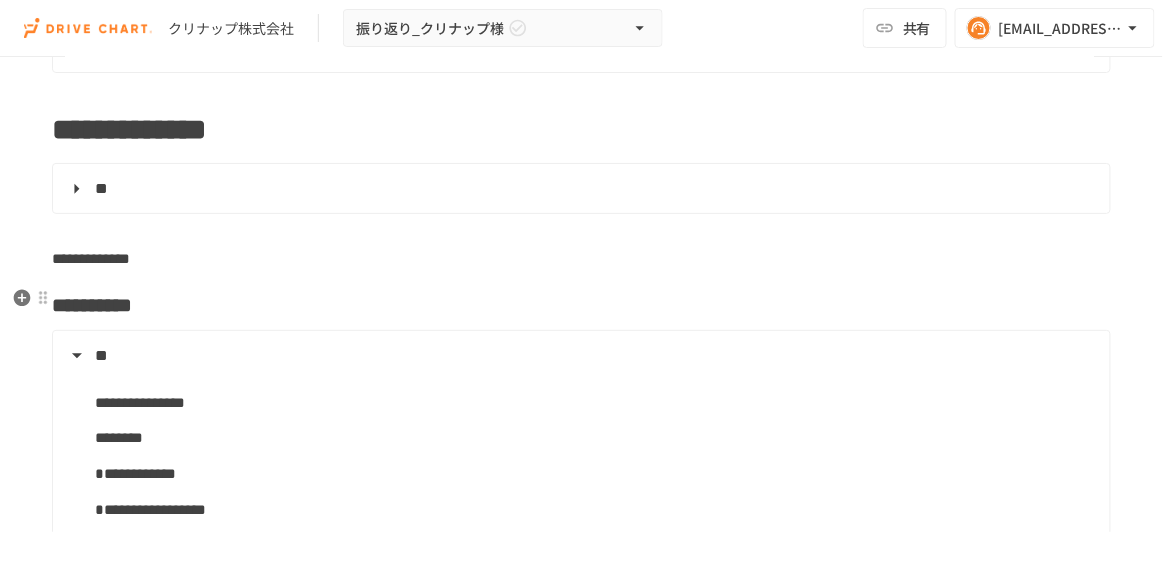 click on "**********" at bounding box center [581, 305] 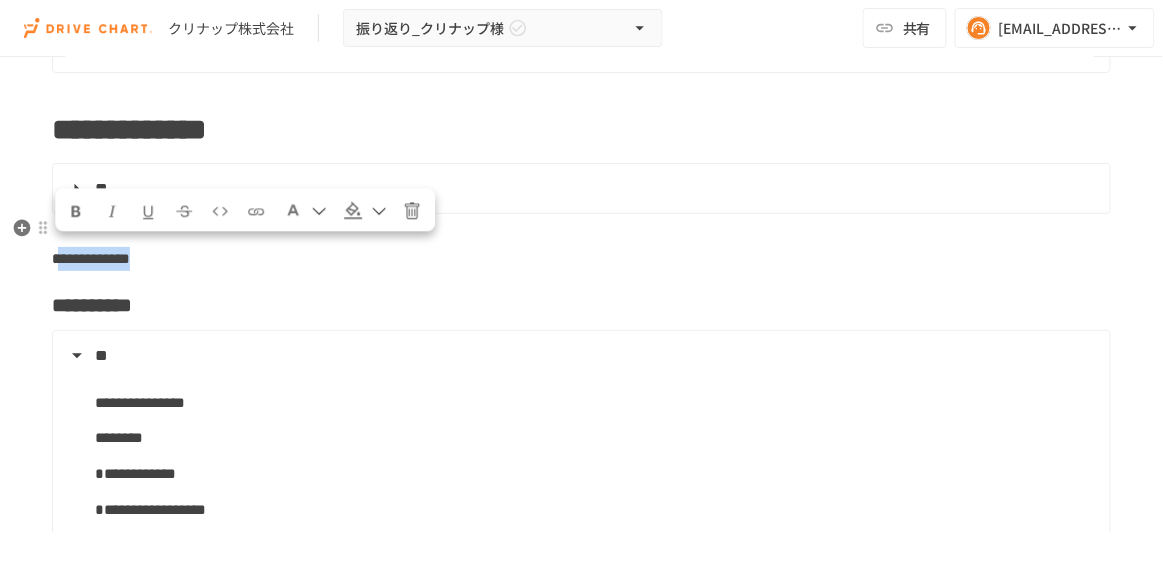 drag, startPoint x: 191, startPoint y: 249, endPoint x: 53, endPoint y: 251, distance: 138.0145 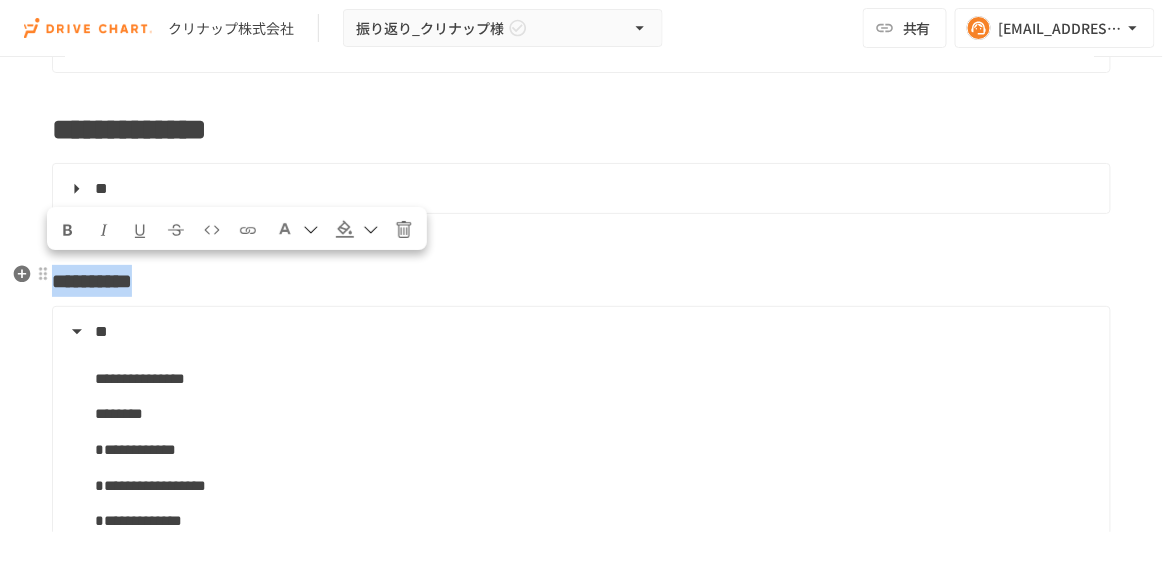 drag, startPoint x: 184, startPoint y: 266, endPoint x: 53, endPoint y: 284, distance: 132.23087 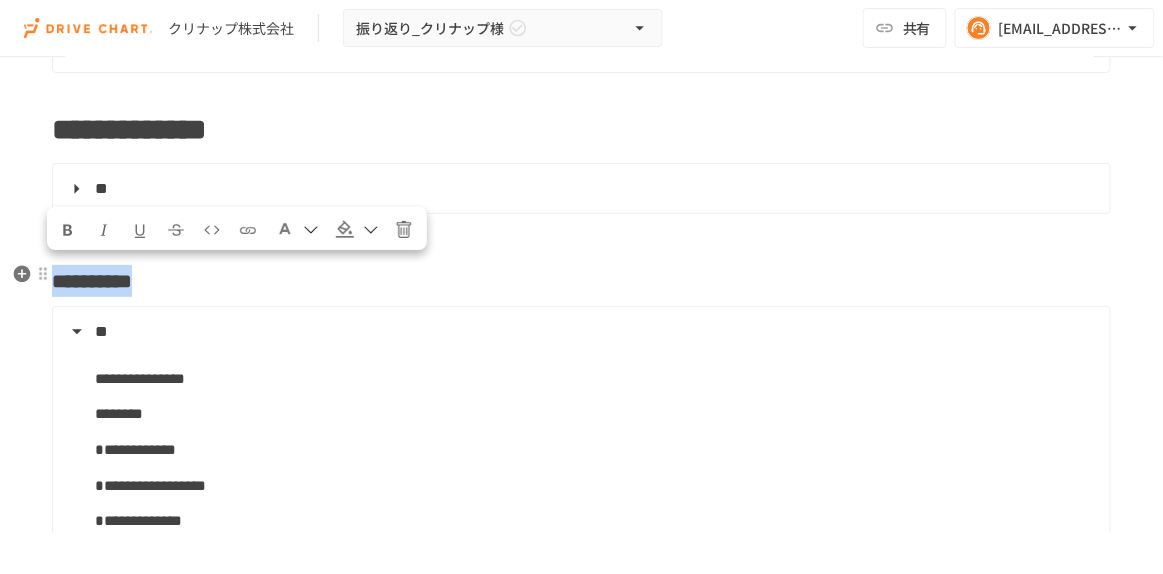 click on "**********" at bounding box center (581, 281) 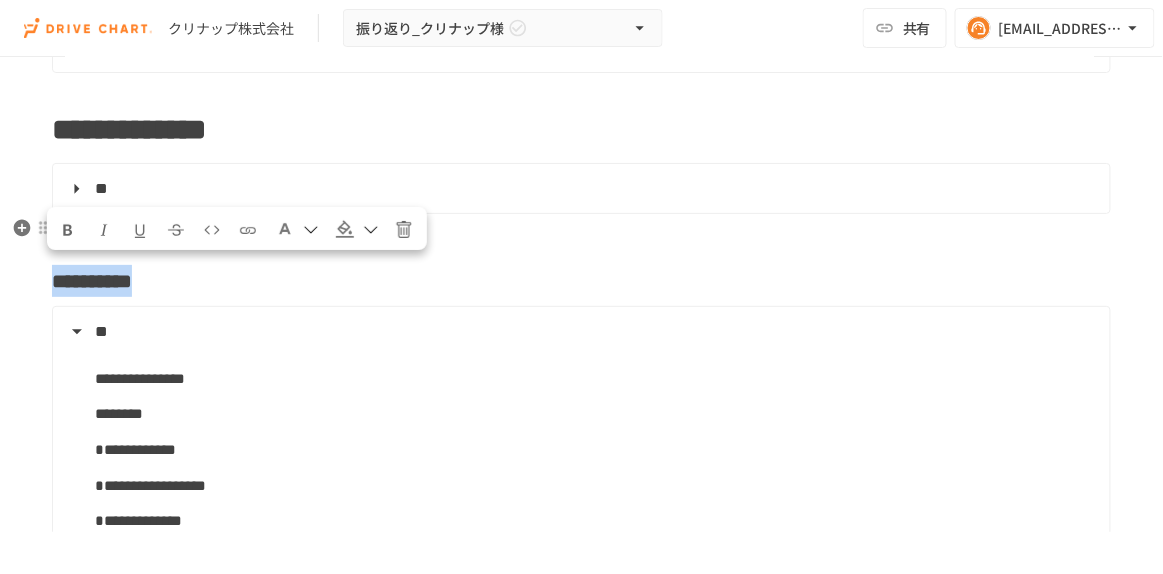 click at bounding box center [311, 230] 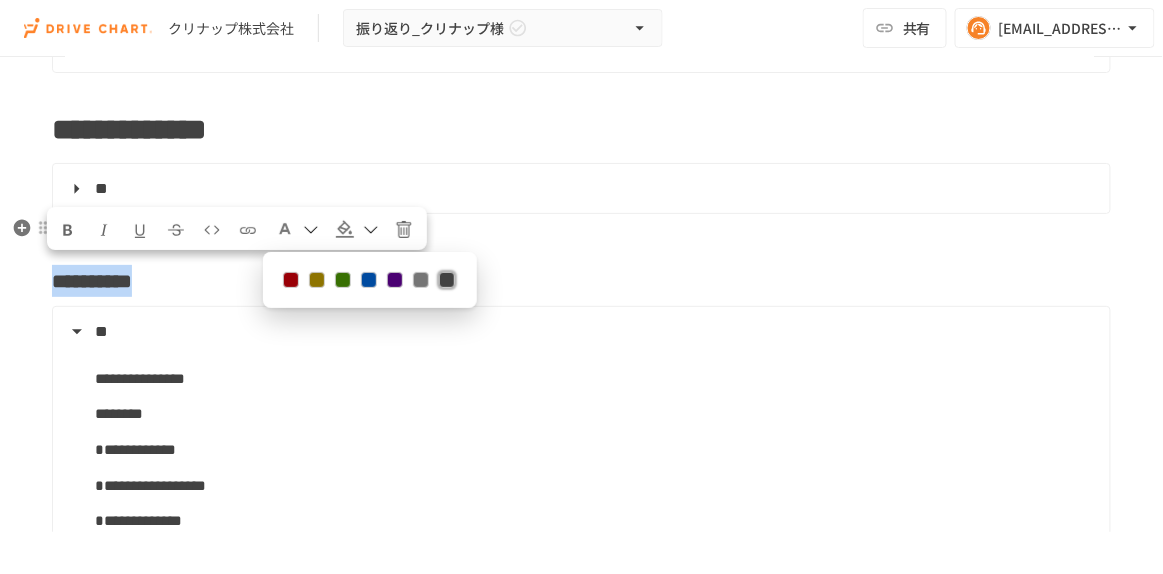click at bounding box center [311, 230] 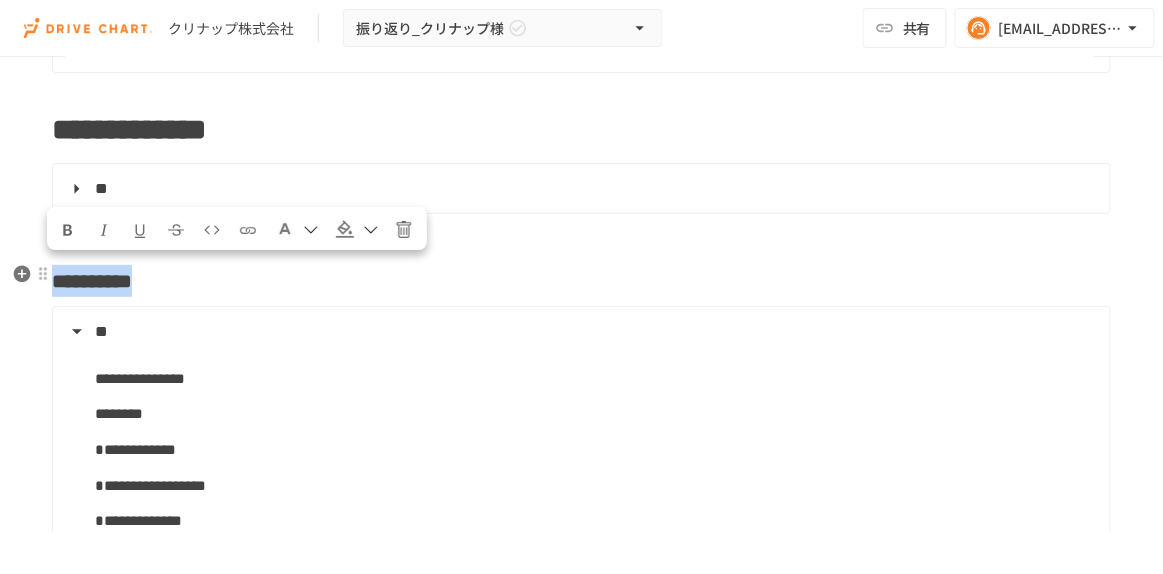 click on "**********" at bounding box center (581, -377) 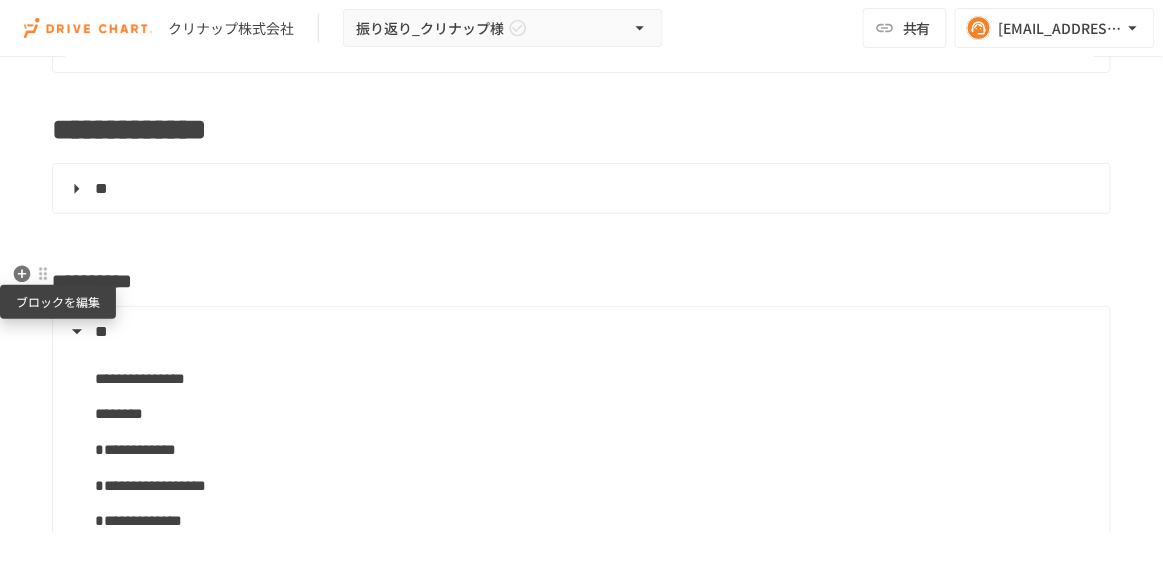 click at bounding box center [43, 274] 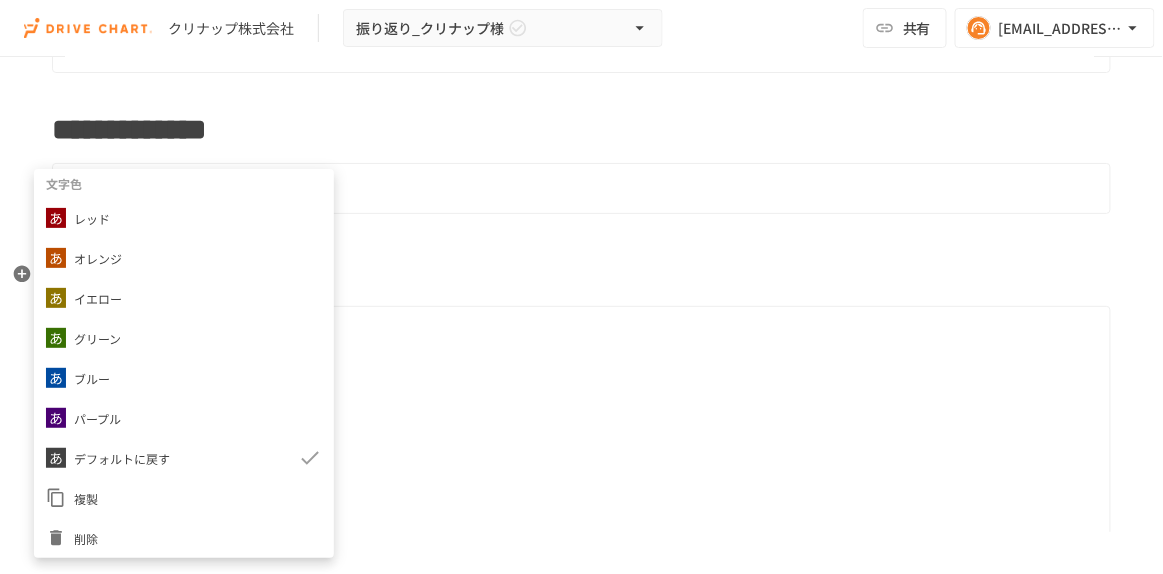 click at bounding box center [581, 287] 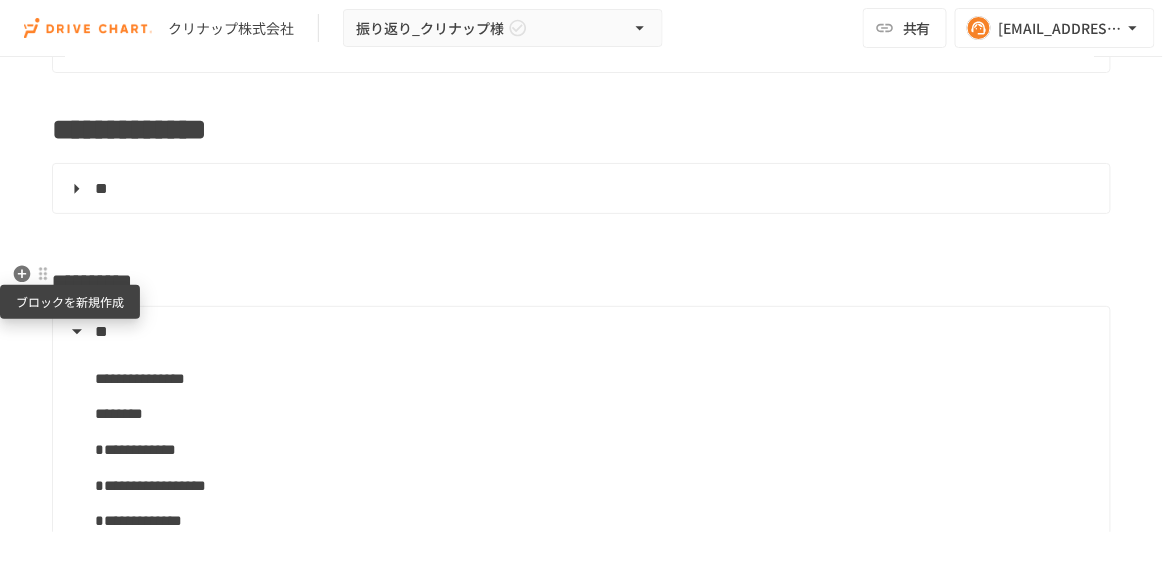 click 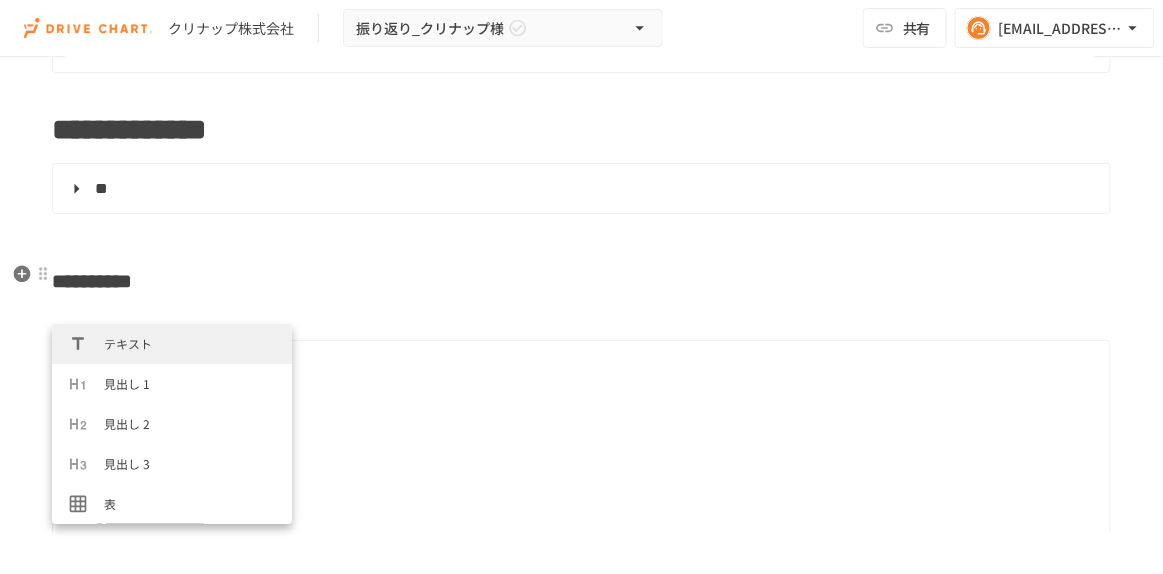 click on "**********" at bounding box center (581, 281) 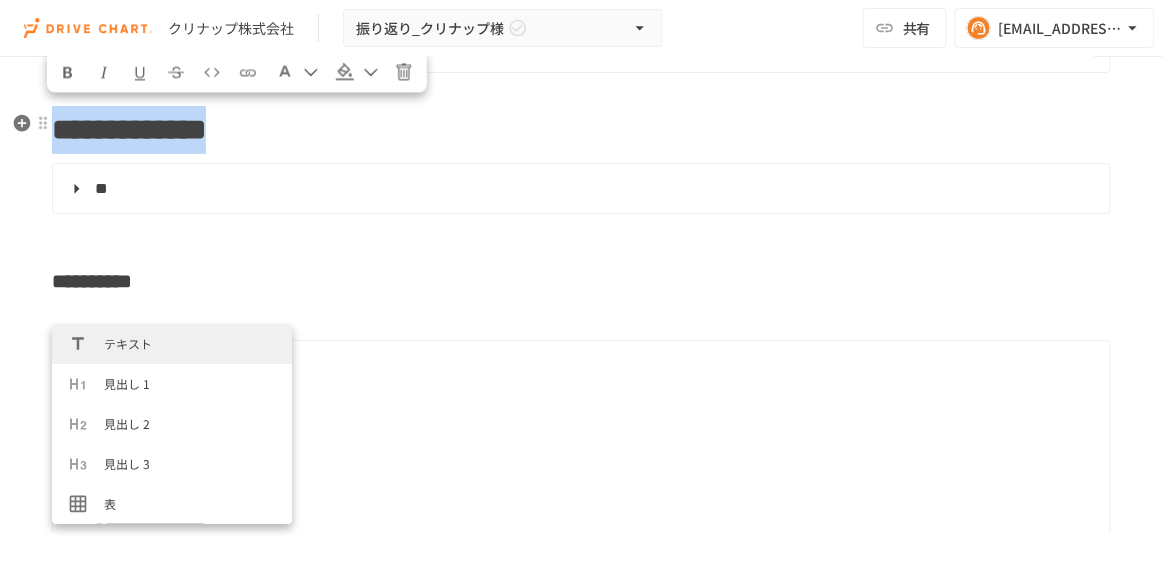 drag, startPoint x: 321, startPoint y: 126, endPoint x: 56, endPoint y: 129, distance: 265.01697 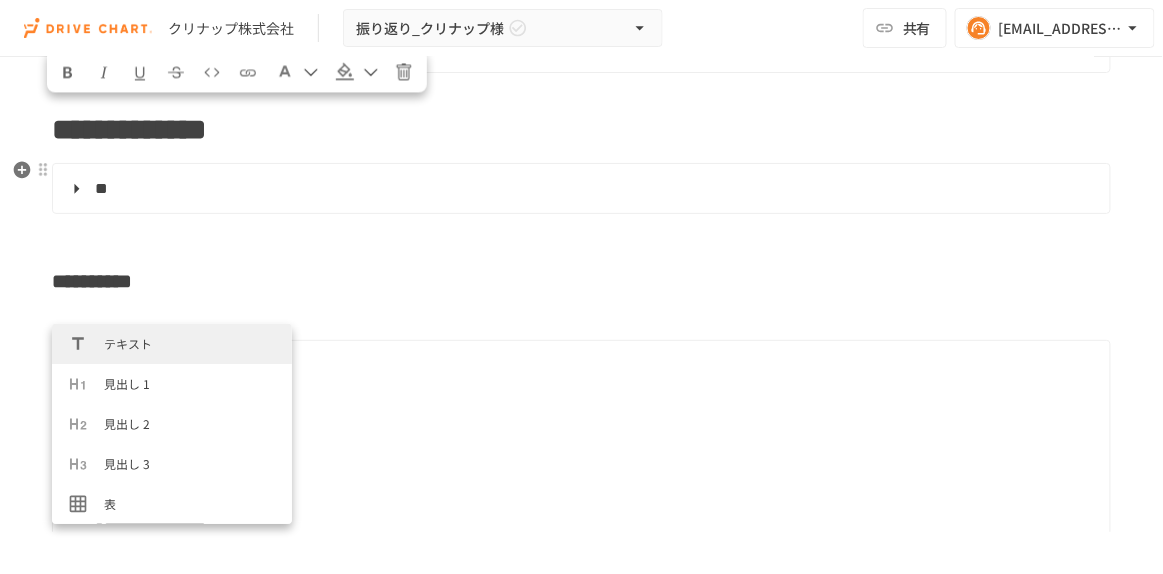 click on "**********" at bounding box center [581, -360] 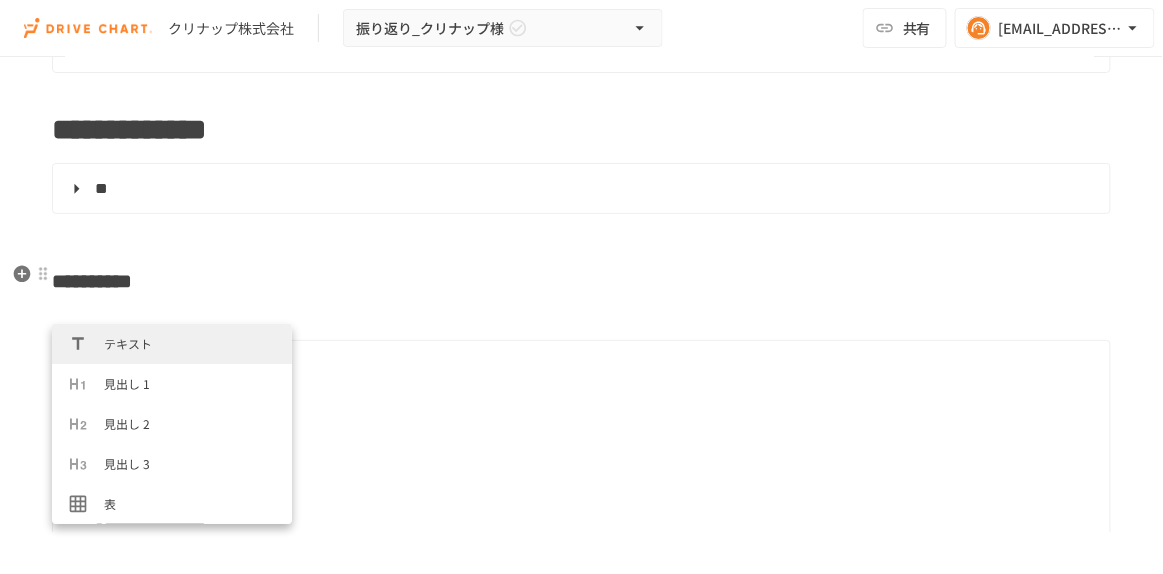 click on "**********" at bounding box center (581, 281) 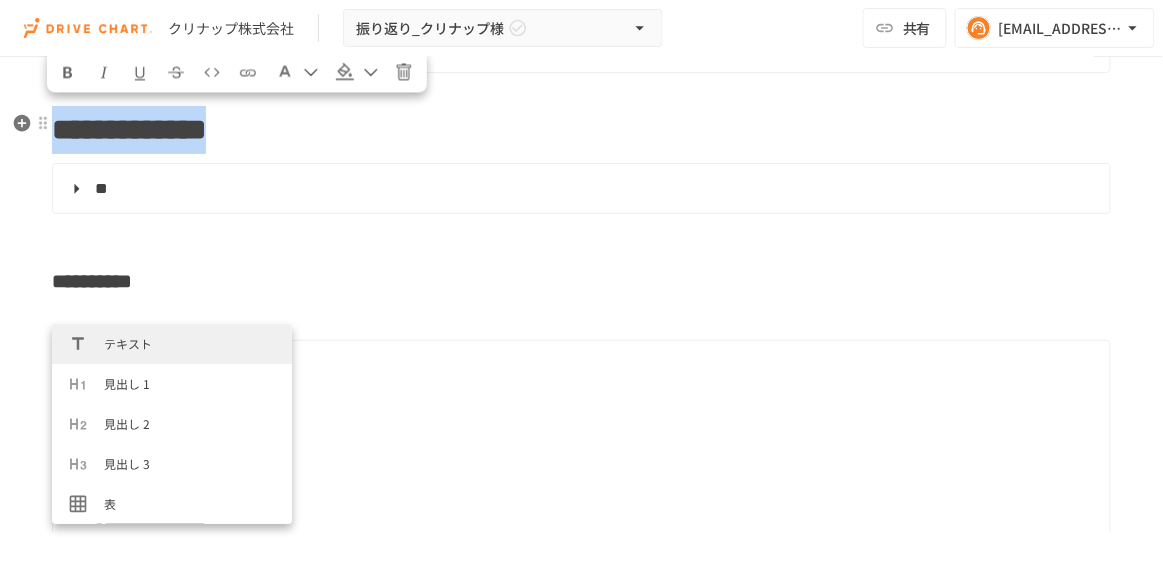 drag, startPoint x: 59, startPoint y: 123, endPoint x: 332, endPoint y: 127, distance: 273.0293 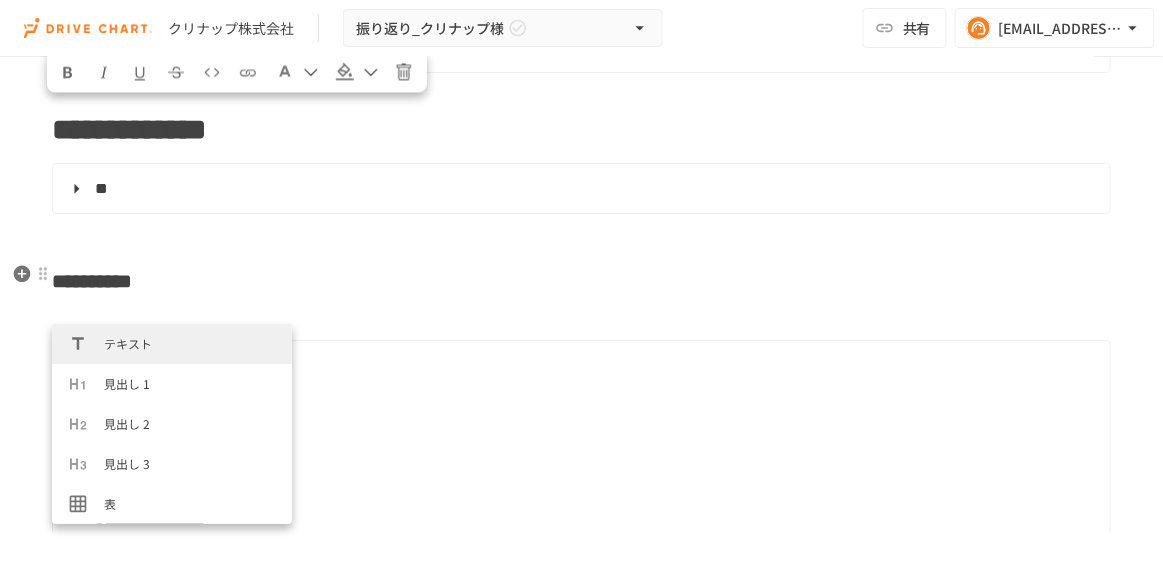 click on "**********" at bounding box center (581, 281) 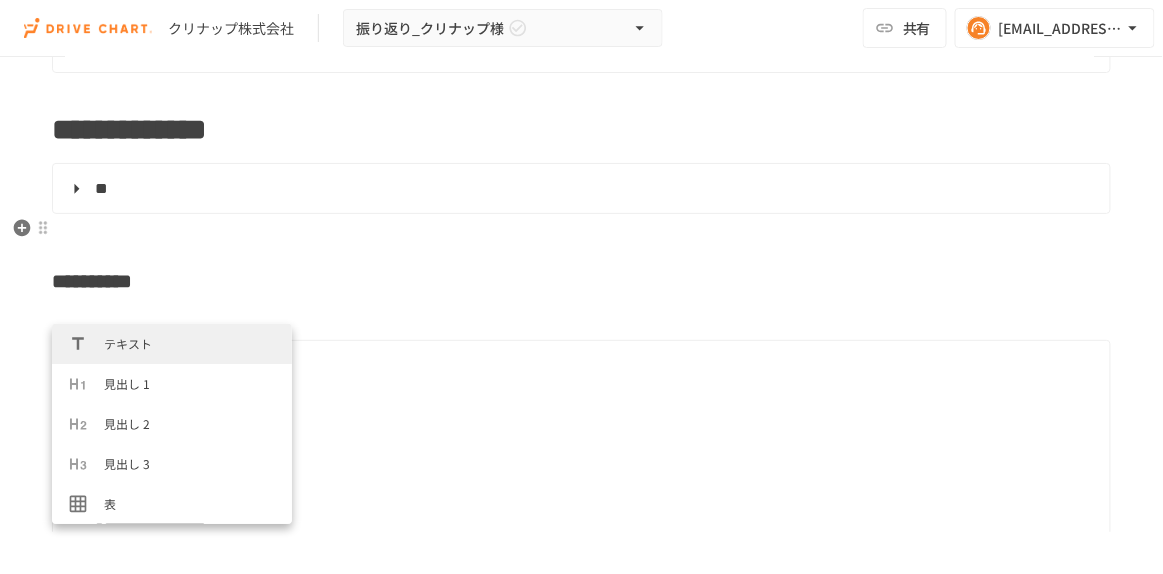 click on "**********" at bounding box center [581, -360] 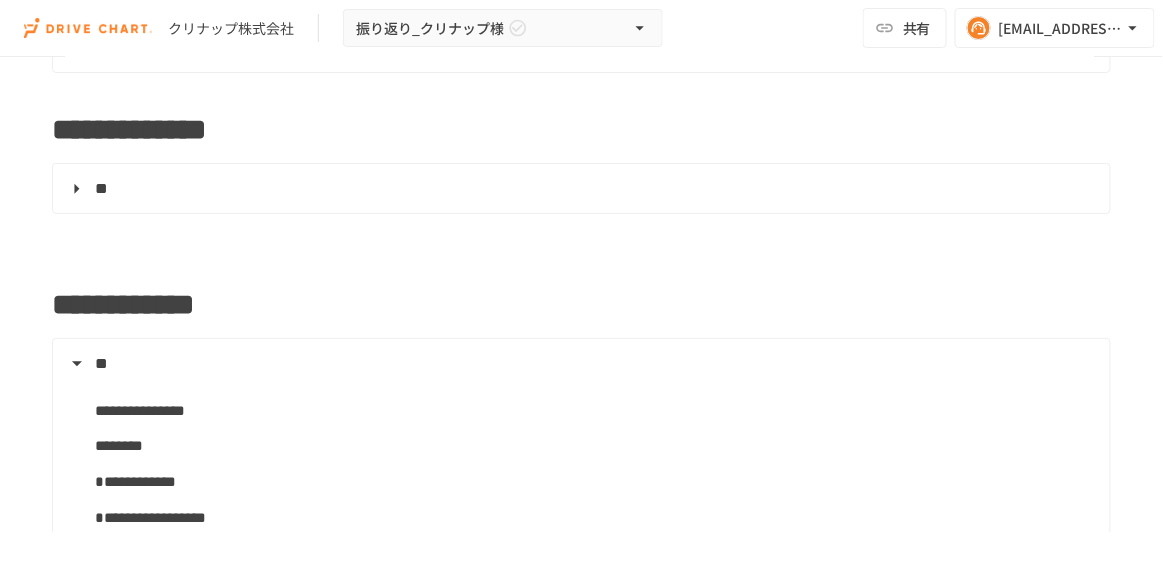 type 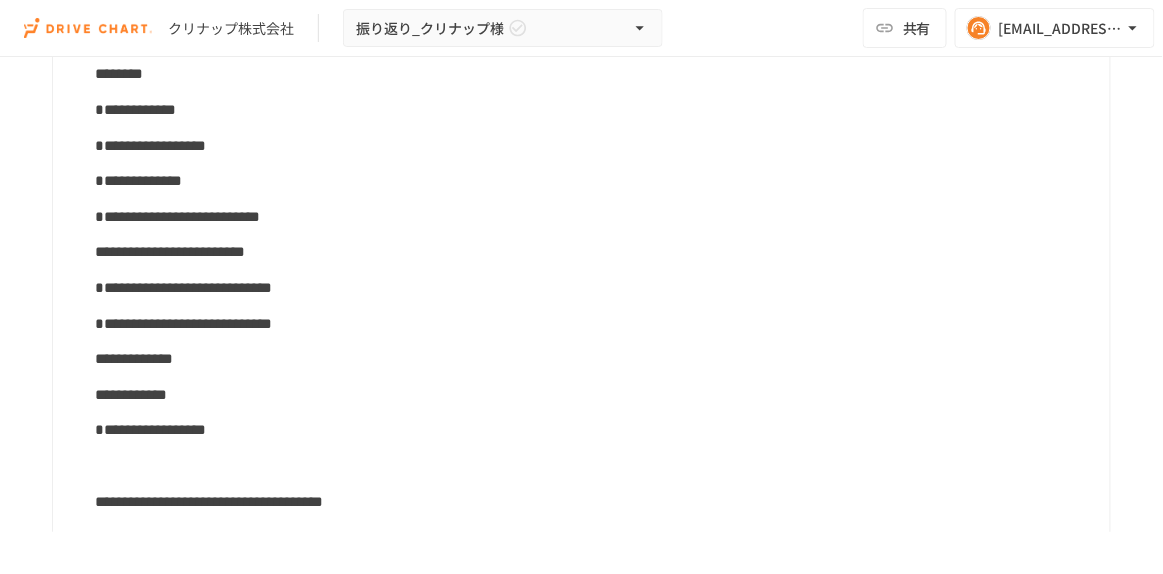 scroll, scrollTop: 2272, scrollLeft: 0, axis: vertical 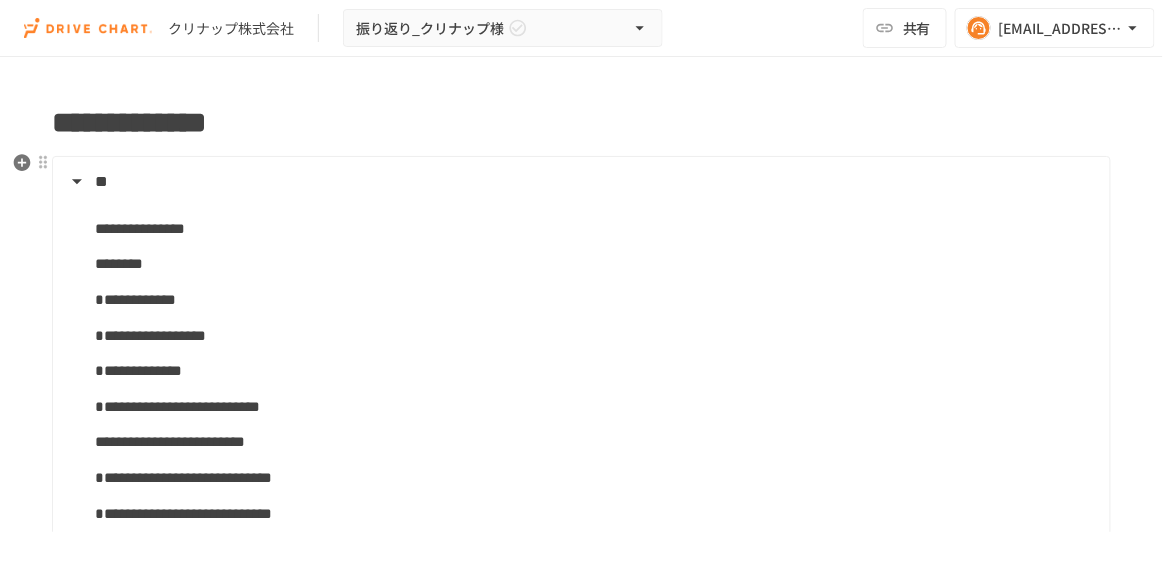 click on "**" at bounding box center [101, 181] 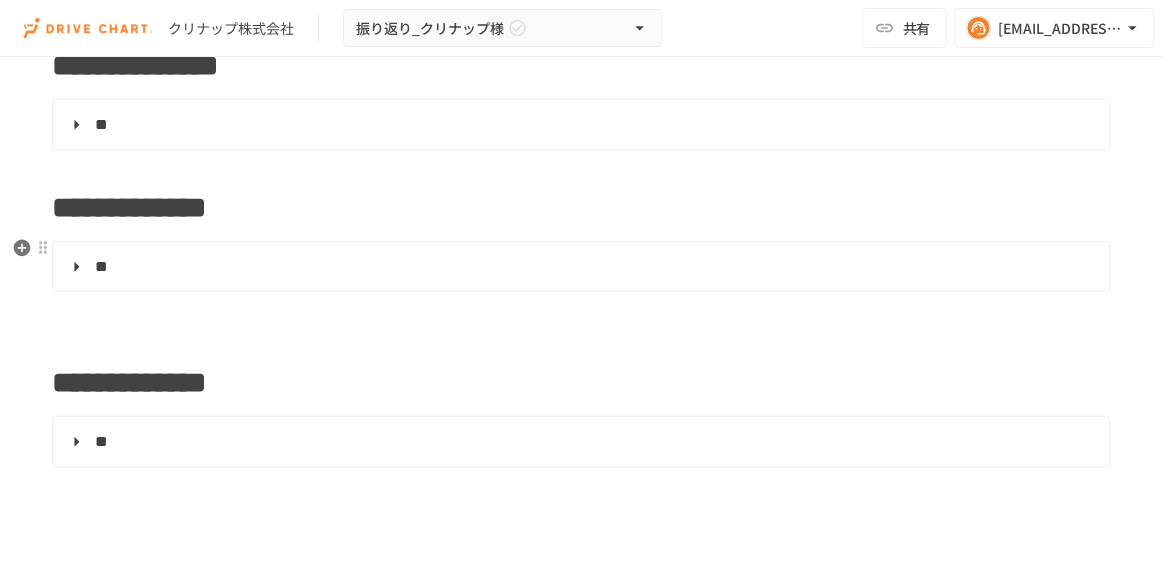 scroll, scrollTop: 1909, scrollLeft: 0, axis: vertical 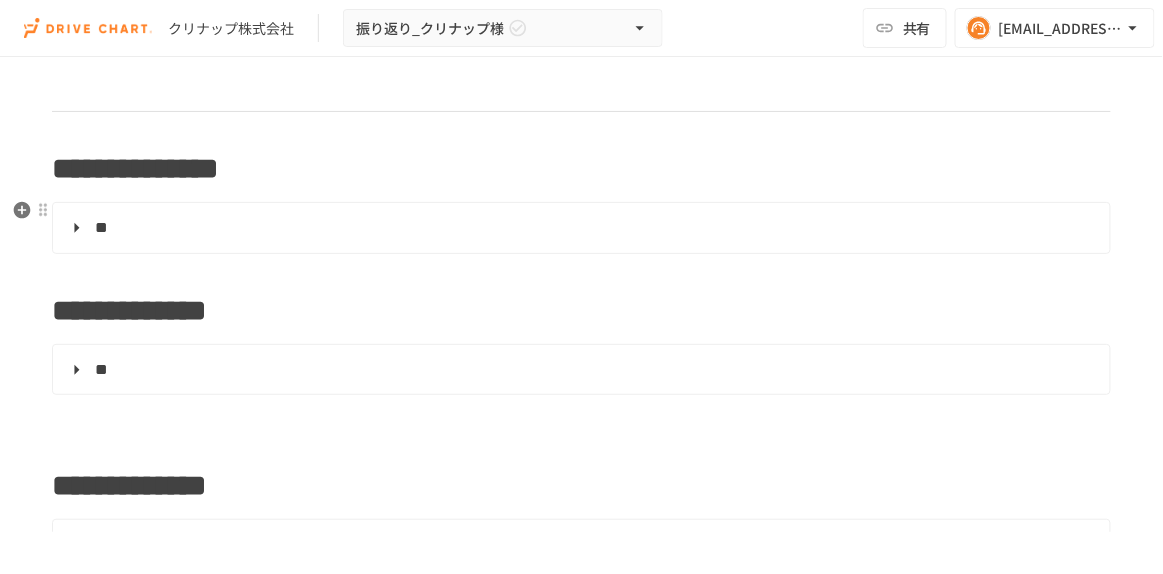 click on "**********" at bounding box center (581, -600) 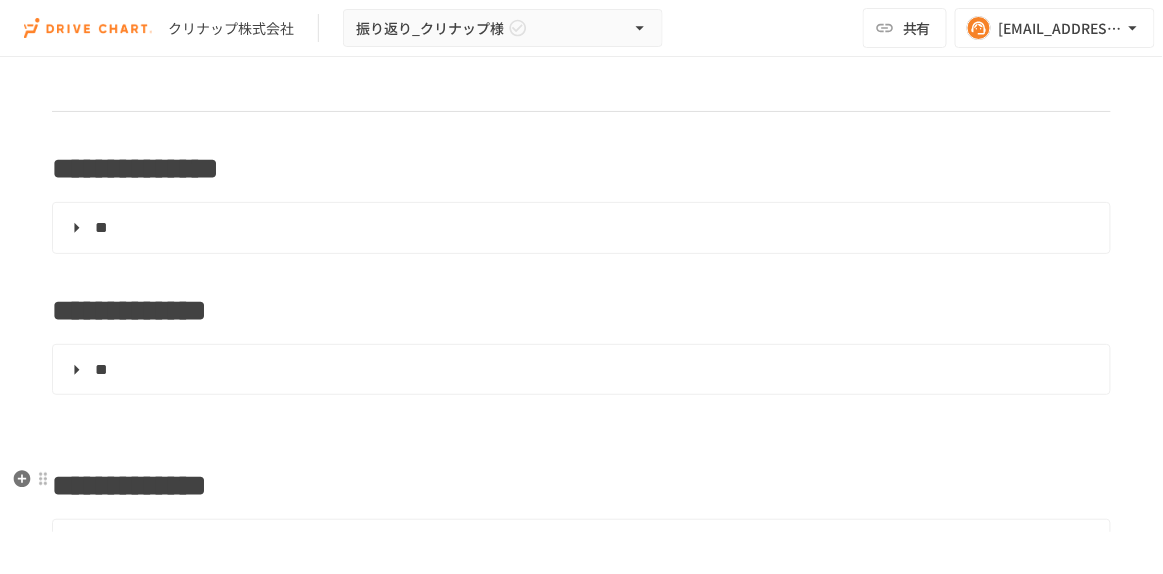 click on "**********" at bounding box center [581, -600] 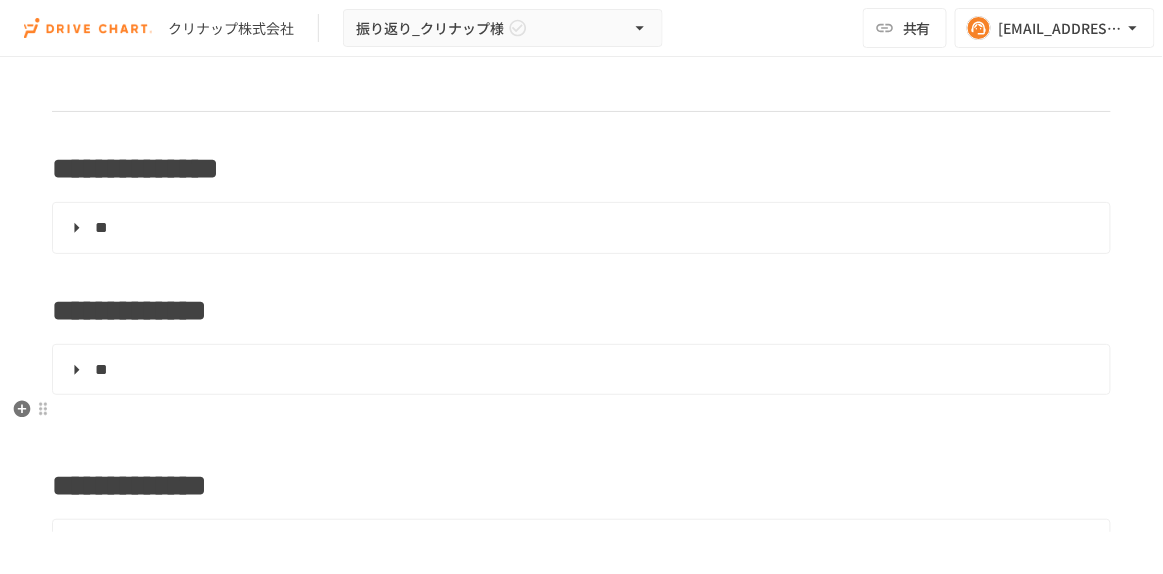 click at bounding box center [581, 416] 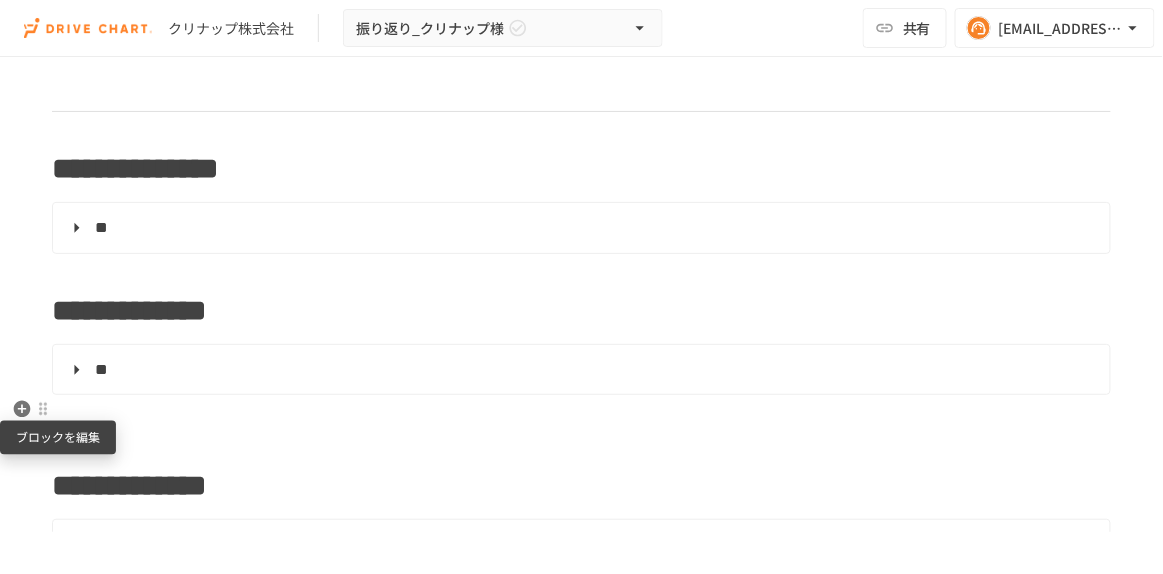 click at bounding box center [43, 409] 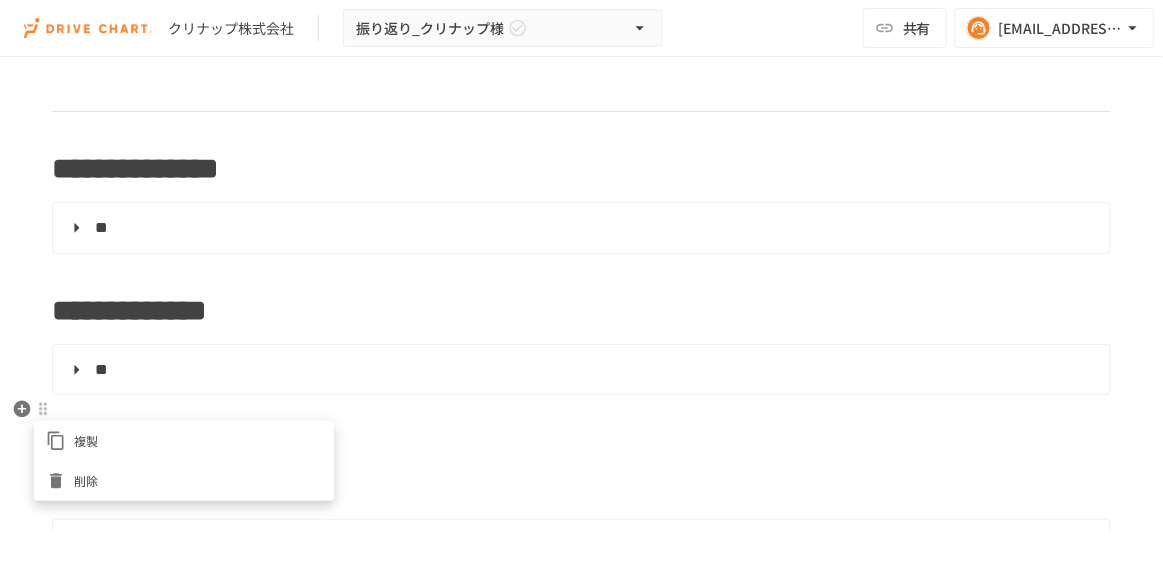 click on "削除" at bounding box center [198, 480] 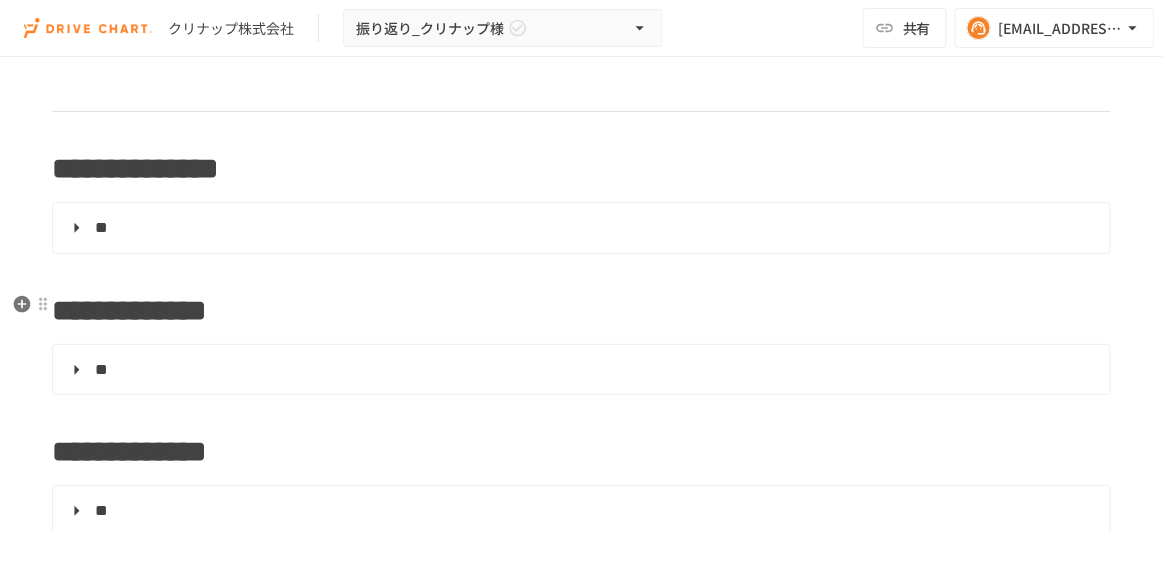 click on "**********" at bounding box center [581, -617] 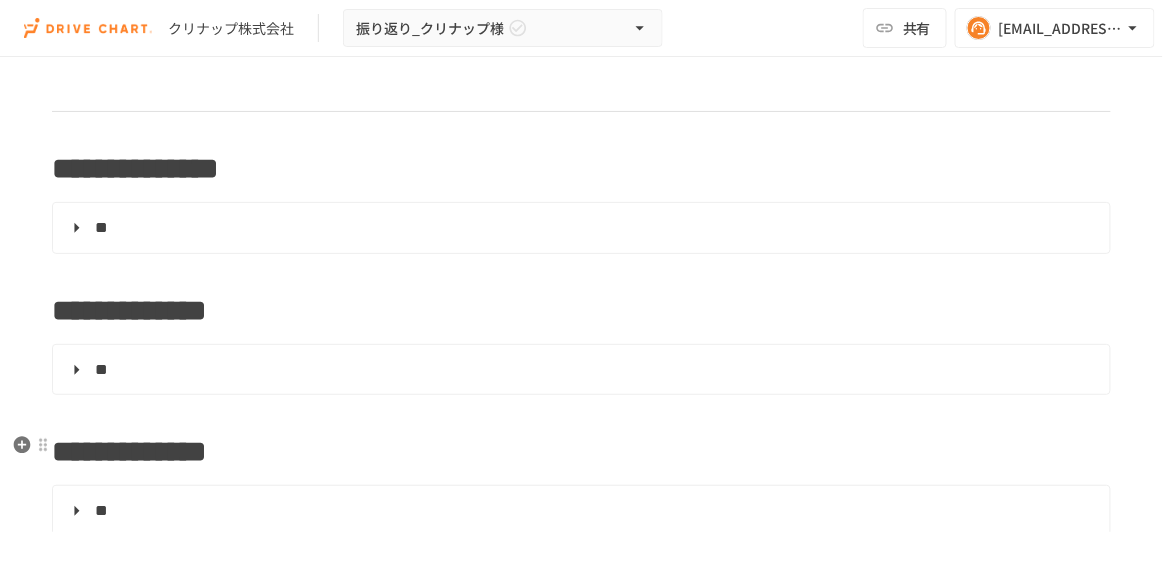 scroll, scrollTop: 1999, scrollLeft: 0, axis: vertical 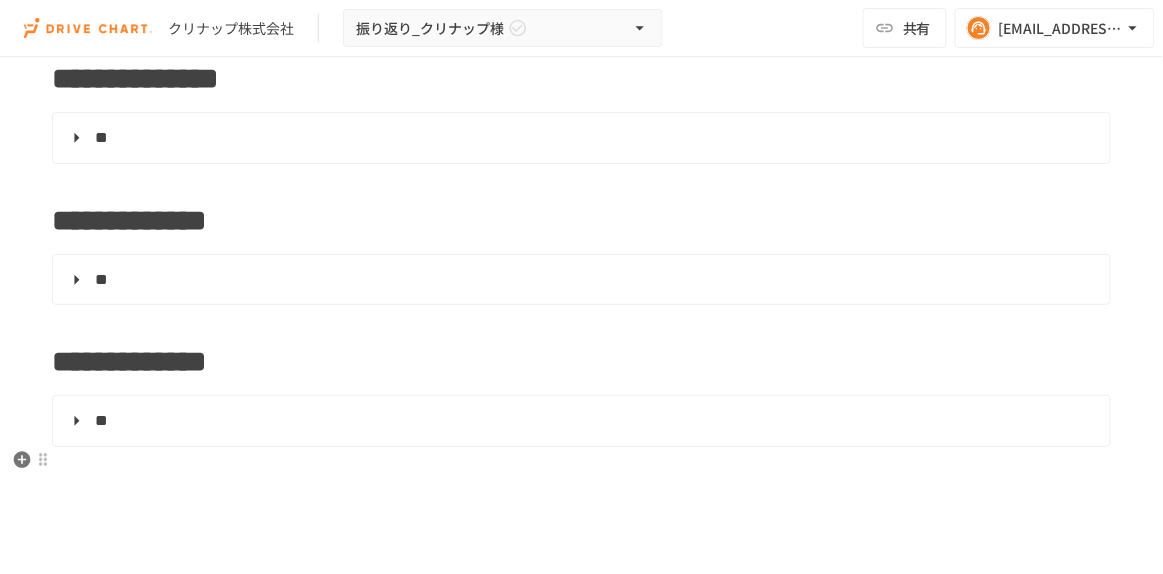 click on "**********" at bounding box center (581, -553) 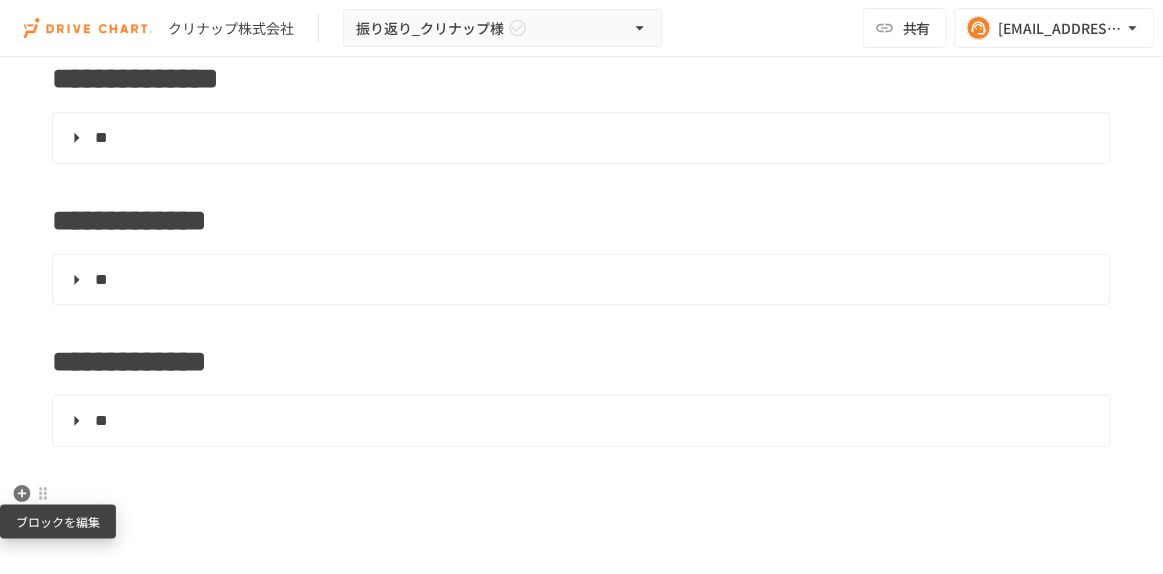 click at bounding box center [43, 494] 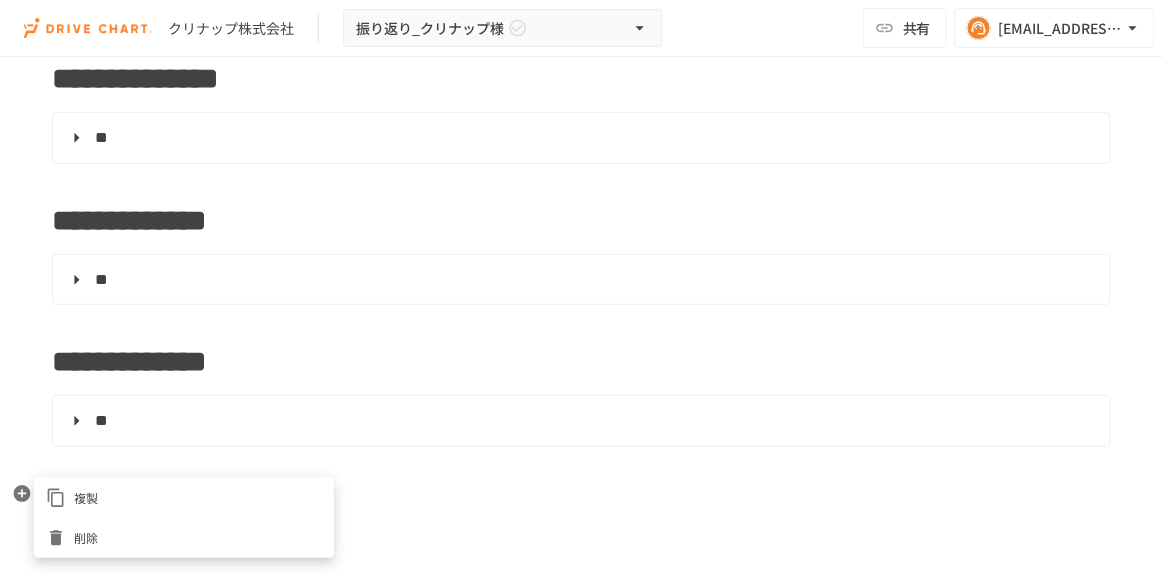 click at bounding box center [581, 287] 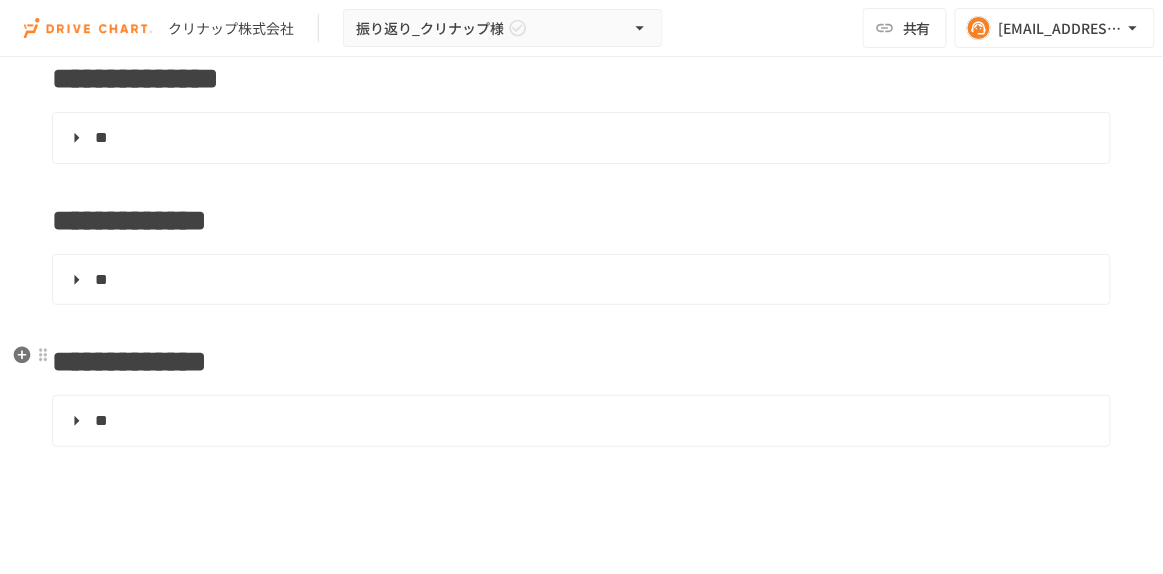 click on "**********" at bounding box center (129, 361) 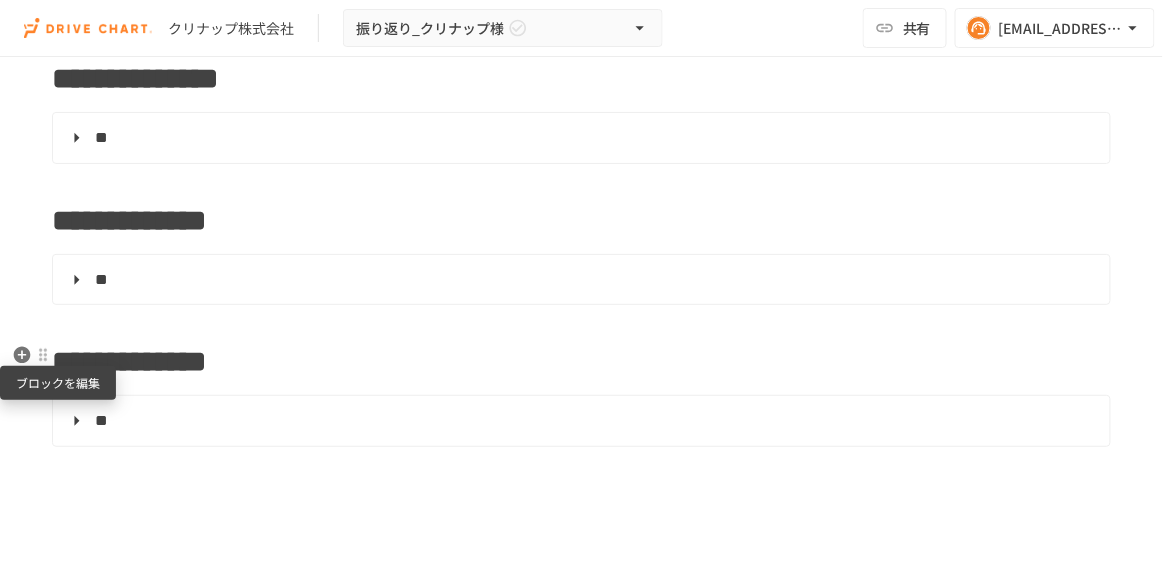 click at bounding box center (43, 355) 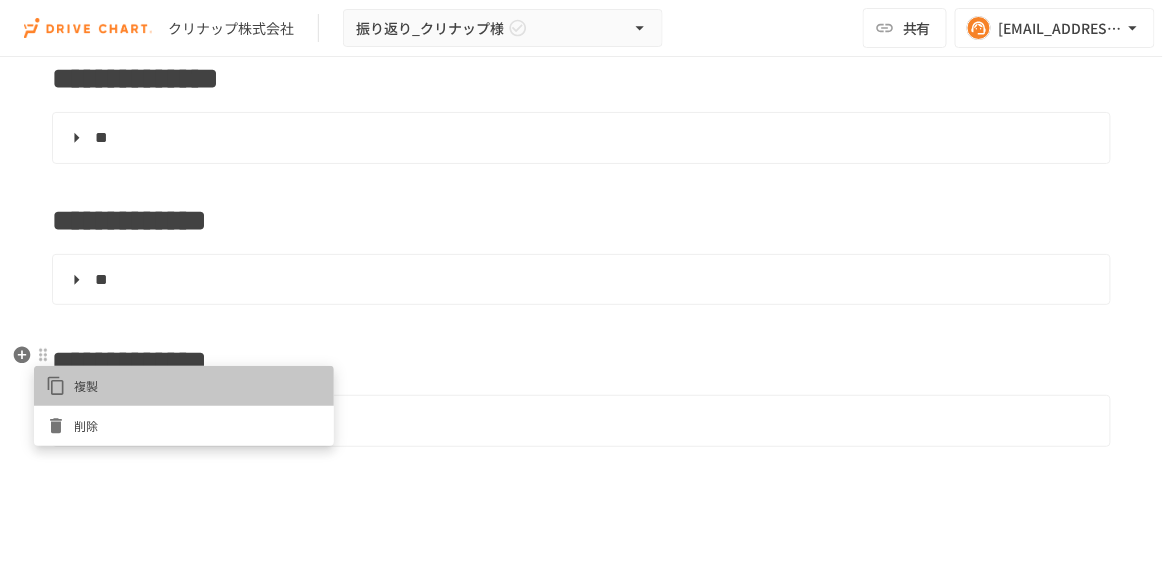 click on "複製" at bounding box center [184, 386] 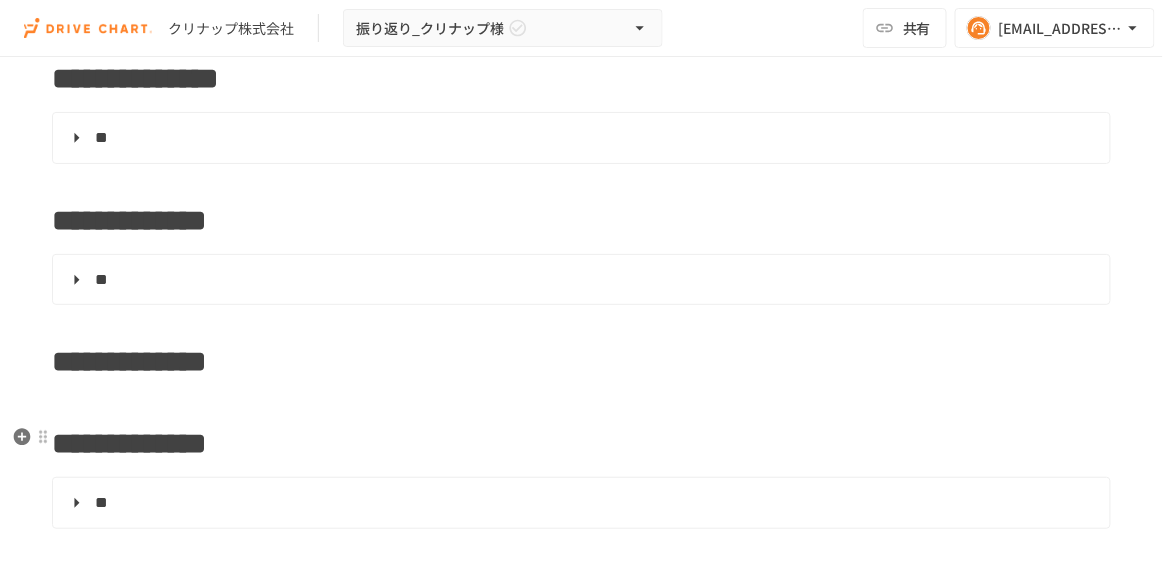 click on "**********" at bounding box center (581, -649) 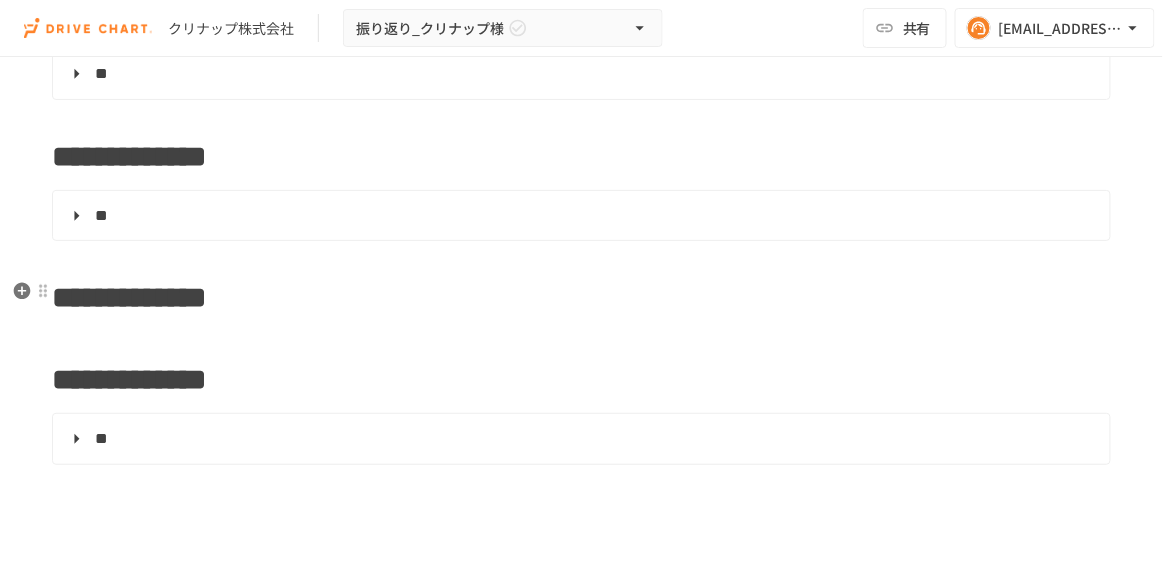 scroll, scrollTop: 2090, scrollLeft: 0, axis: vertical 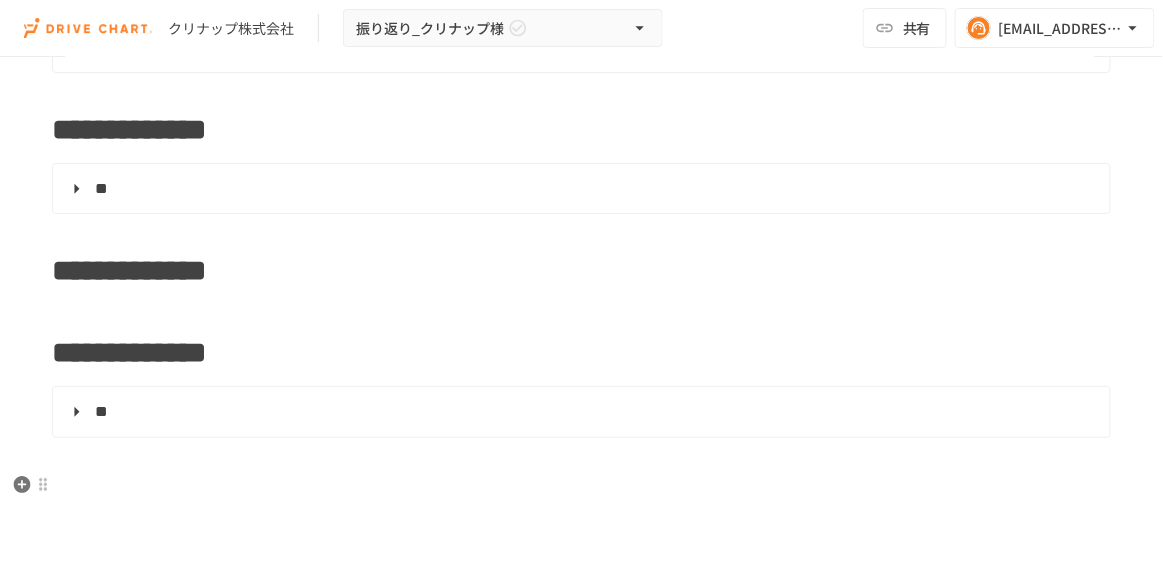 click at bounding box center [581, 493] 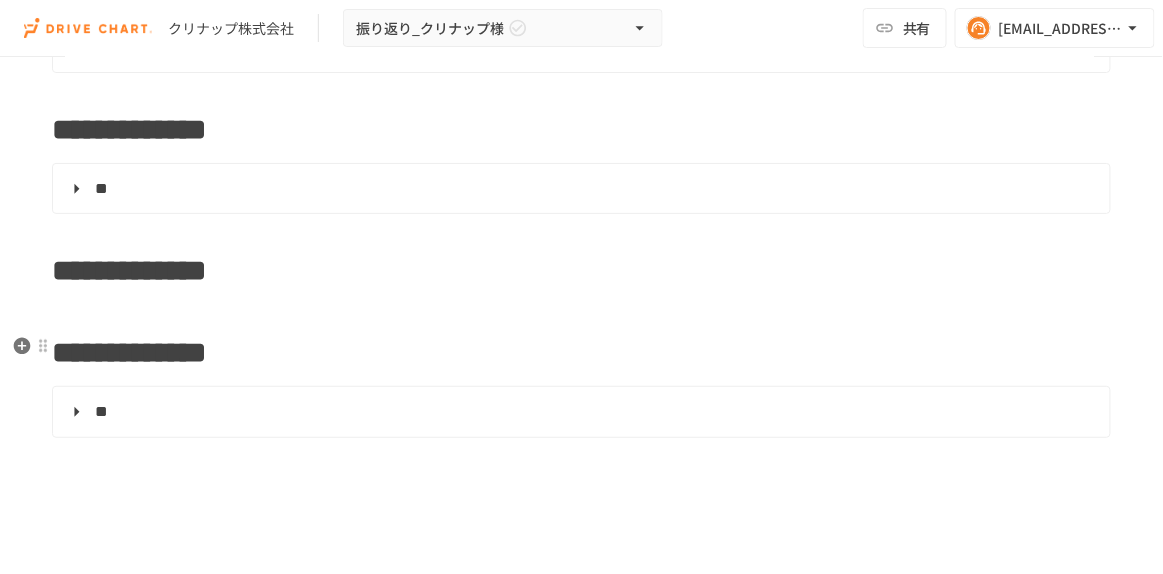click on "**********" at bounding box center (581, -740) 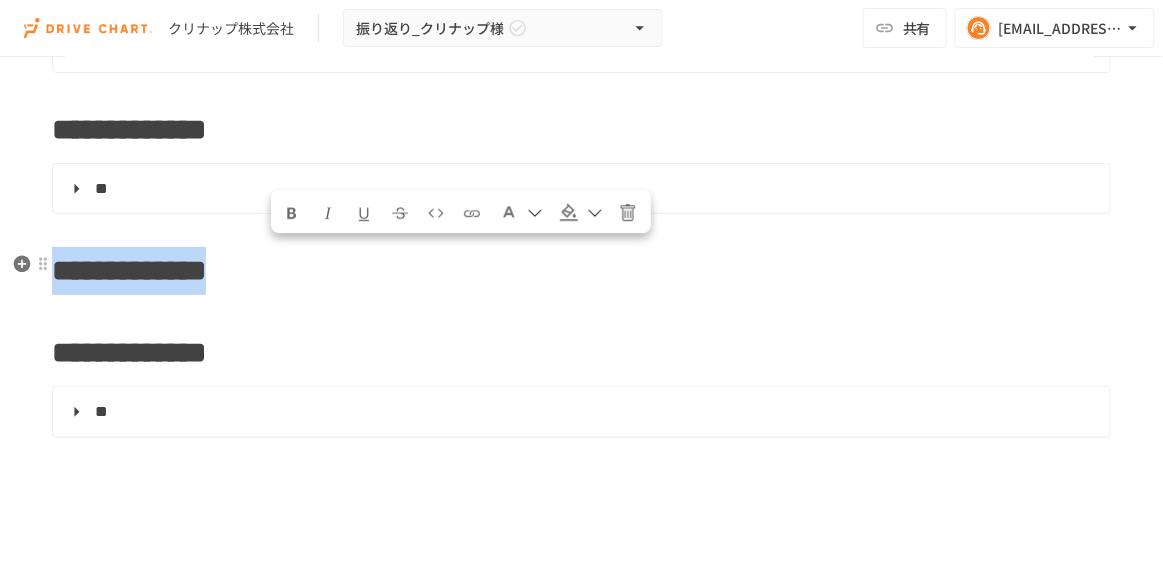 drag, startPoint x: 316, startPoint y: 263, endPoint x: 61, endPoint y: 262, distance: 255.00197 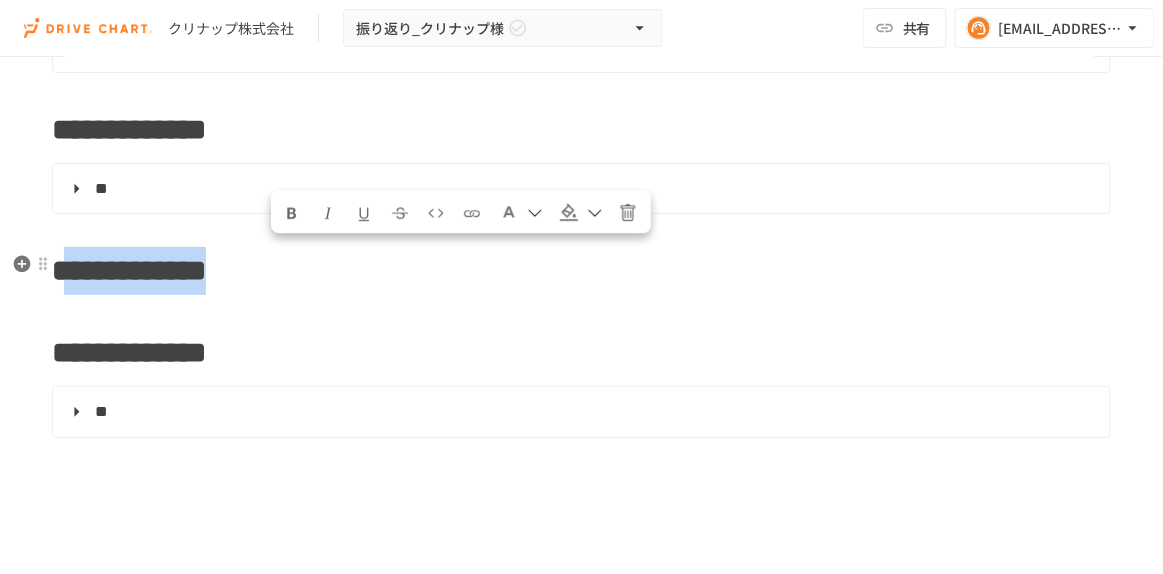 click on "**********" at bounding box center (129, 270) 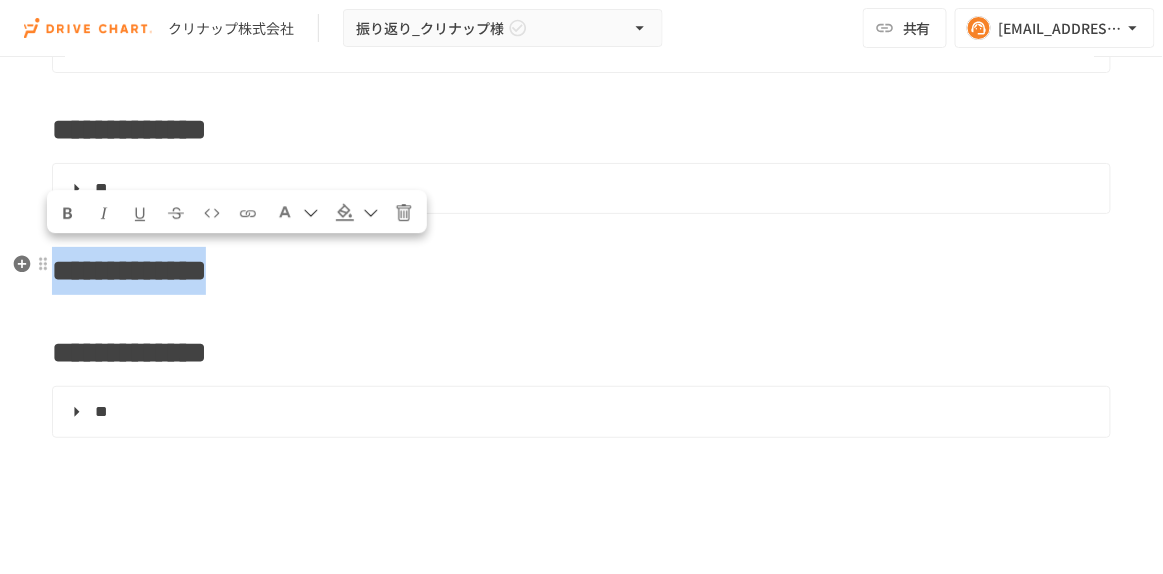 drag, startPoint x: 52, startPoint y: 269, endPoint x: 435, endPoint y: 265, distance: 383.02087 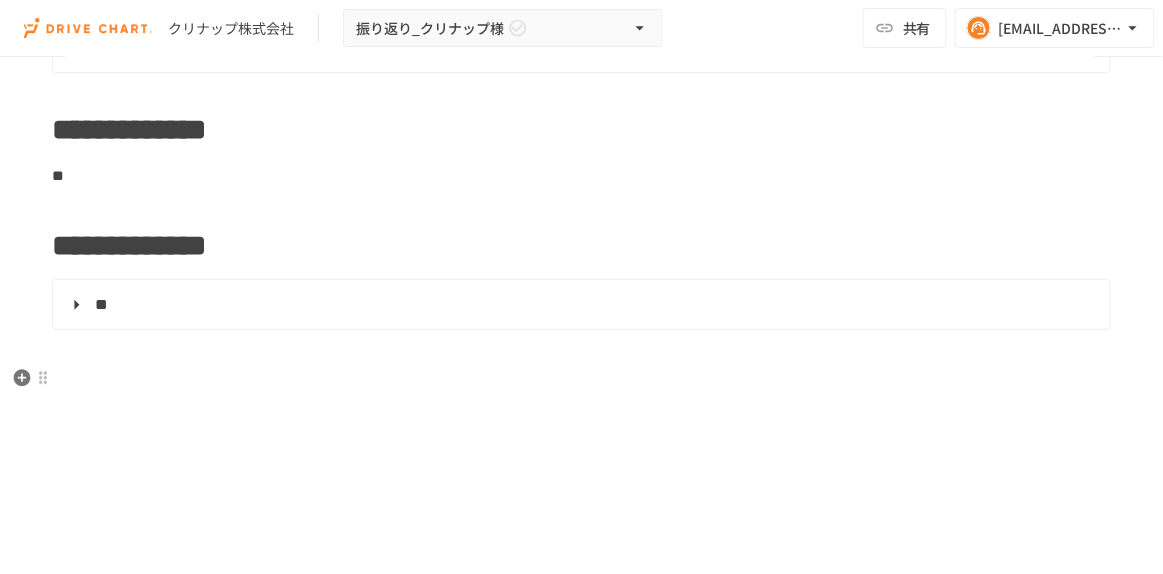 click on "**********" at bounding box center (581, -640) 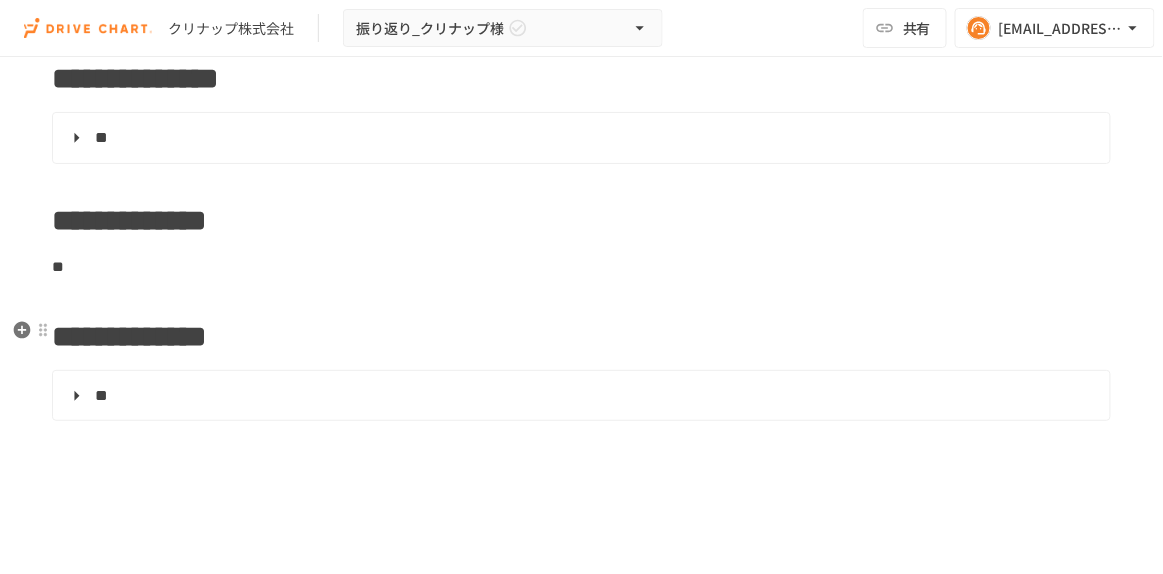 scroll, scrollTop: 1909, scrollLeft: 0, axis: vertical 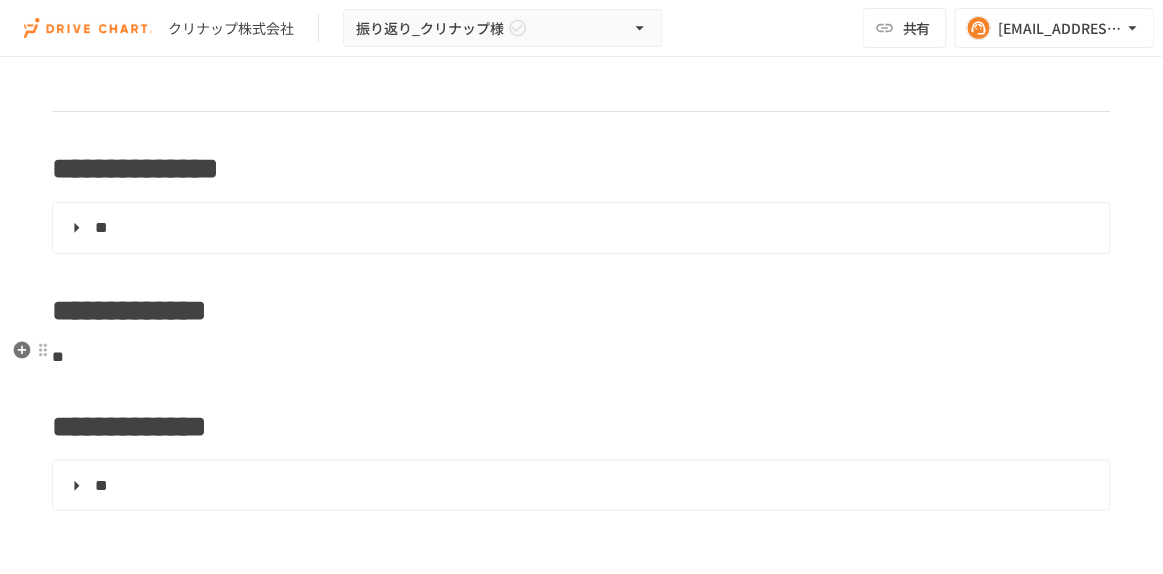 click on "**********" at bounding box center [581, -613] 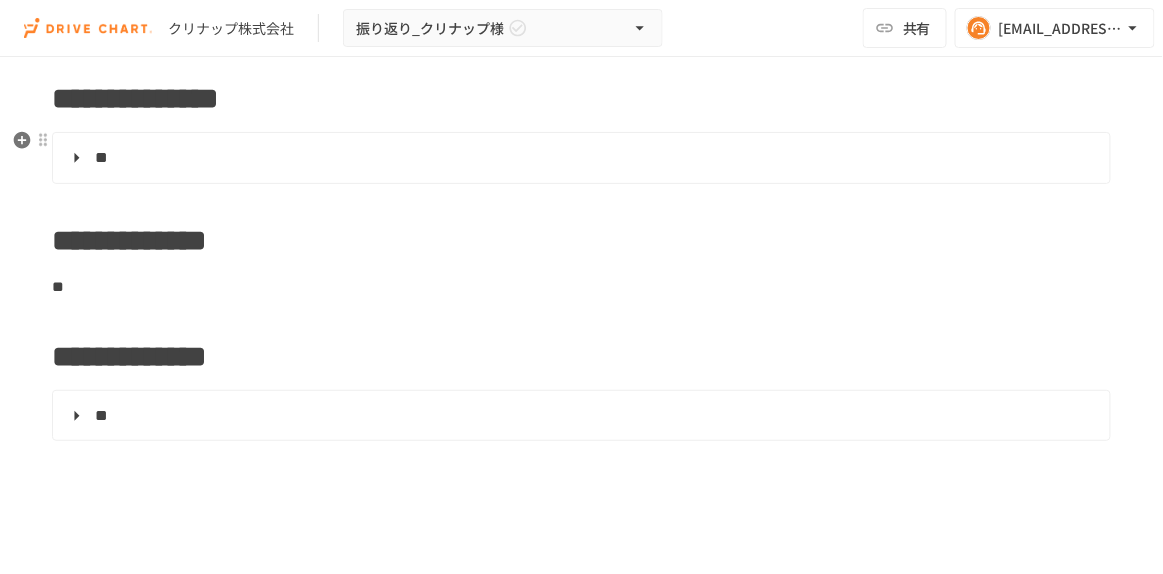 scroll, scrollTop: 1999, scrollLeft: 0, axis: vertical 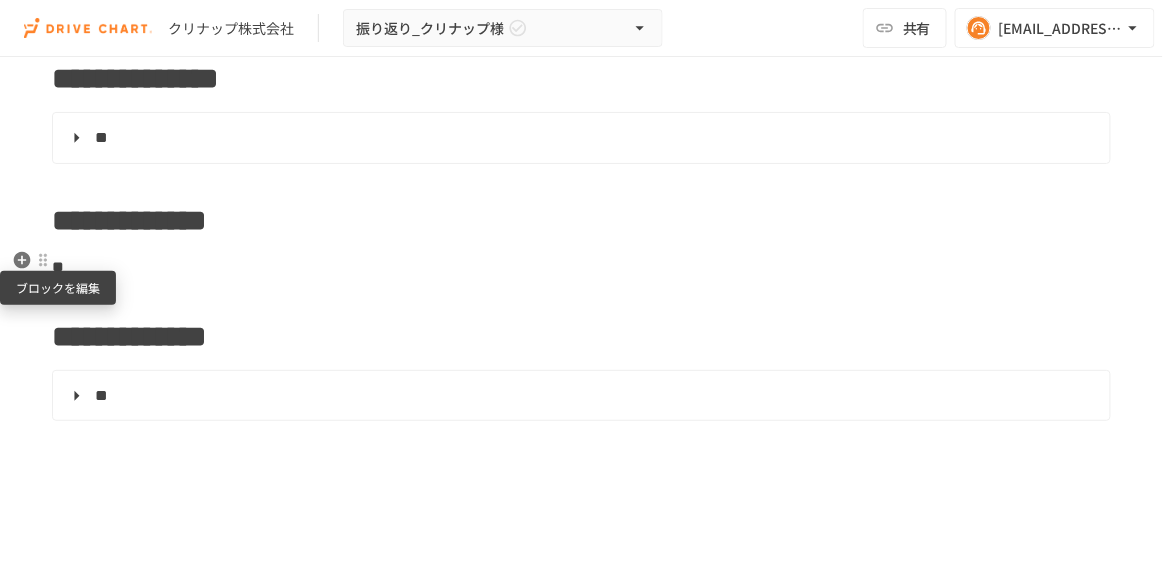 click at bounding box center [43, 260] 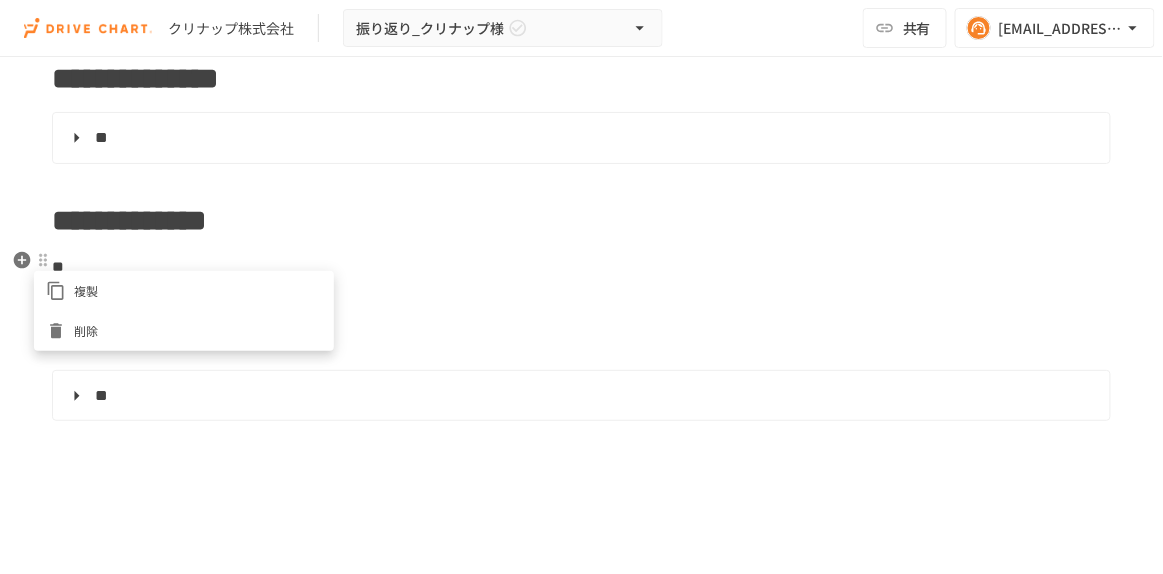 click at bounding box center (581, 287) 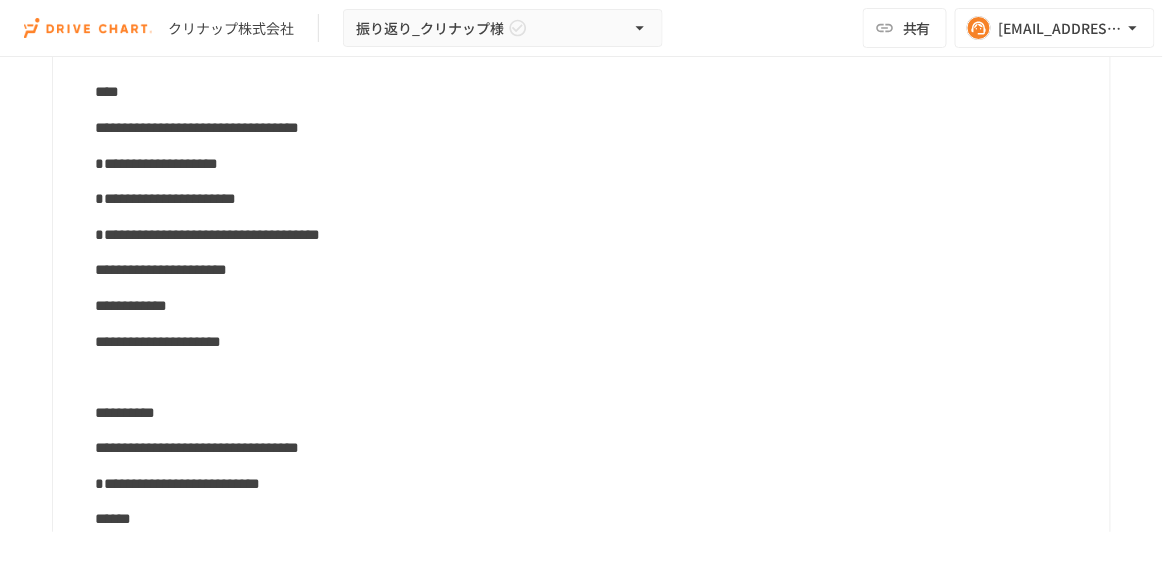 scroll, scrollTop: 0, scrollLeft: 0, axis: both 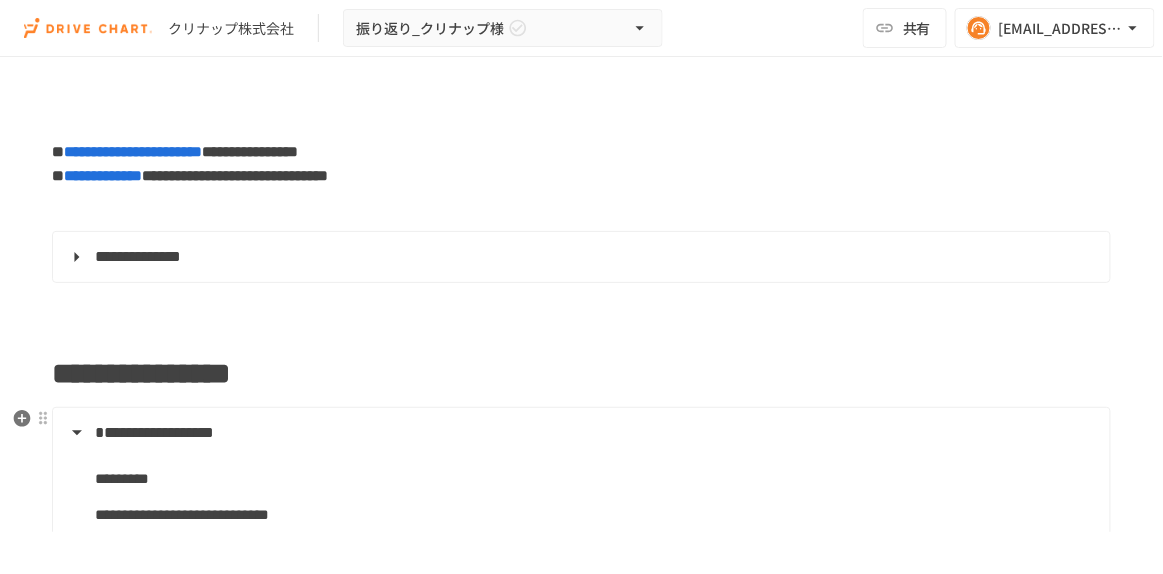 click on "**********" at bounding box center (154, 432) 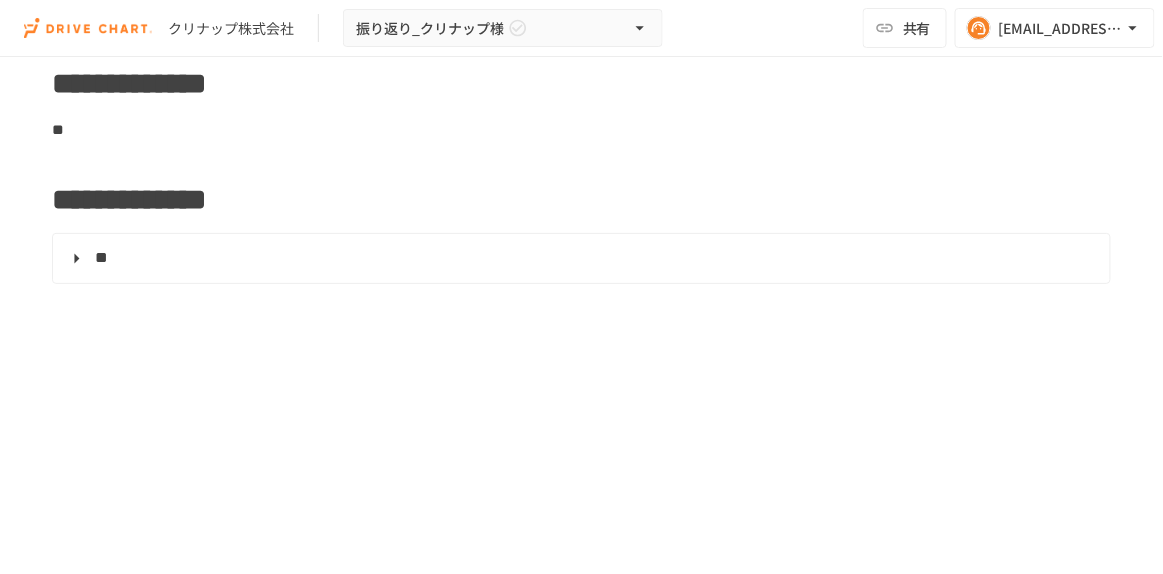 scroll, scrollTop: 818, scrollLeft: 0, axis: vertical 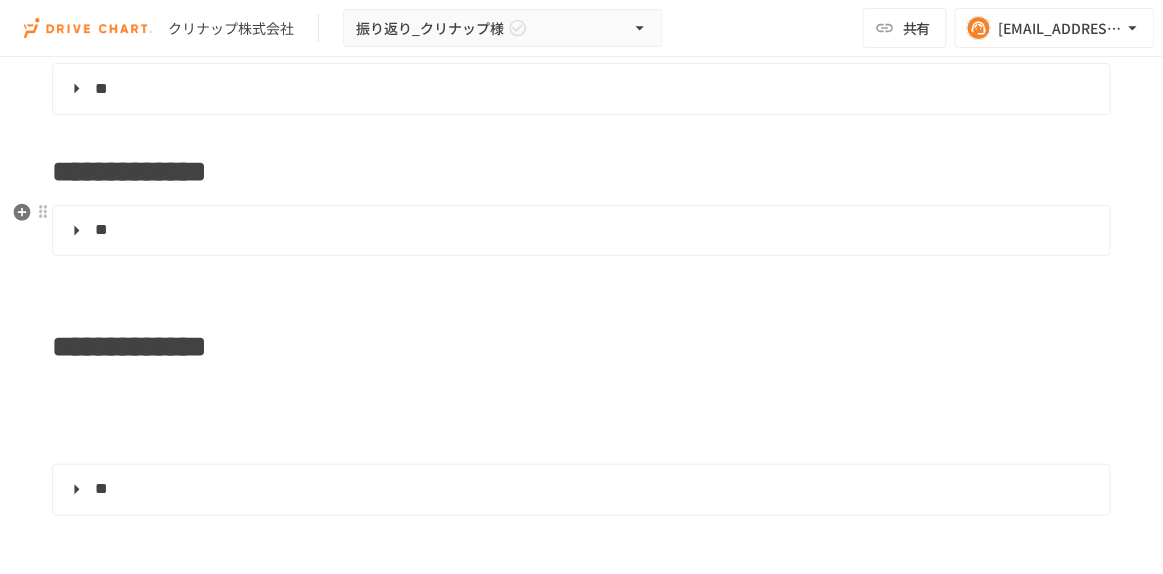 click on "**" at bounding box center (101, 230) 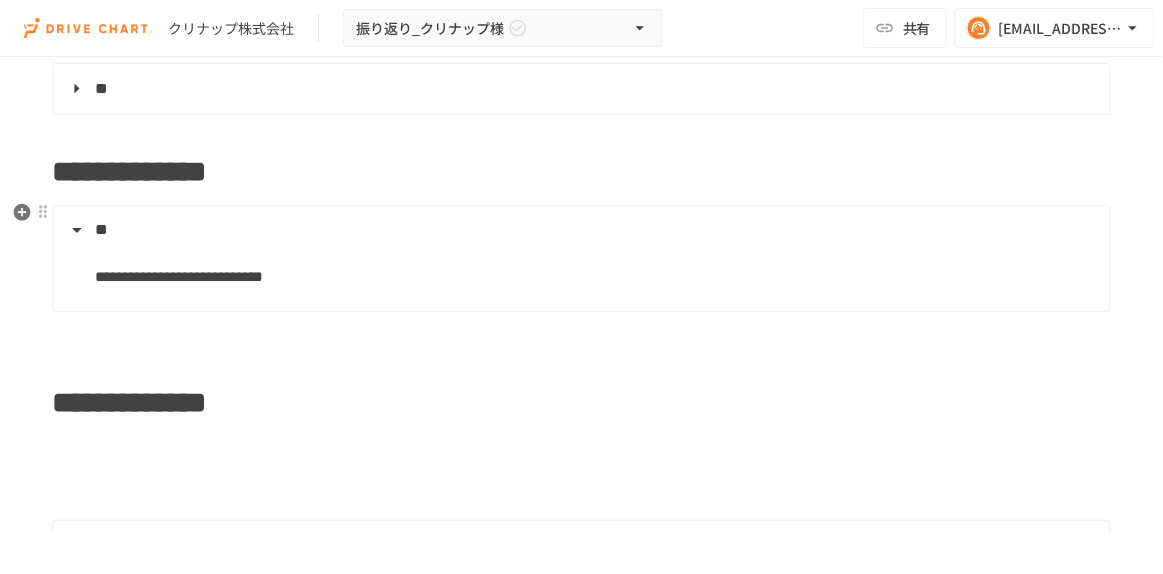 click on "**" at bounding box center (101, 230) 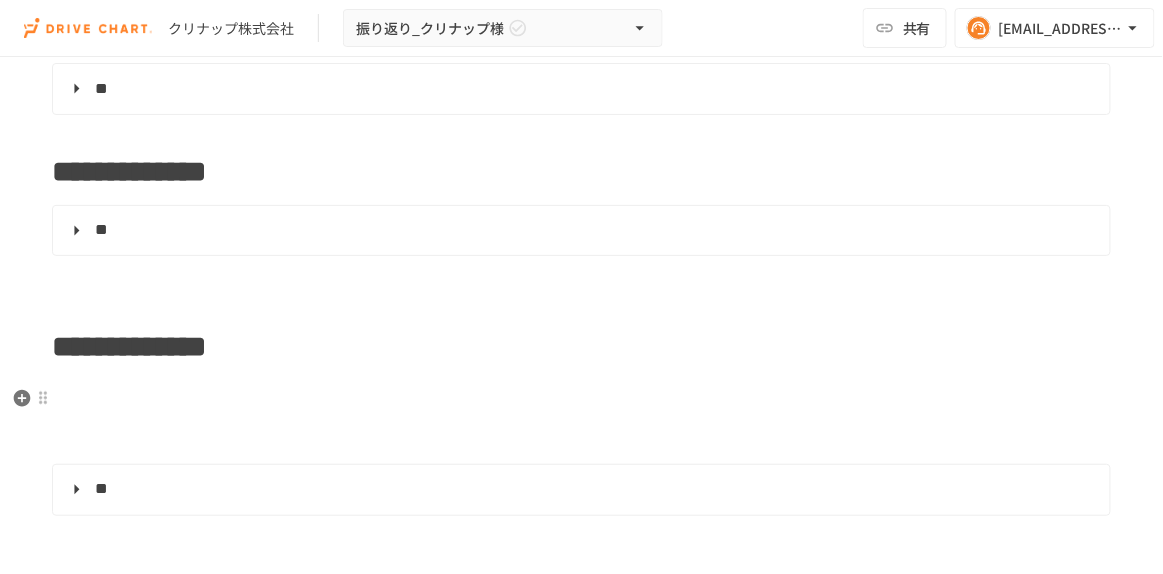 click at bounding box center (581, 405) 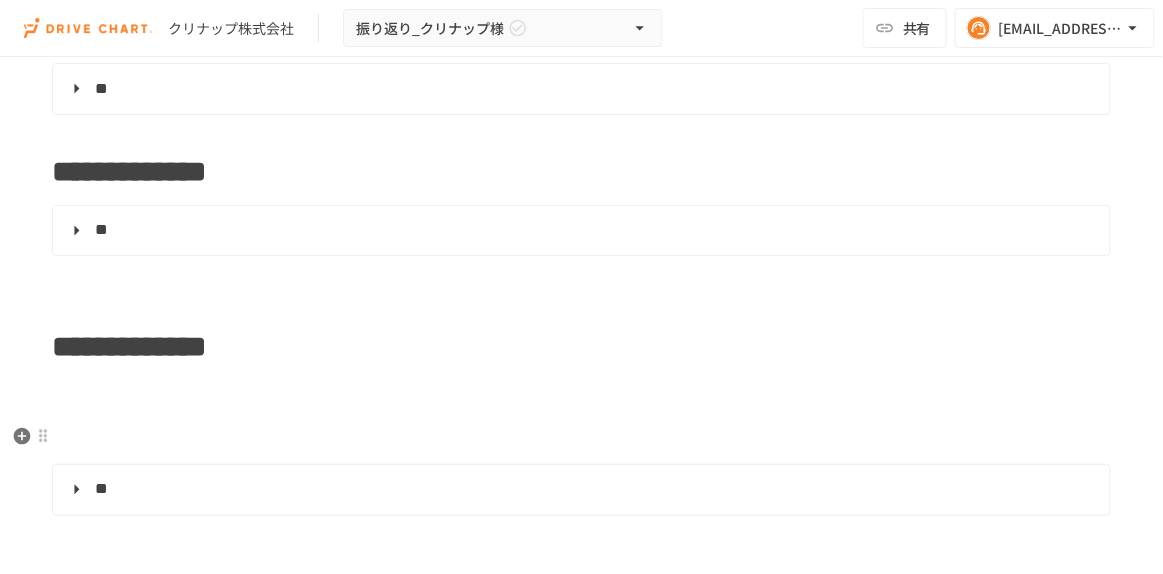 click at bounding box center [581, 443] 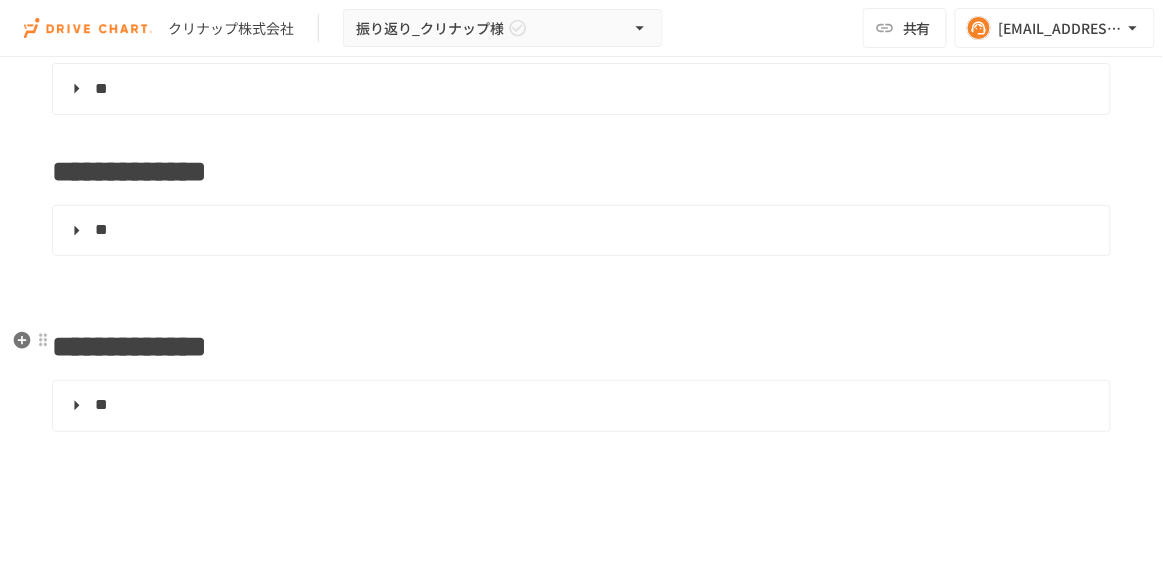 click on "**********" at bounding box center [581, -124] 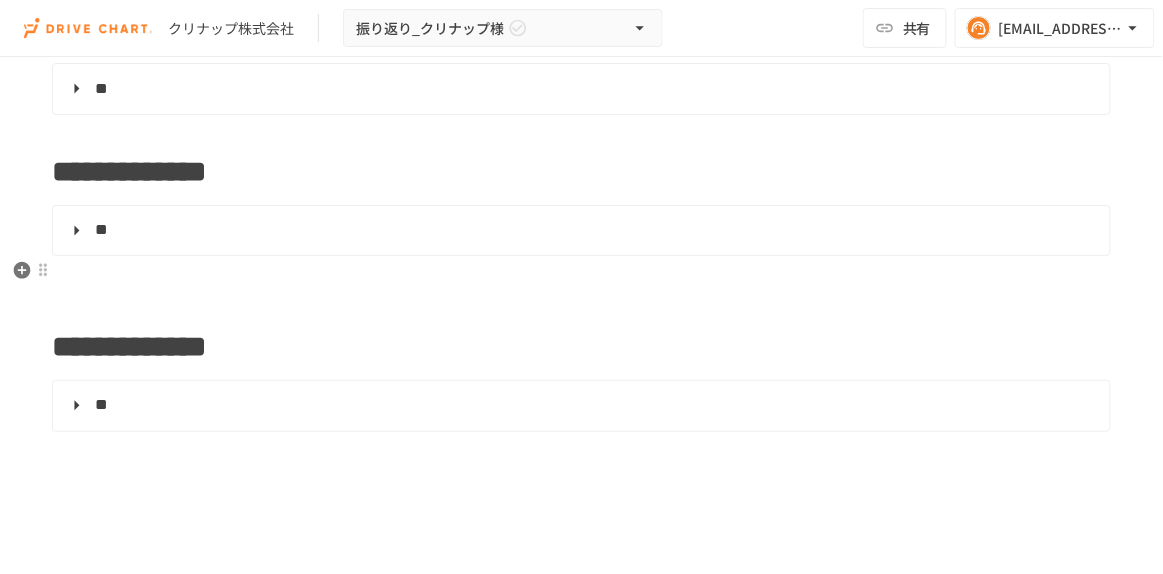 click on "**********" at bounding box center (581, -124) 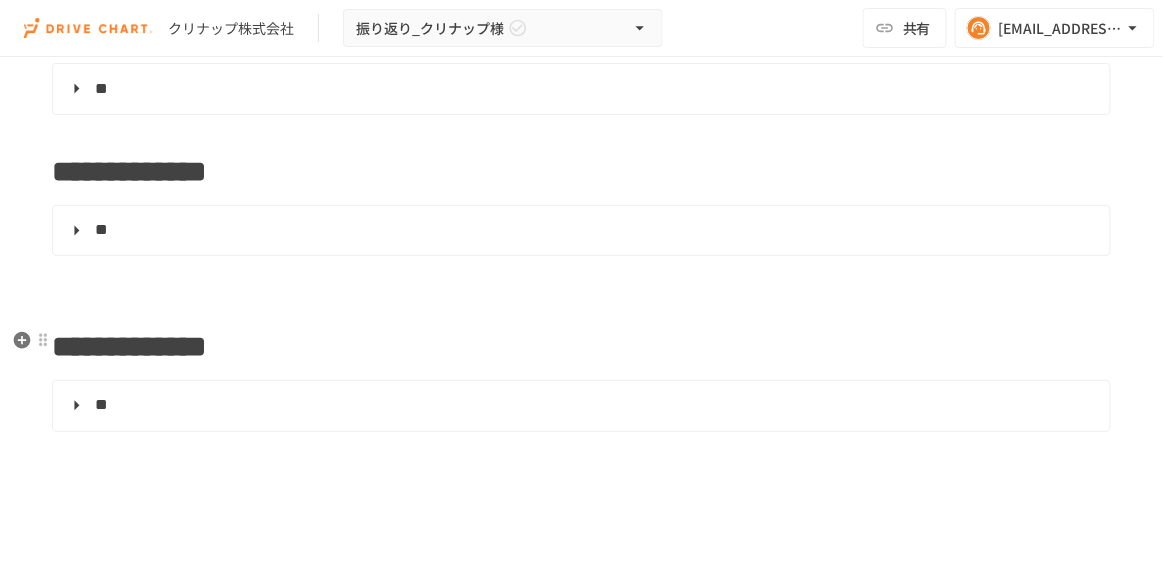 click on "**********" at bounding box center [581, -124] 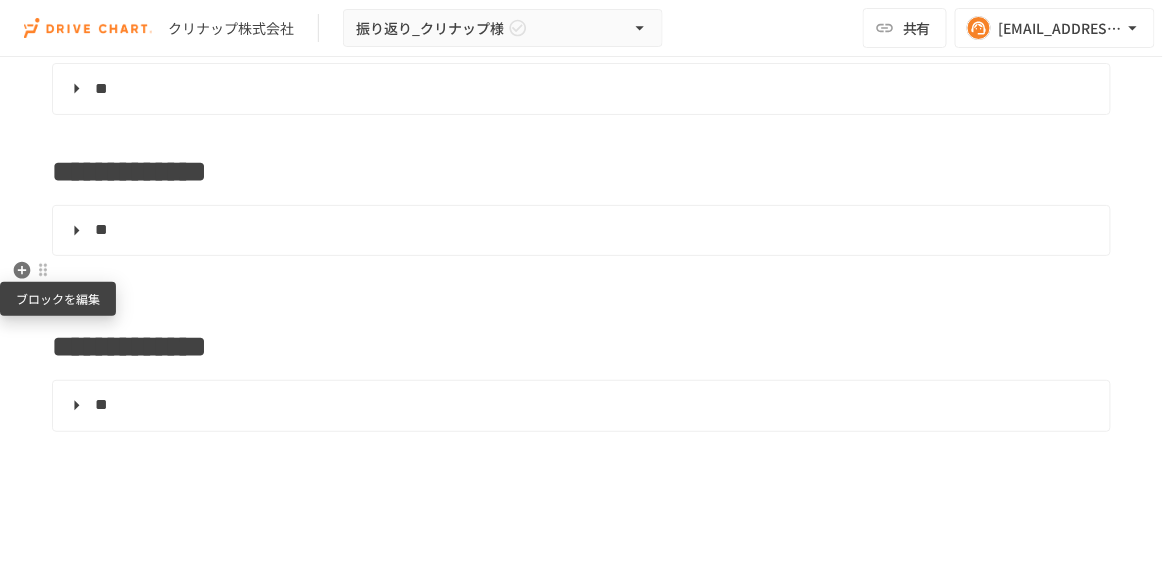 click at bounding box center (43, 270) 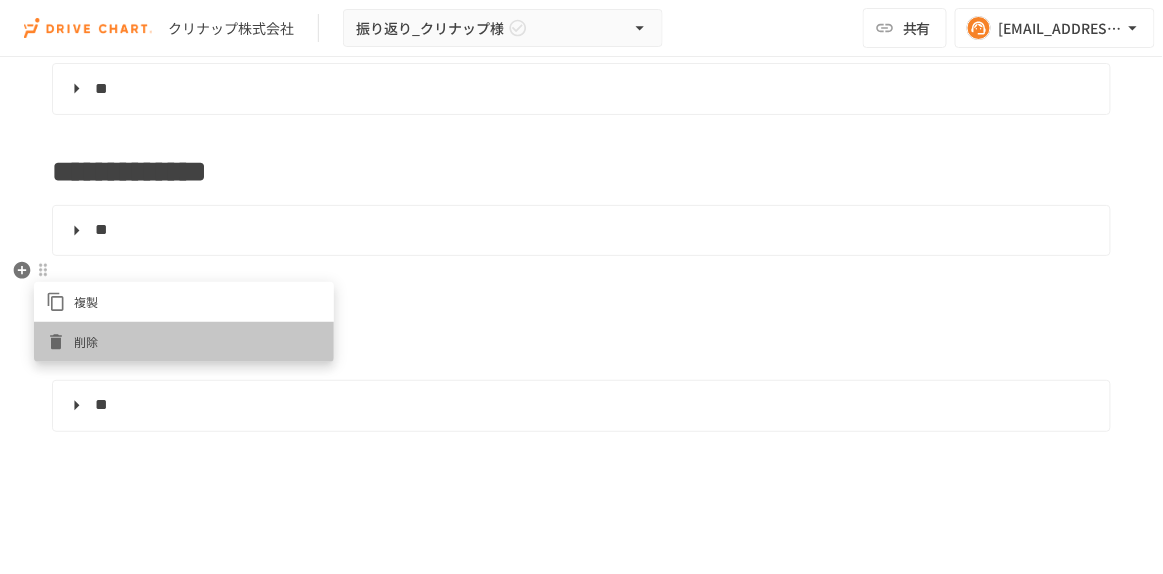 click on "削除" at bounding box center (198, 341) 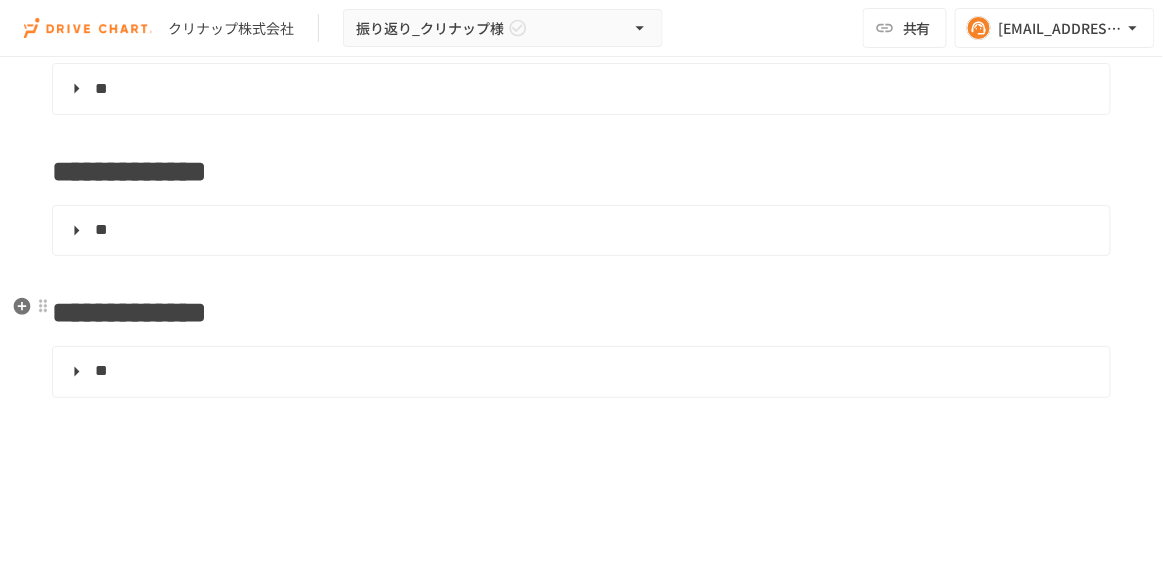 click on "**********" at bounding box center (129, 312) 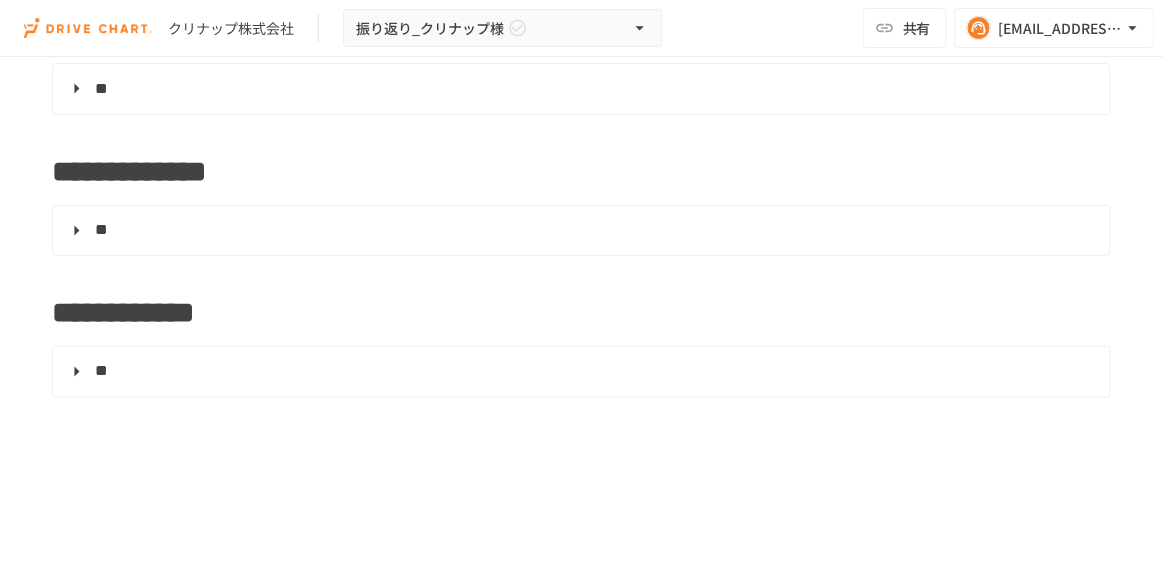 type 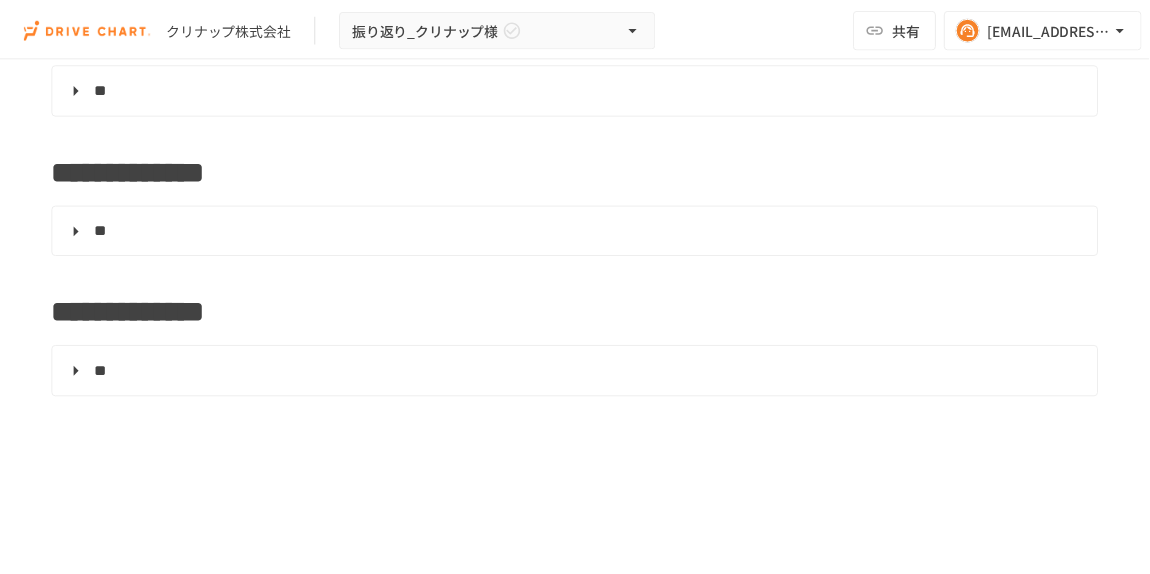 scroll, scrollTop: 909, scrollLeft: 0, axis: vertical 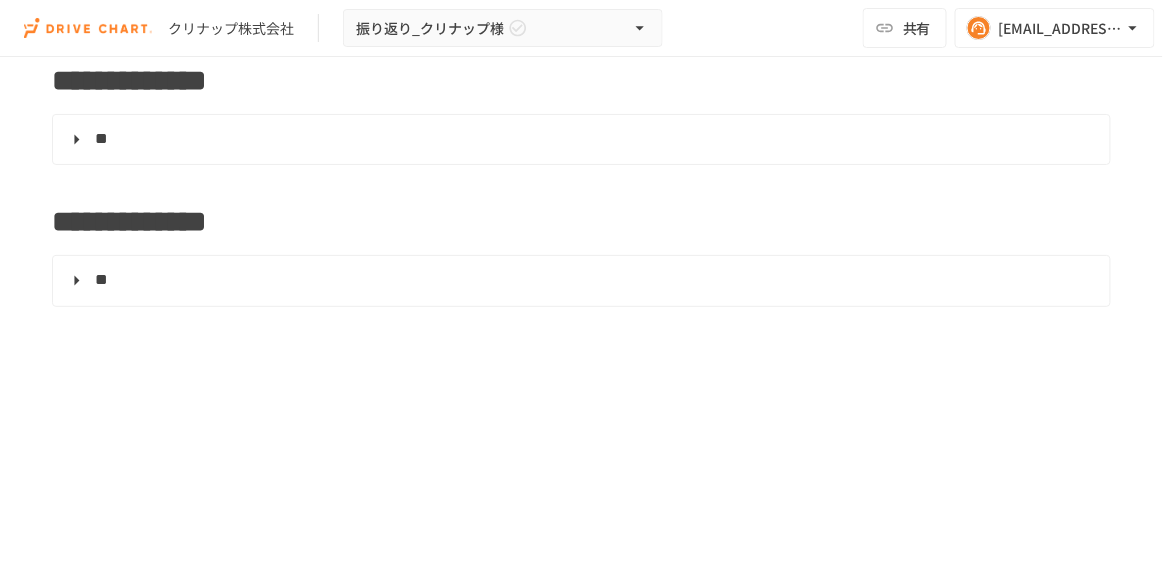 click on "**********" at bounding box center [581, -78] 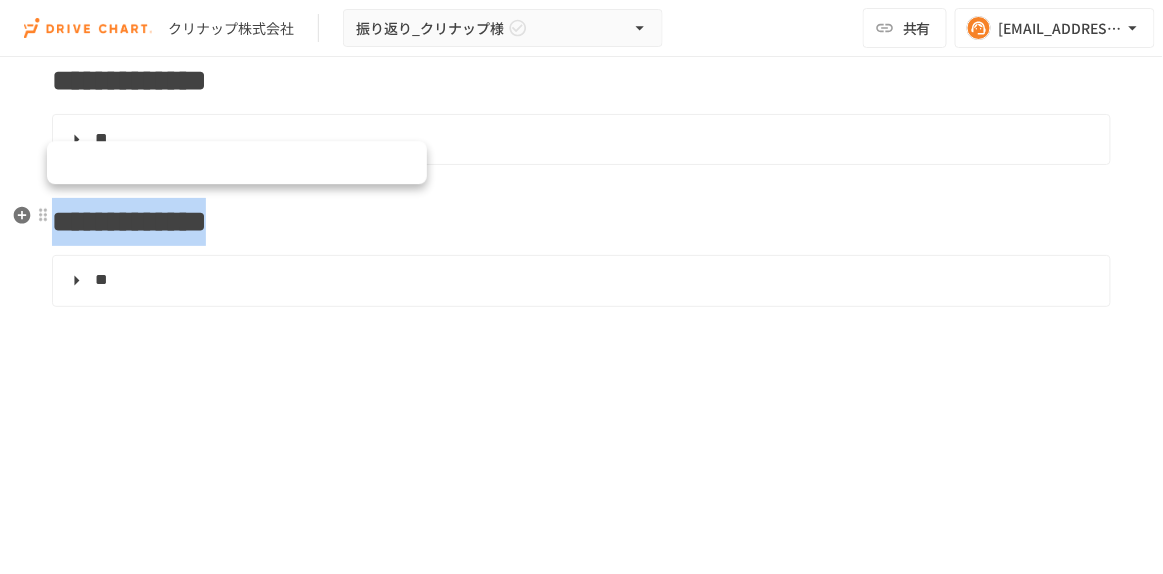 drag, startPoint x: 52, startPoint y: 223, endPoint x: 293, endPoint y: 223, distance: 241 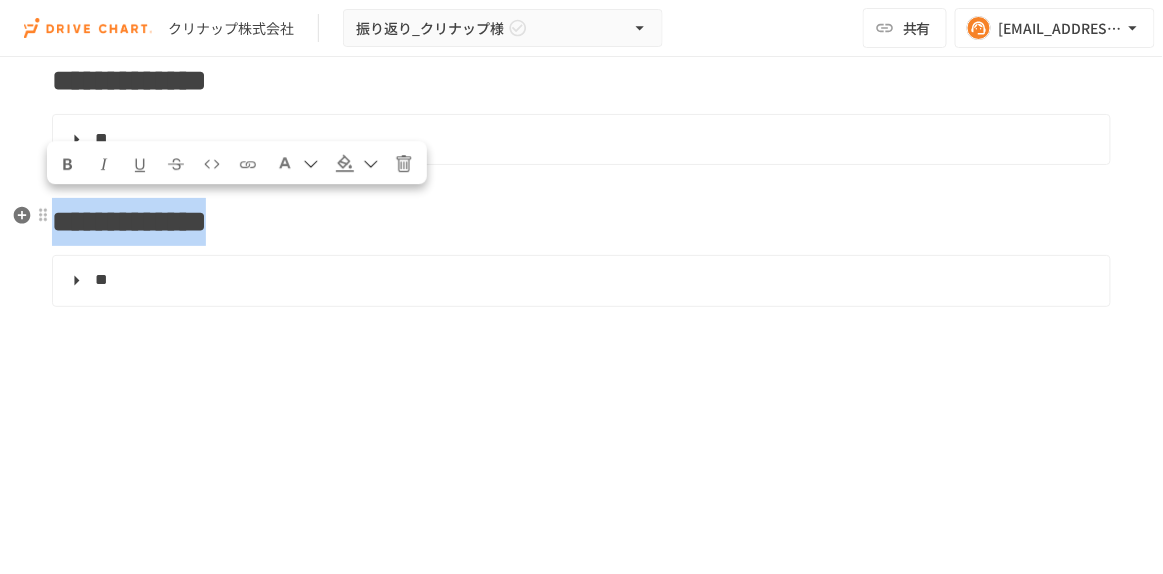 click on "**********" at bounding box center [129, 221] 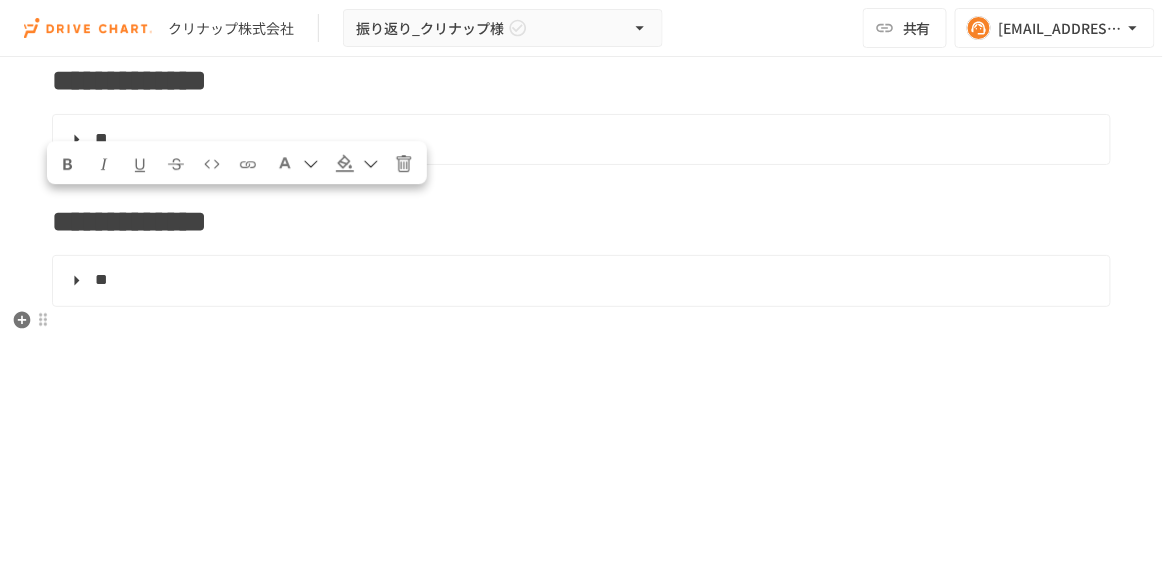 click at bounding box center [581, 328] 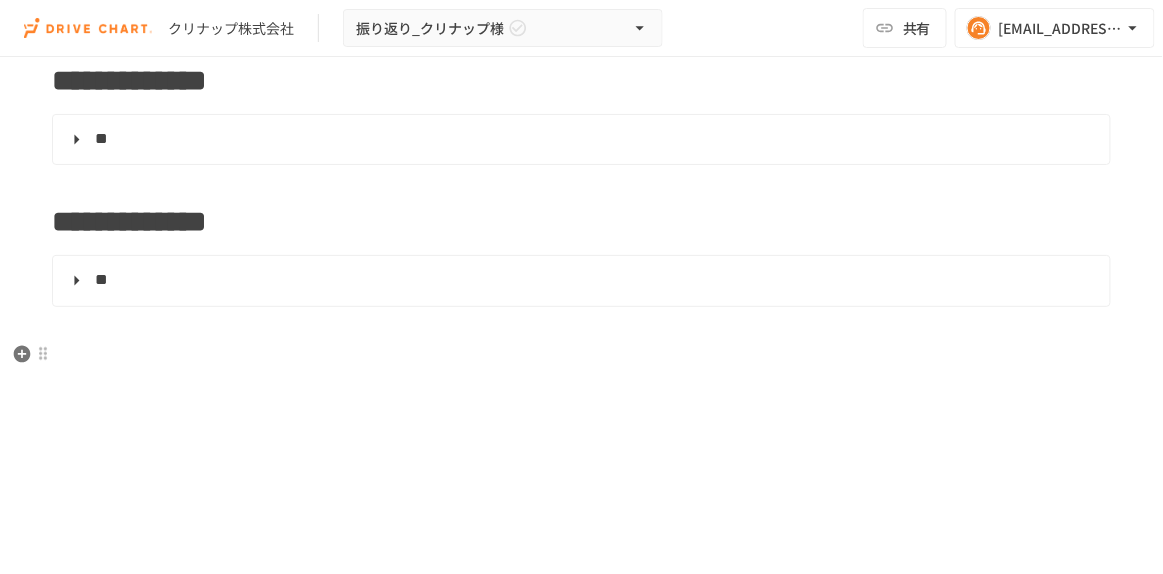 click at bounding box center [581, 362] 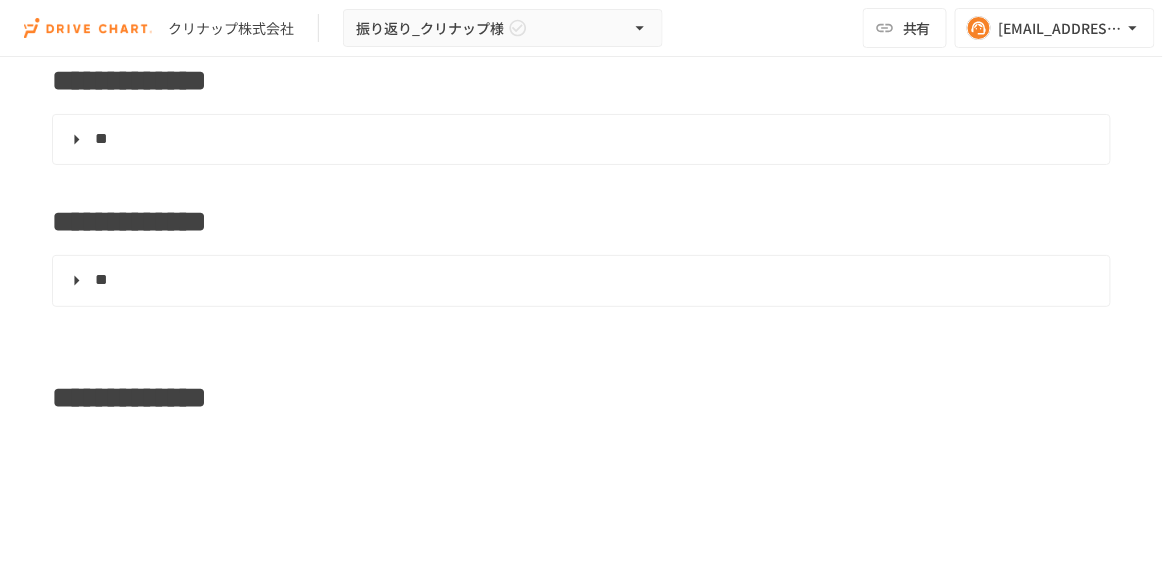 click on "**********" at bounding box center (581, -191) 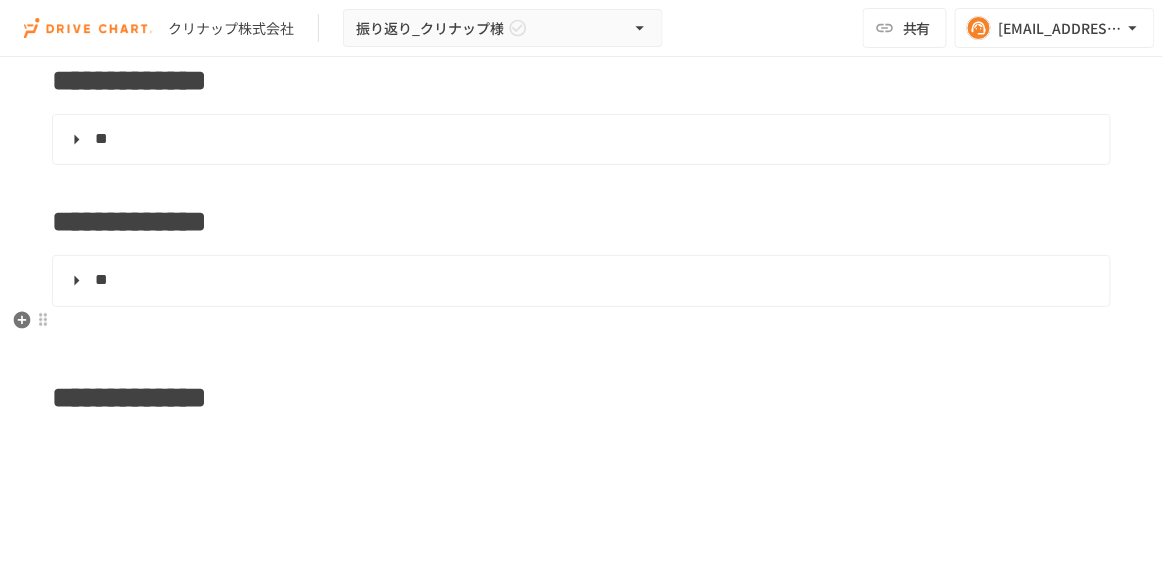 click at bounding box center (581, 328) 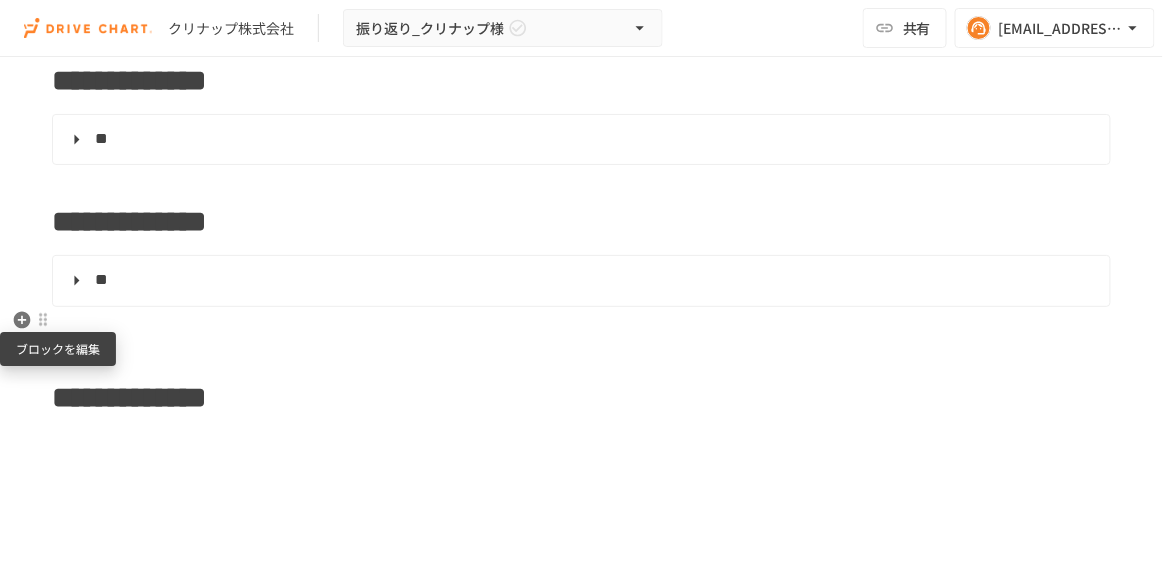 click at bounding box center [43, 320] 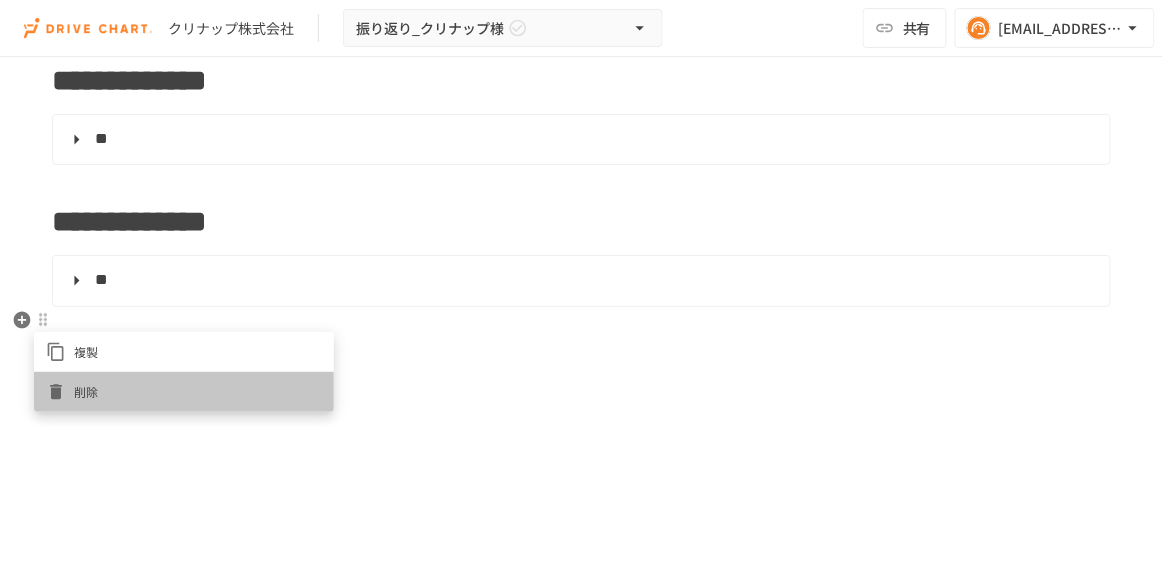 click at bounding box center (60, 392) 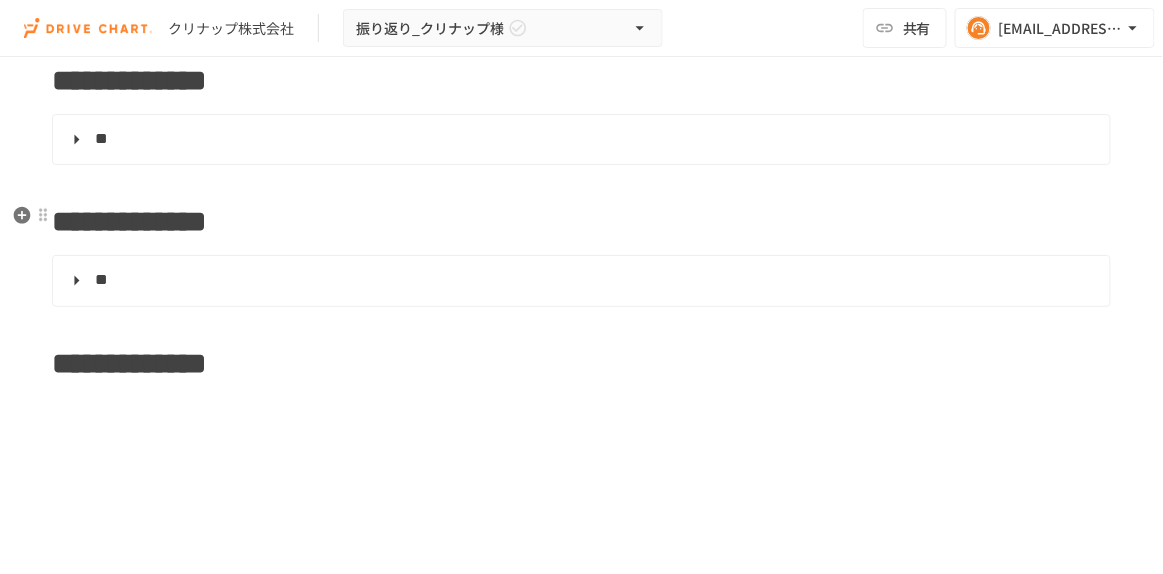 click on "**********" at bounding box center [581, 222] 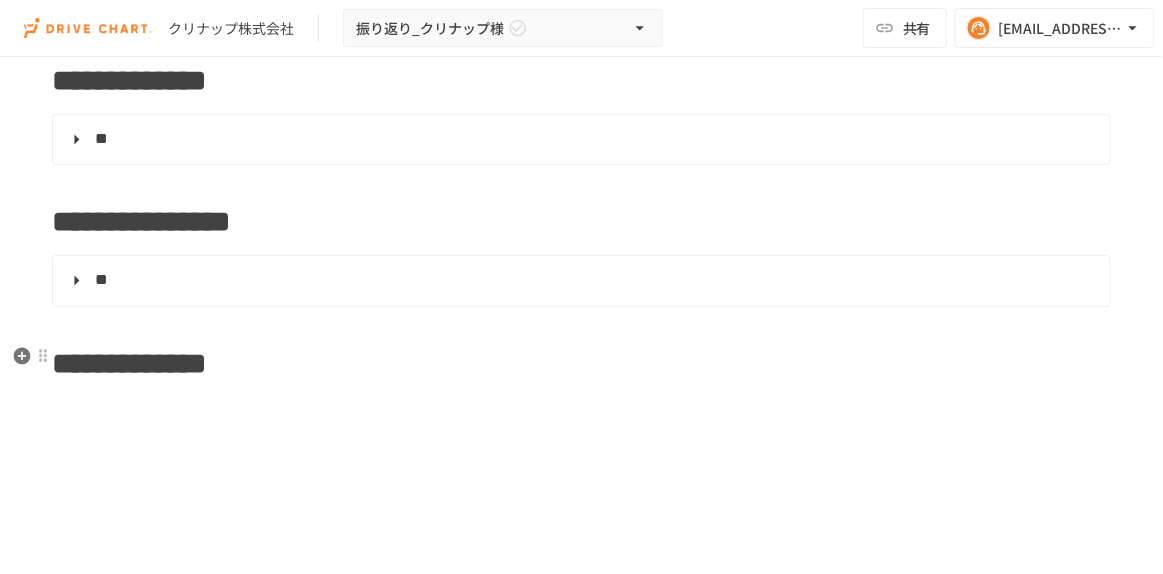 click on "**********" at bounding box center [581, 364] 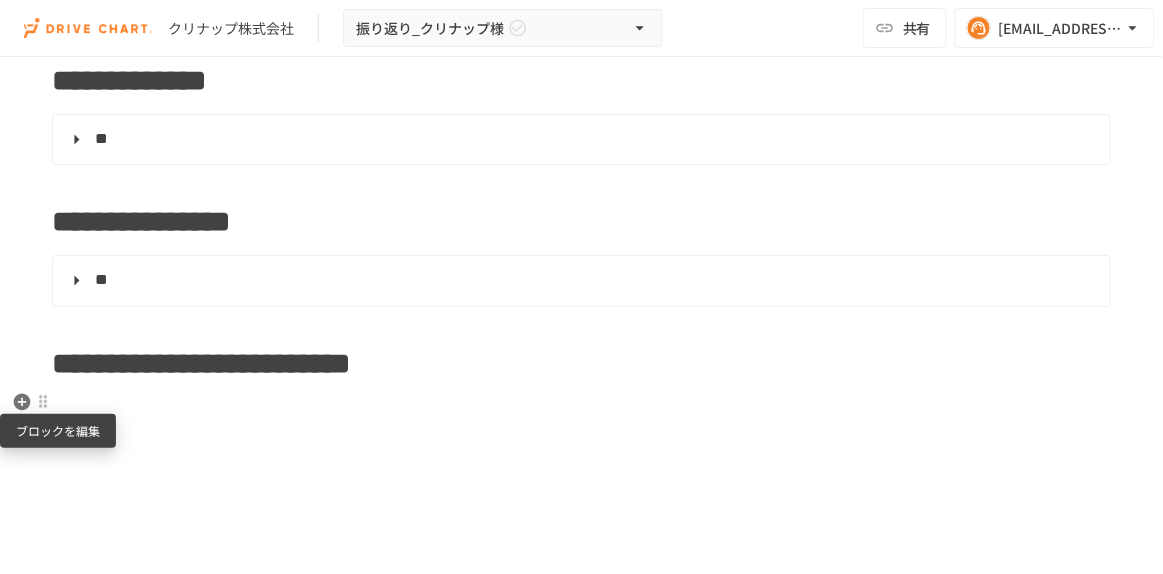 click at bounding box center [43, 402] 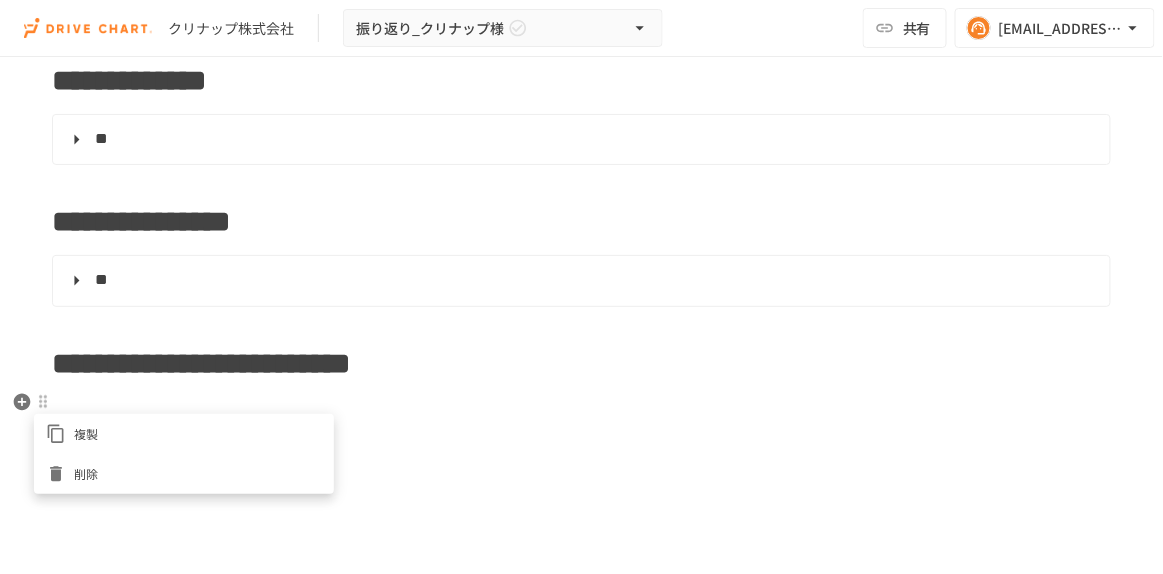 click at bounding box center (581, 287) 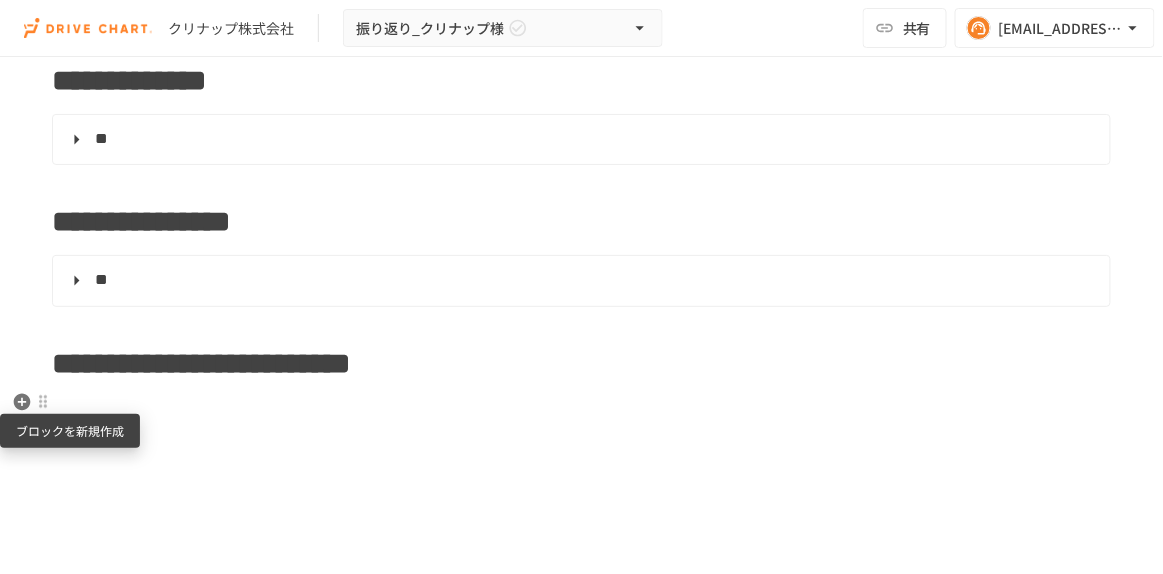 click 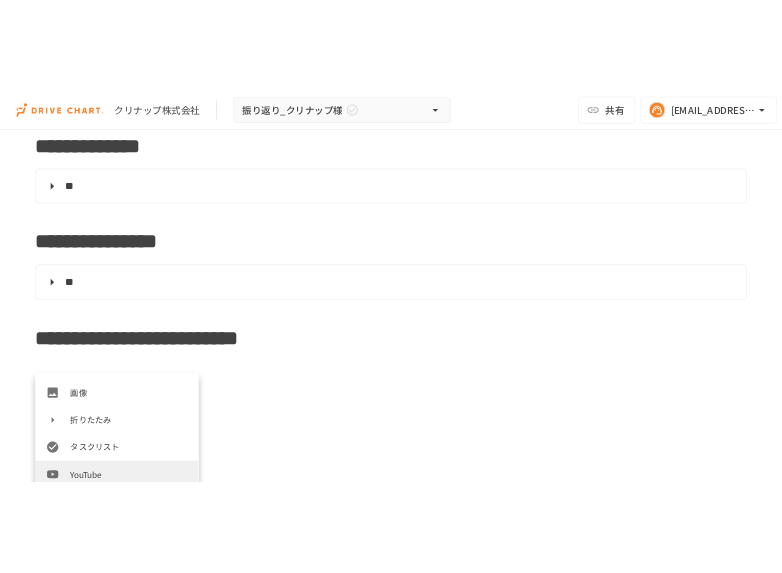 scroll, scrollTop: 363, scrollLeft: 0, axis: vertical 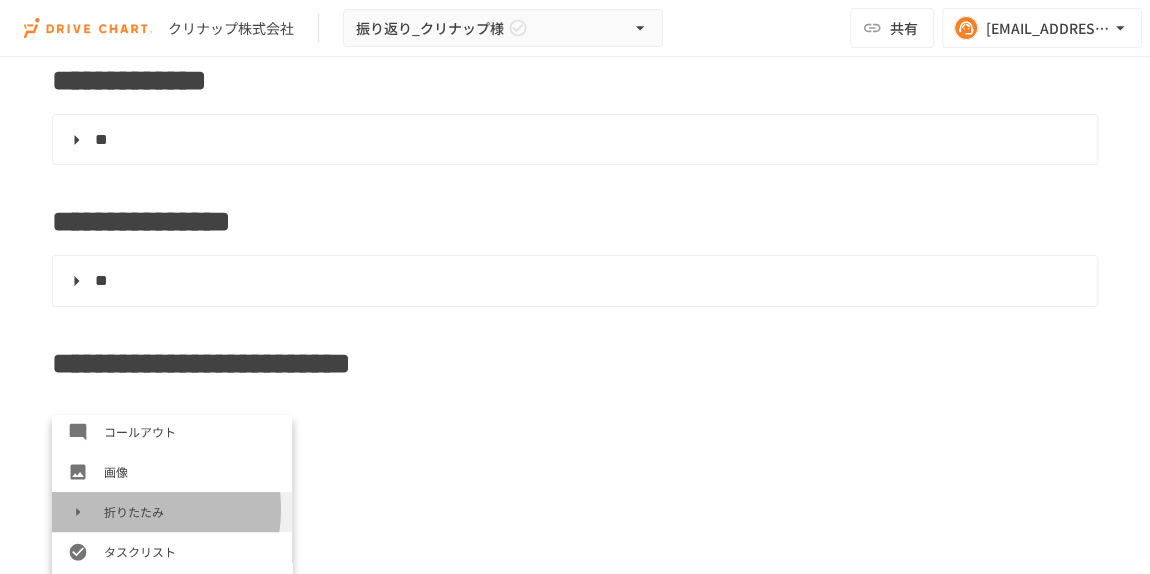 click on "折りたたみ" at bounding box center (190, 511) 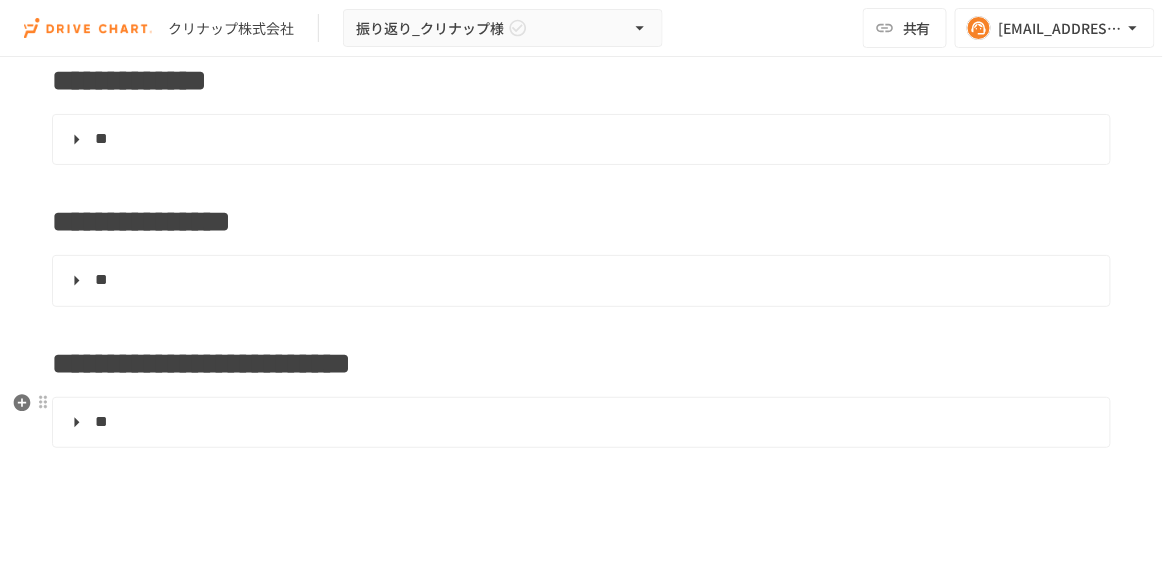 click on "**" at bounding box center [579, 423] 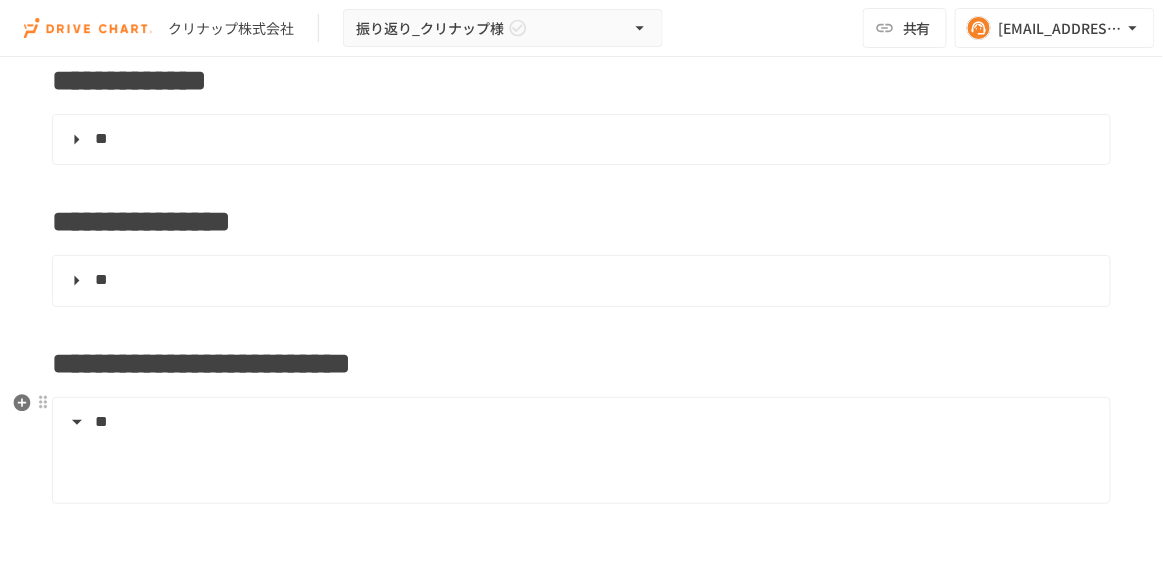 click at bounding box center (594, 469) 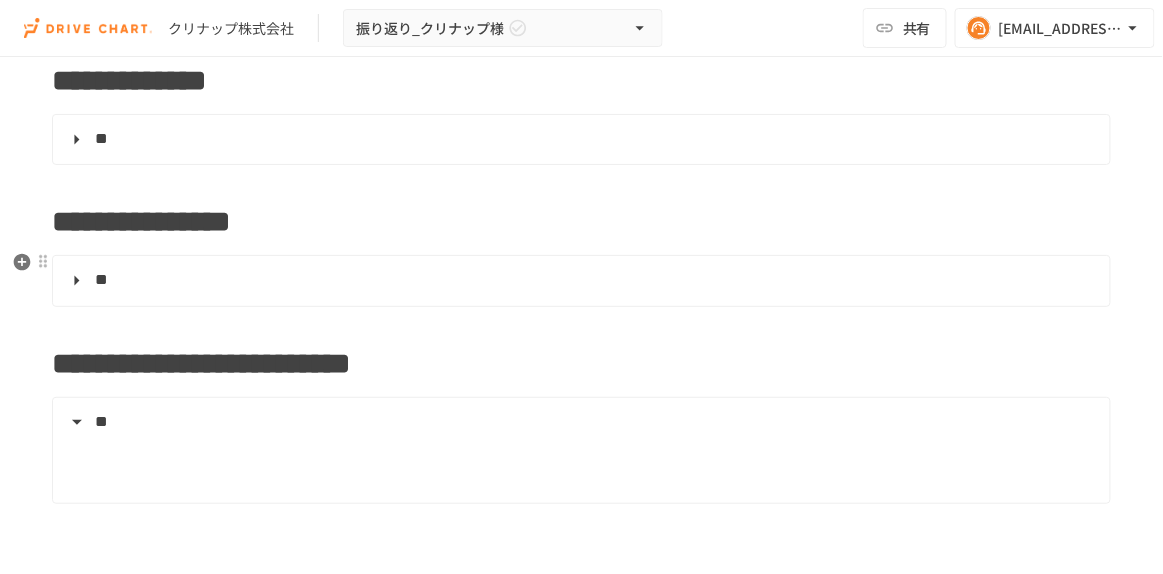 click on "**" at bounding box center [579, 281] 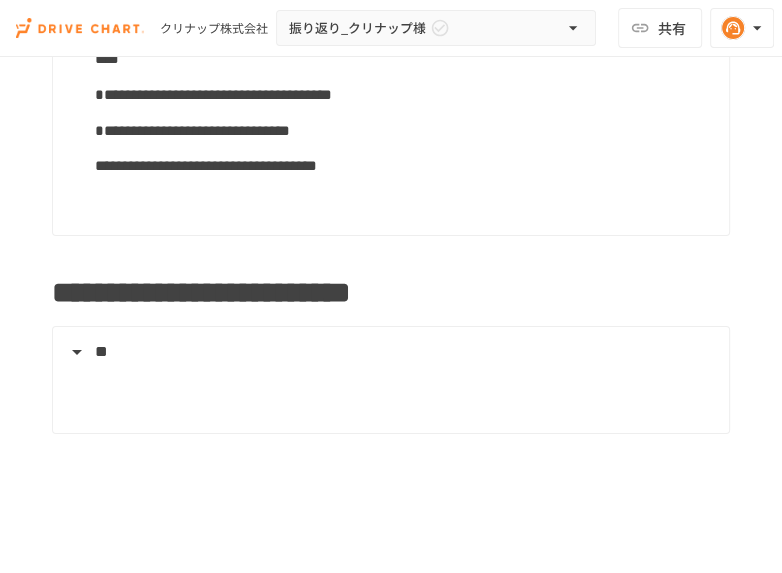scroll, scrollTop: 1727, scrollLeft: 0, axis: vertical 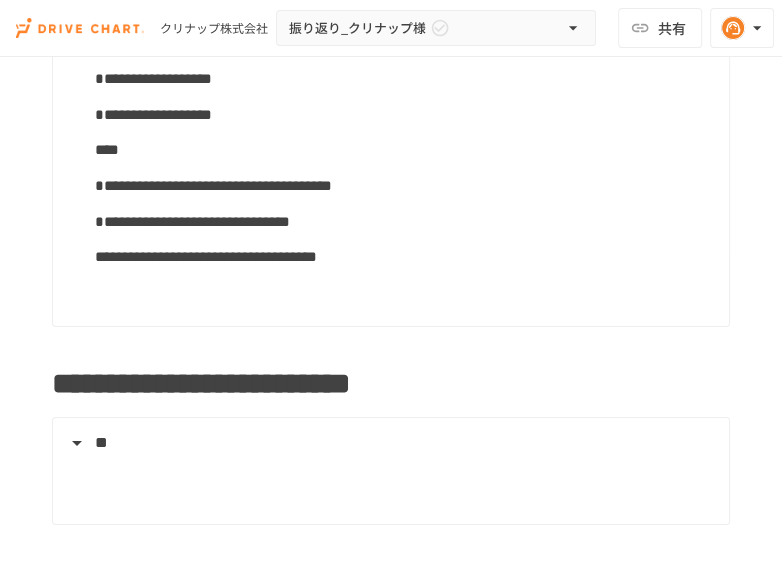 click on "**********" at bounding box center (201, 383) 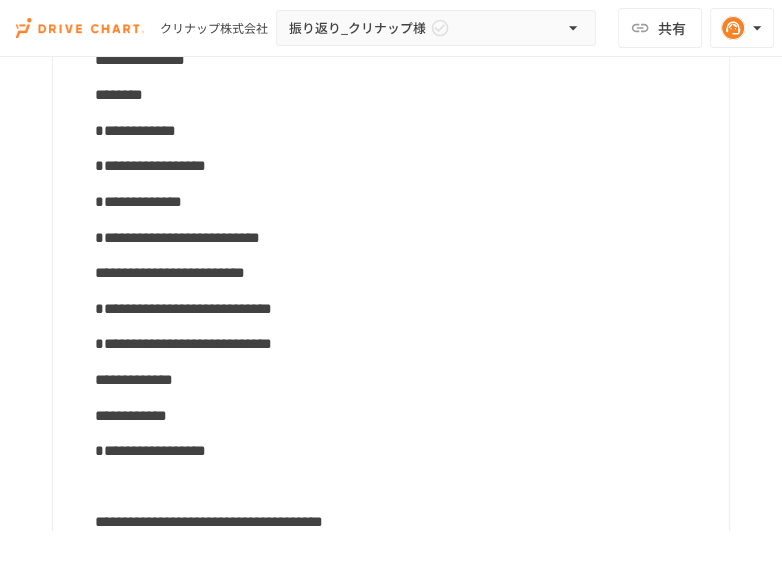 scroll, scrollTop: 909, scrollLeft: 0, axis: vertical 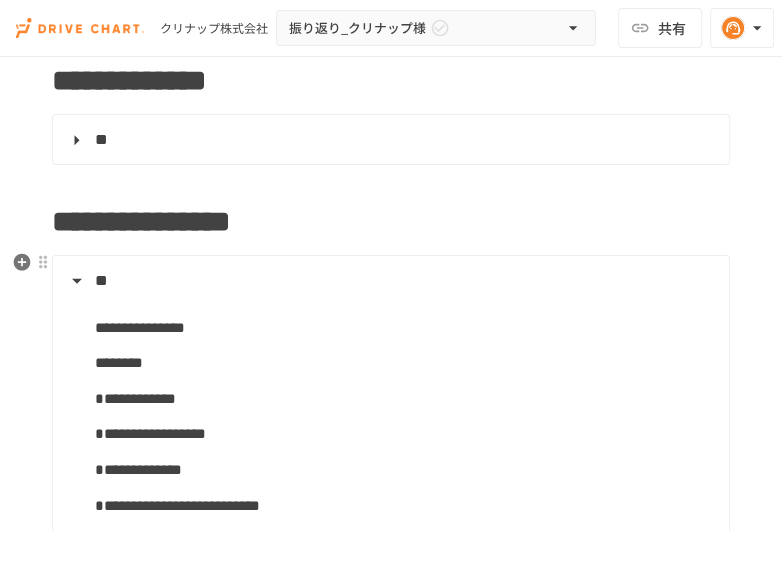 click on "**" at bounding box center [101, 280] 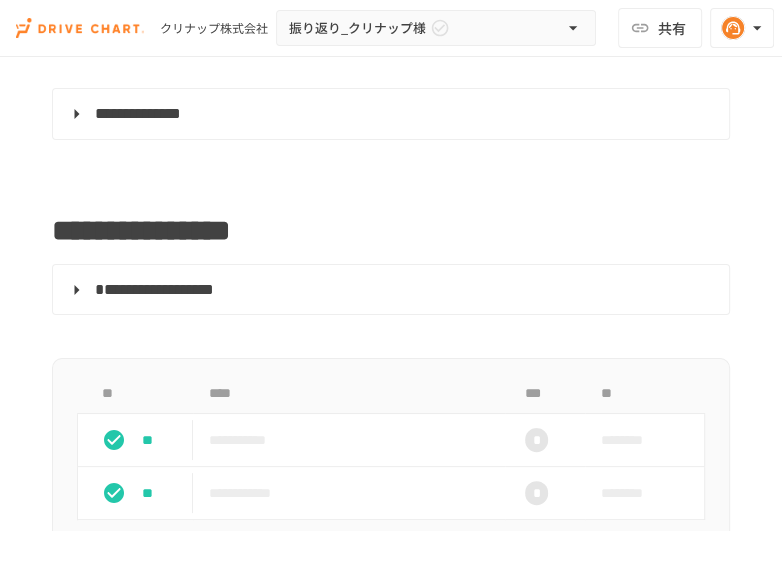 scroll, scrollTop: 0, scrollLeft: 0, axis: both 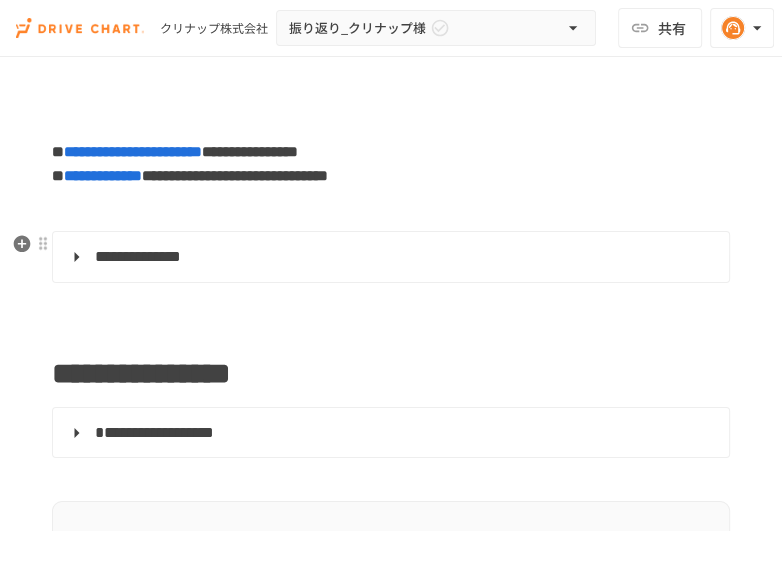 click on "**********" at bounding box center [138, 256] 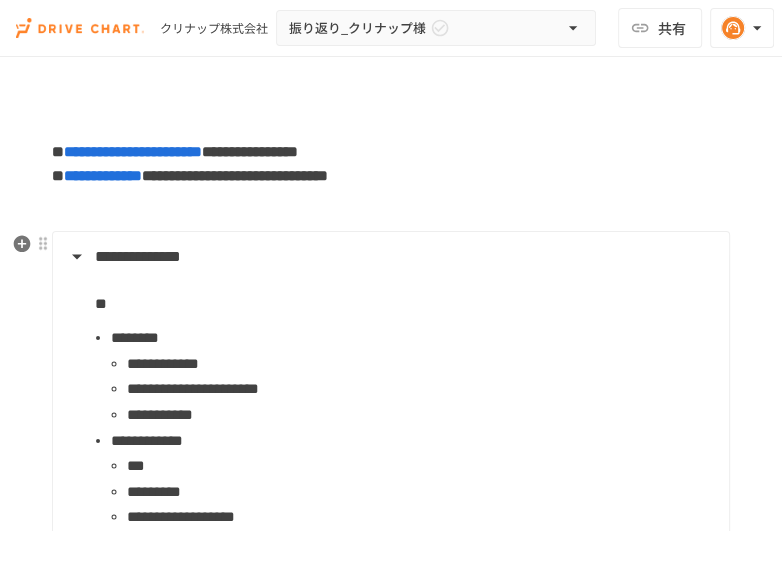 click on "**********" at bounding box center (138, 256) 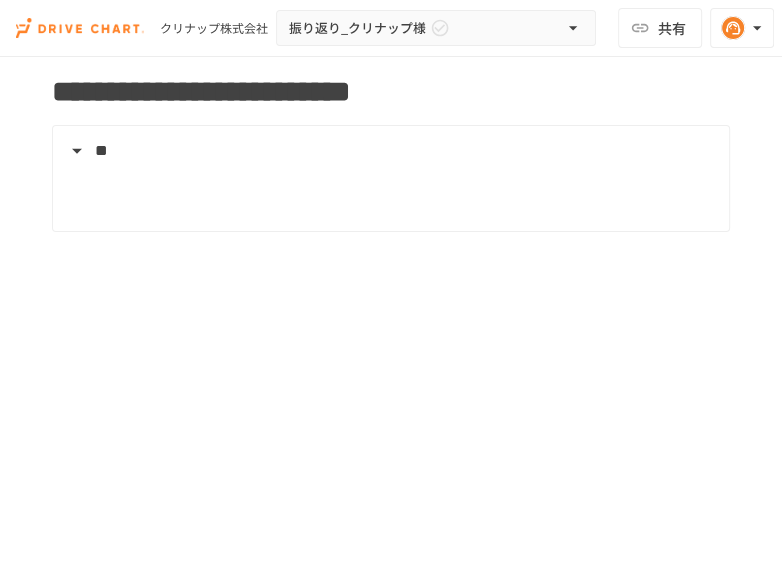 scroll, scrollTop: 999, scrollLeft: 0, axis: vertical 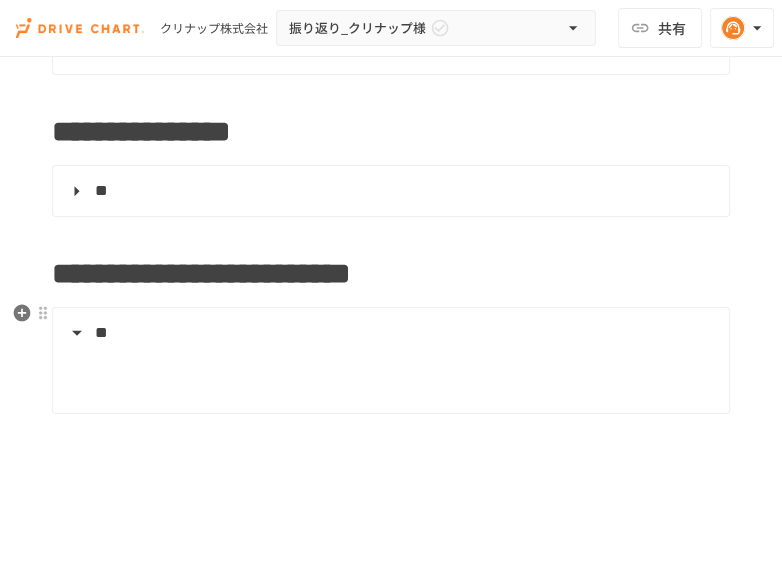 click at bounding box center (389, 369) 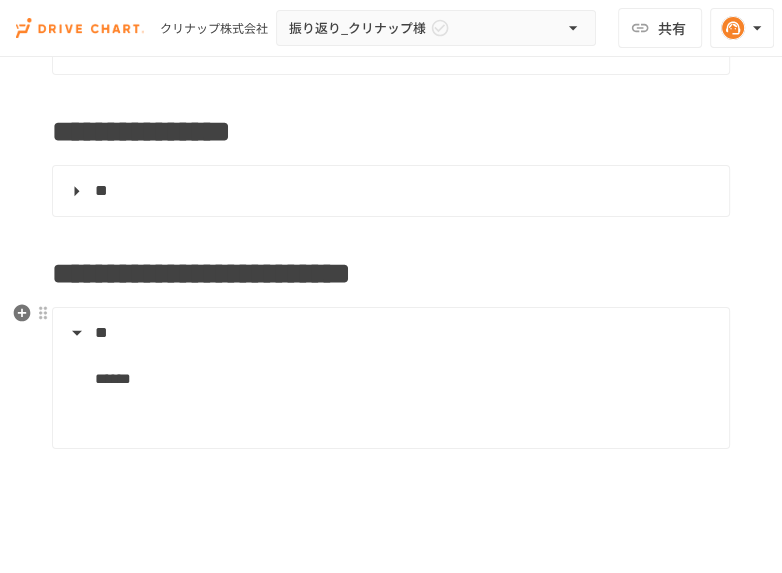 click at bounding box center (404, 415) 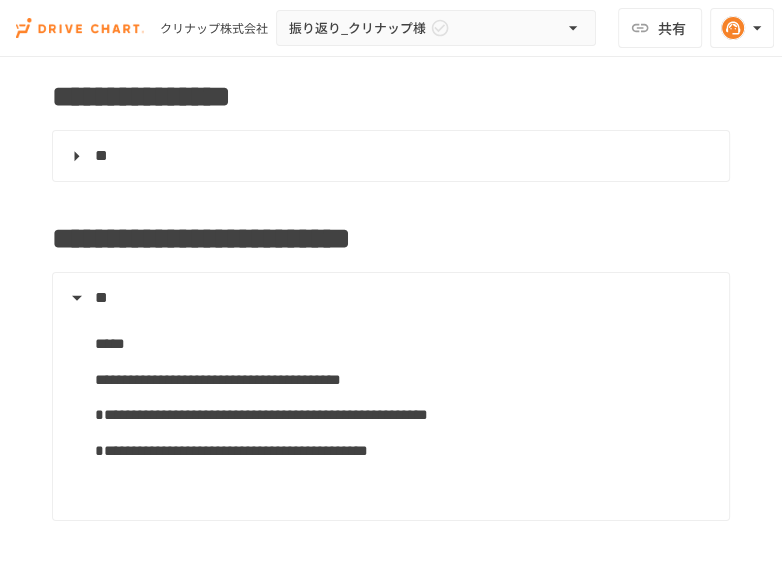 scroll, scrollTop: 1070, scrollLeft: 0, axis: vertical 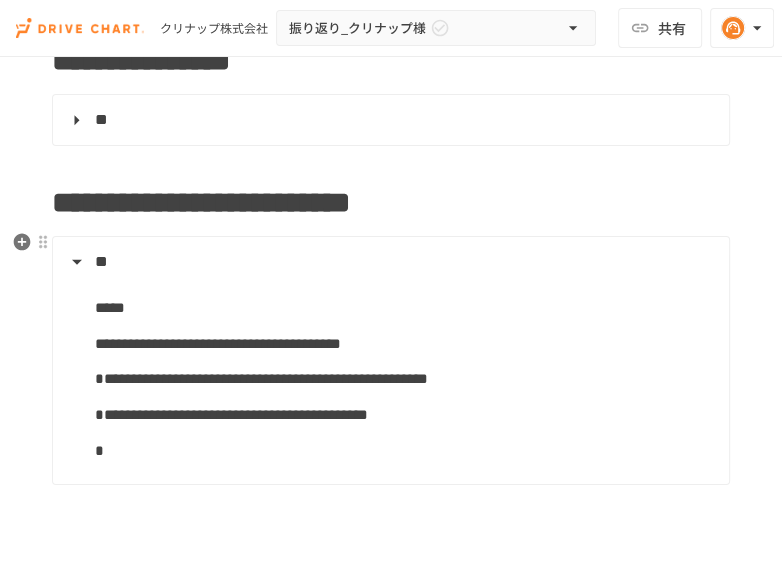 click on "*" at bounding box center (404, 451) 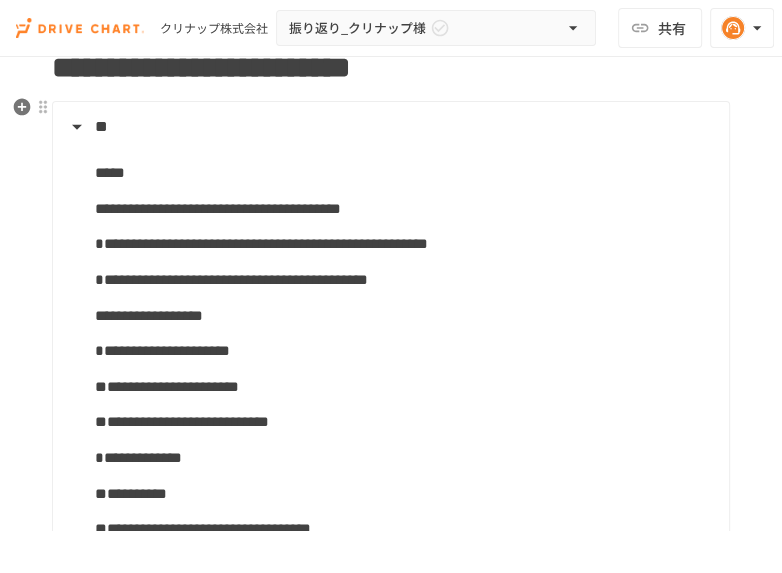scroll, scrollTop: 1228, scrollLeft: 0, axis: vertical 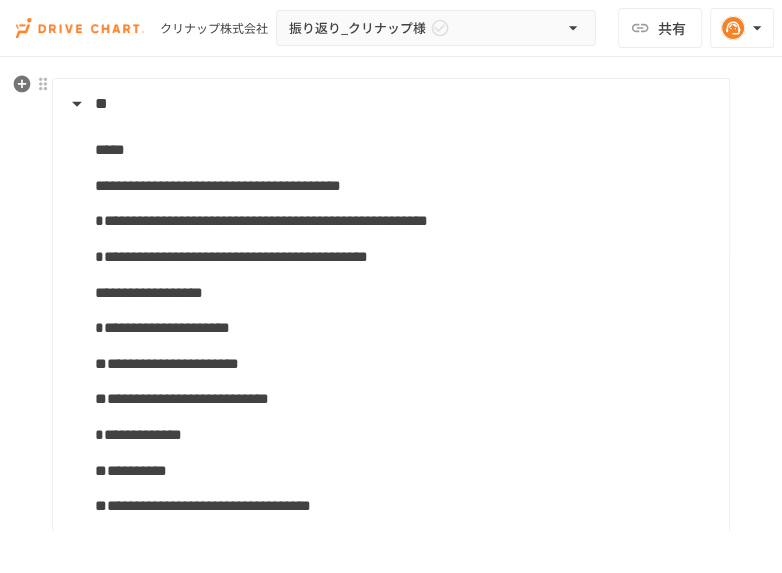 click on "**********" at bounding box center (404, 293) 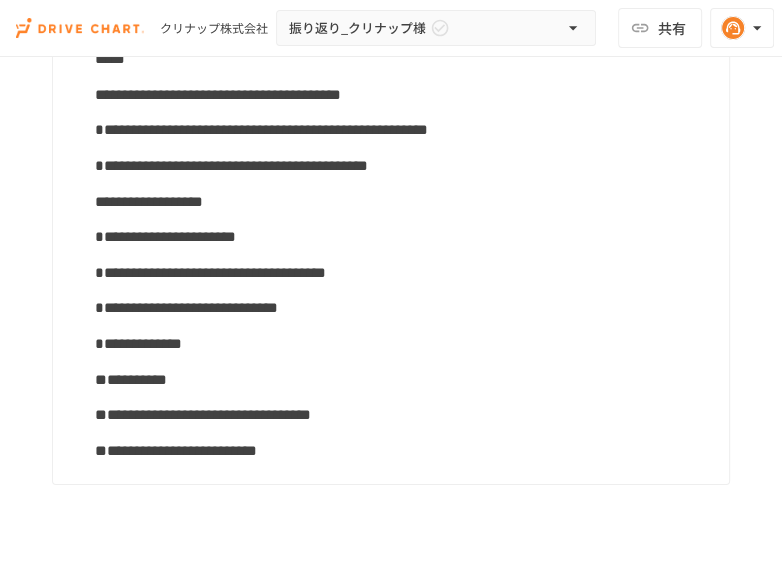 scroll, scrollTop: 1374, scrollLeft: 0, axis: vertical 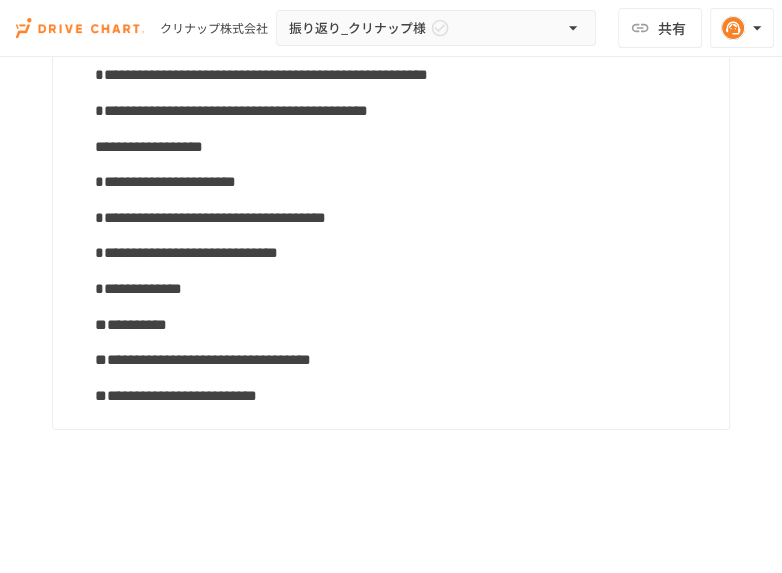 click on "**********" at bounding box center (404, 289) 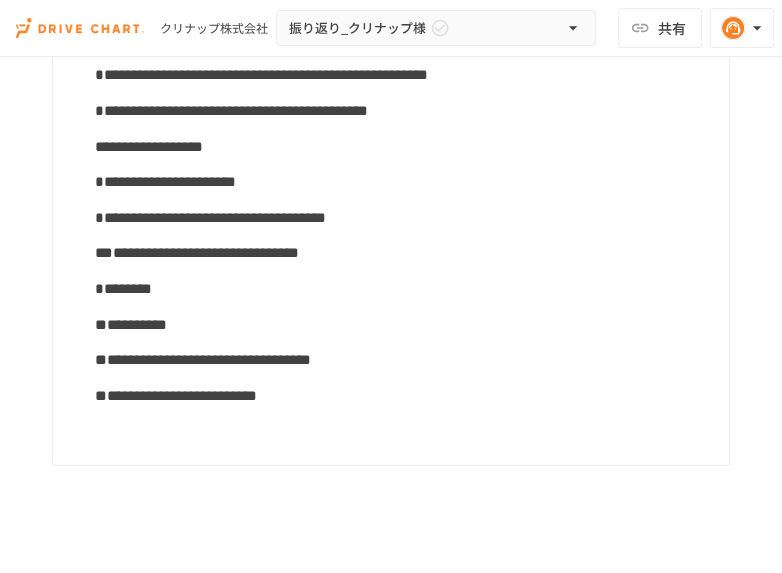 scroll, scrollTop: 1390, scrollLeft: 0, axis: vertical 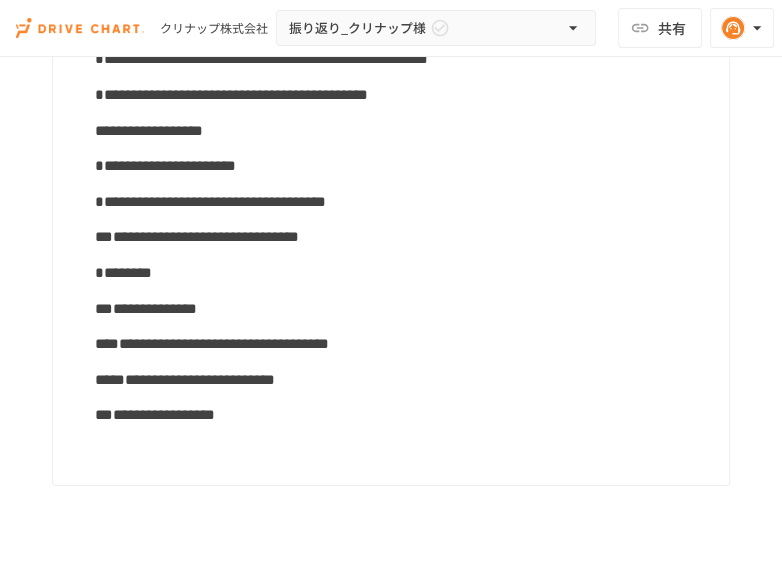 click on "********" at bounding box center (404, 273) 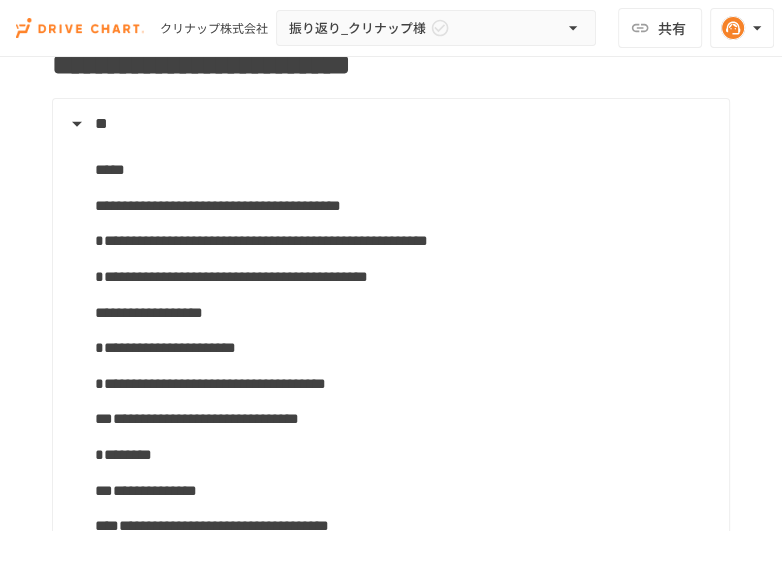 scroll, scrollTop: 1299, scrollLeft: 0, axis: vertical 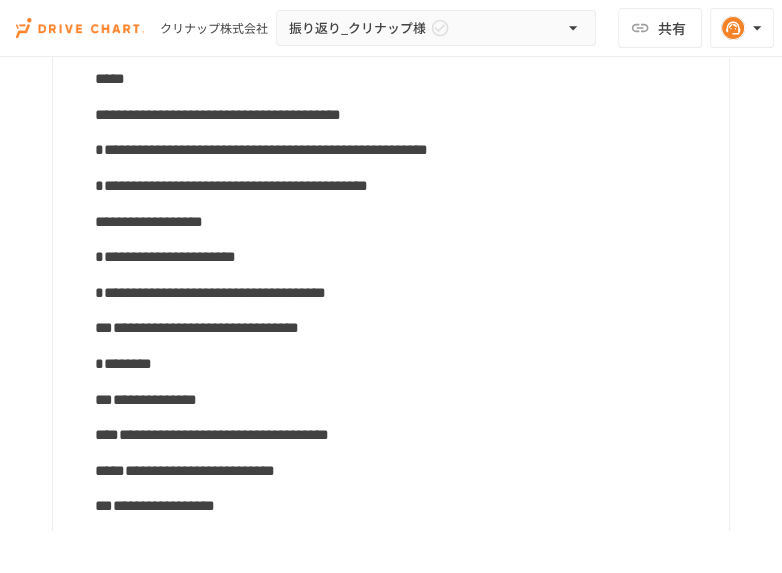 click on "**********" at bounding box center (261, 149) 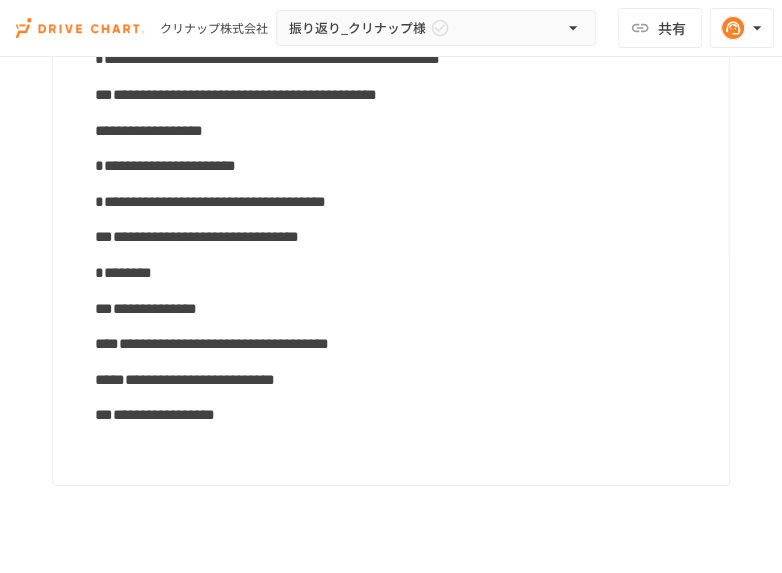 scroll, scrollTop: 1208, scrollLeft: 0, axis: vertical 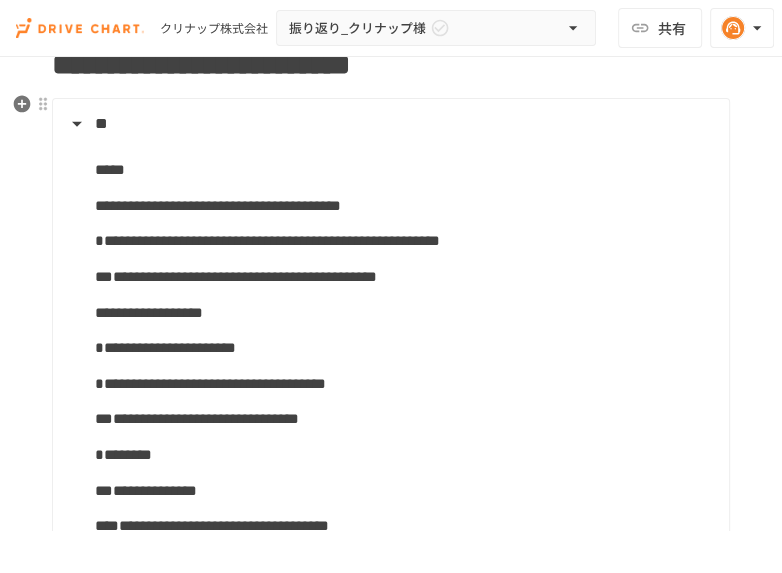 click on "**" at bounding box center [389, 124] 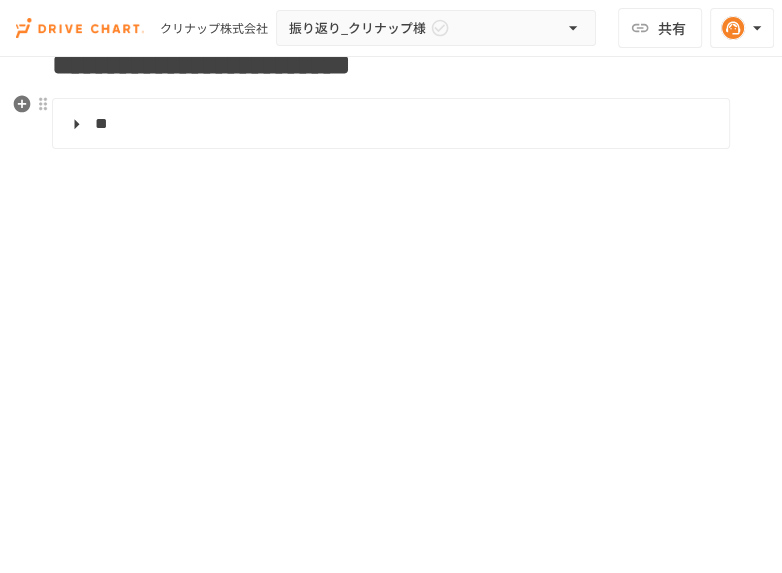 click on "**" at bounding box center [389, 124] 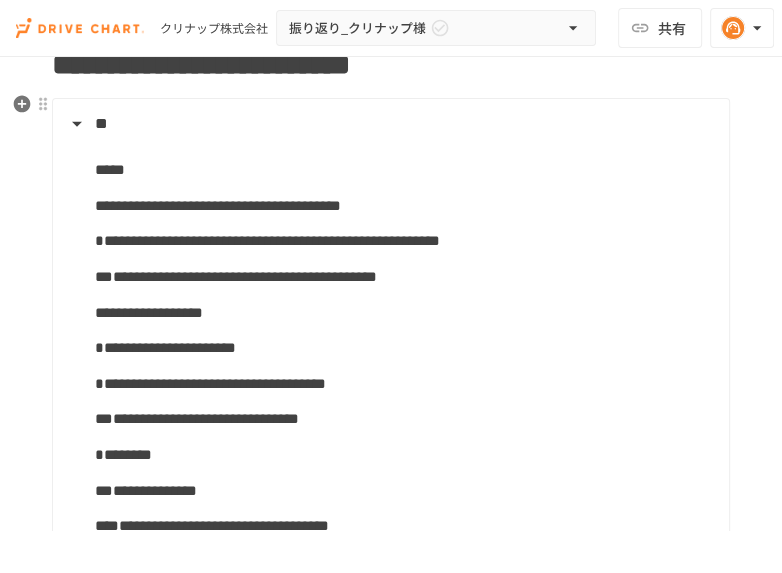 click on "**********" at bounding box center [389, 391] 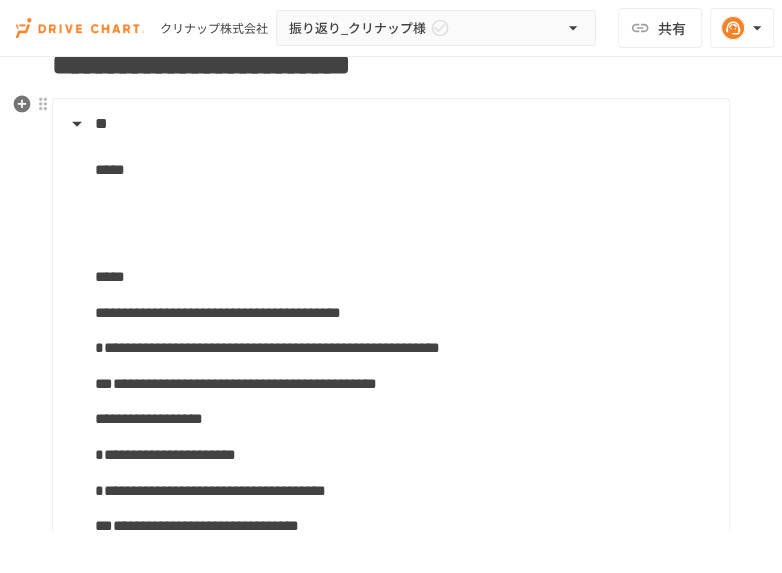 click at bounding box center [404, 206] 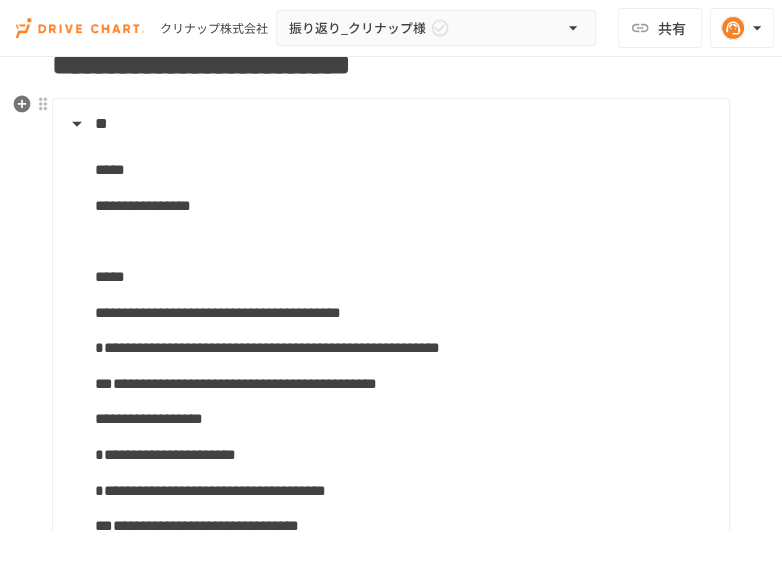 click on "**********" at bounding box center (404, 206) 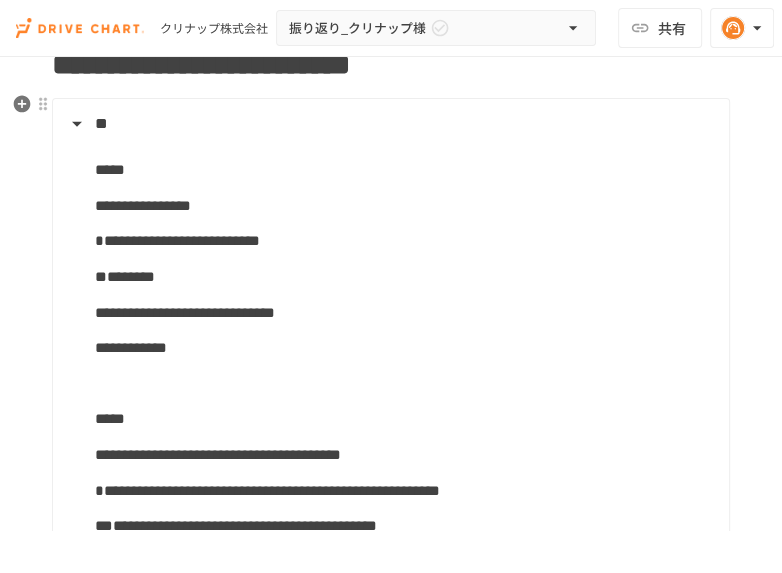 click on "**********" at bounding box center [177, 240] 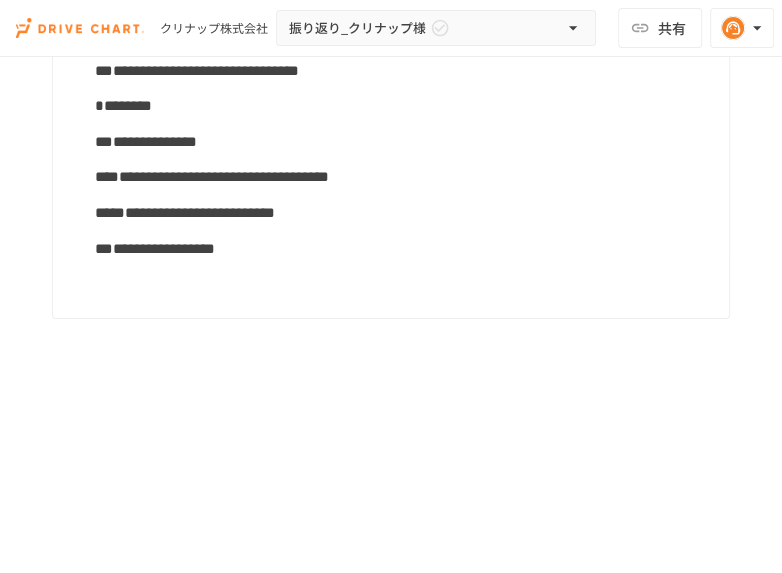 scroll, scrollTop: 1844, scrollLeft: 0, axis: vertical 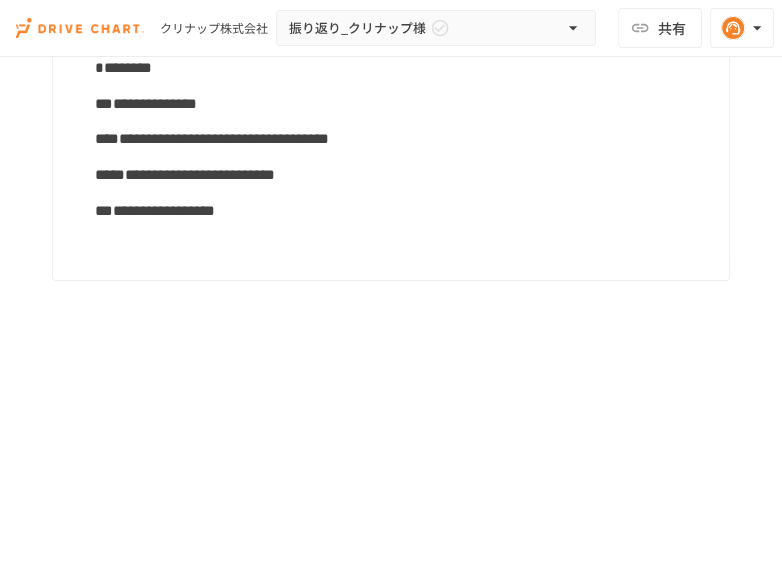 click on "**********" at bounding box center (404, 211) 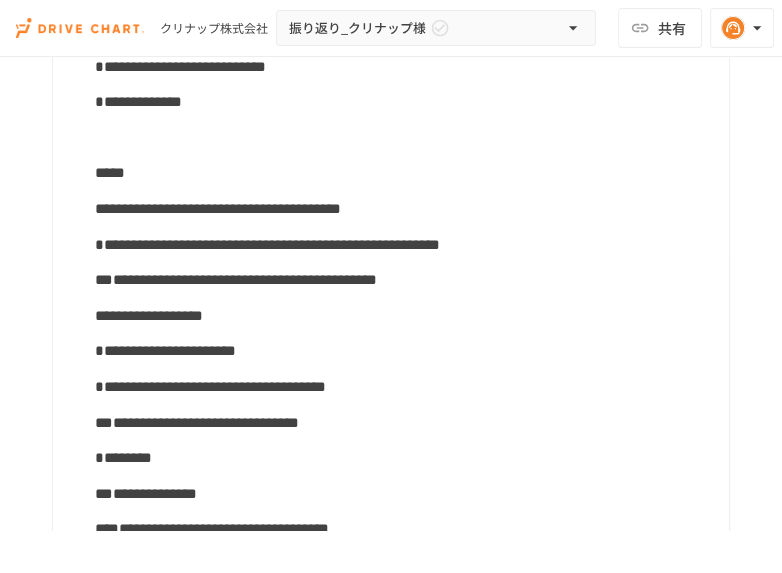 scroll, scrollTop: 1181, scrollLeft: 0, axis: vertical 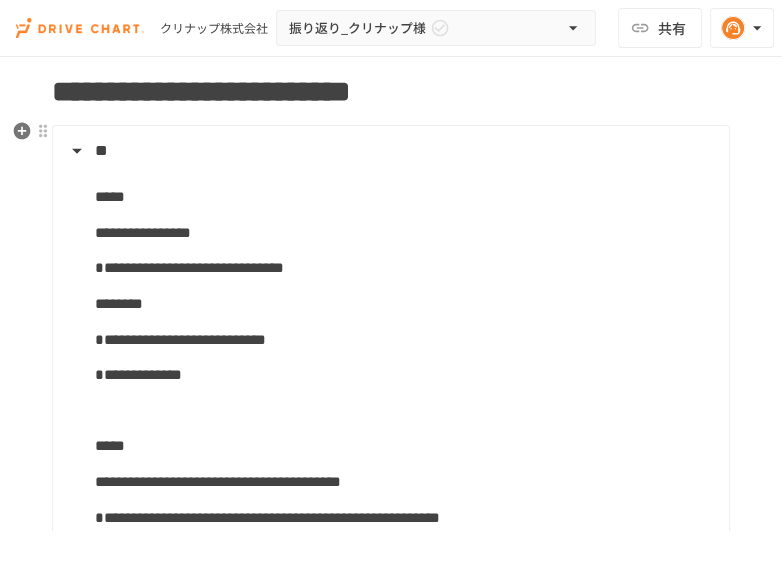 click on "**********" at bounding box center [404, 268] 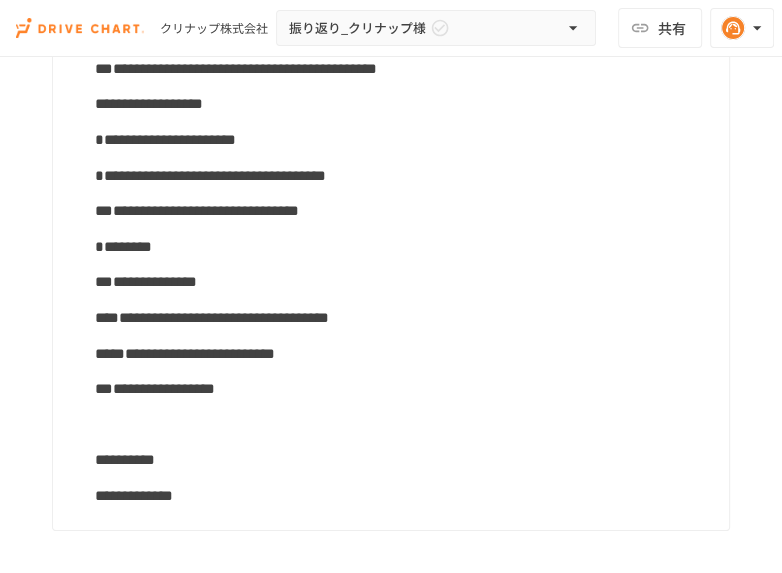scroll, scrollTop: 1727, scrollLeft: 0, axis: vertical 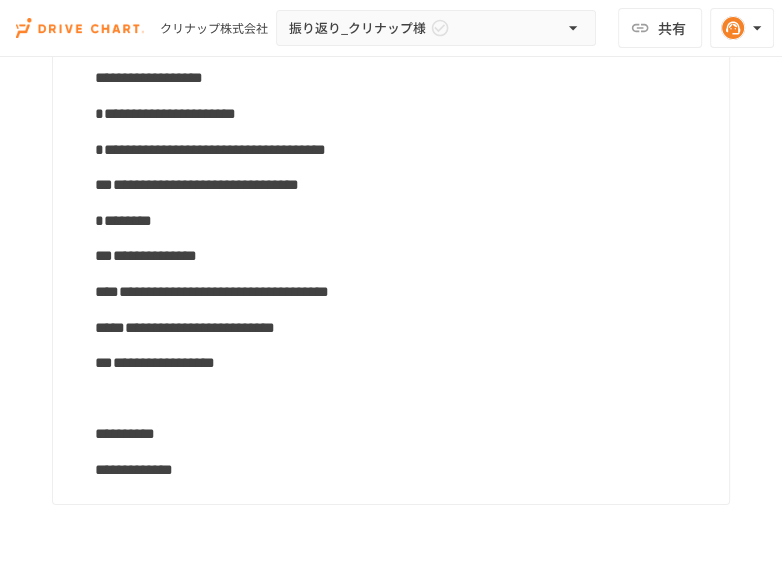 click on "**********" at bounding box center [146, 255] 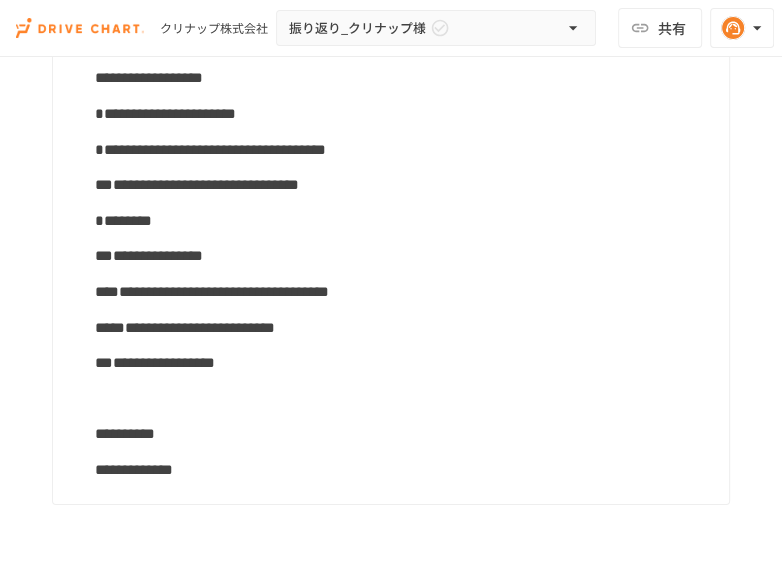 click on "**********" at bounding box center [212, 291] 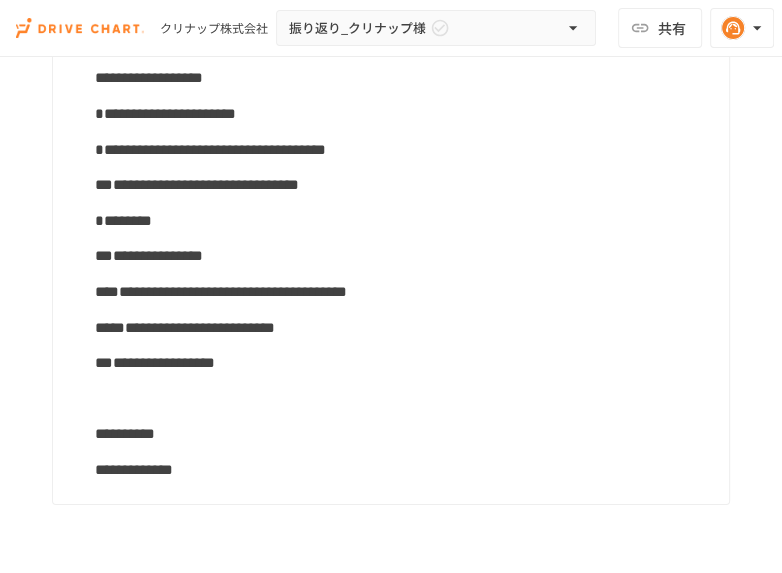 click on "**********" at bounding box center [404, 292] 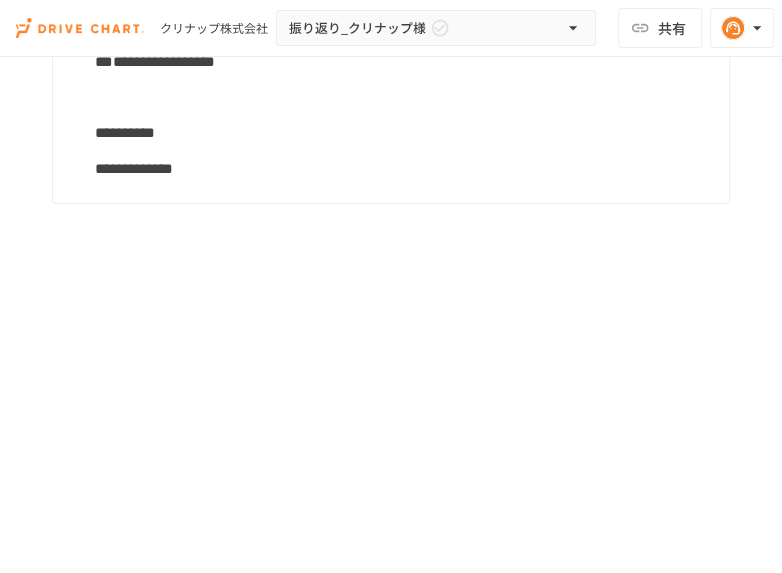 scroll, scrollTop: 1999, scrollLeft: 0, axis: vertical 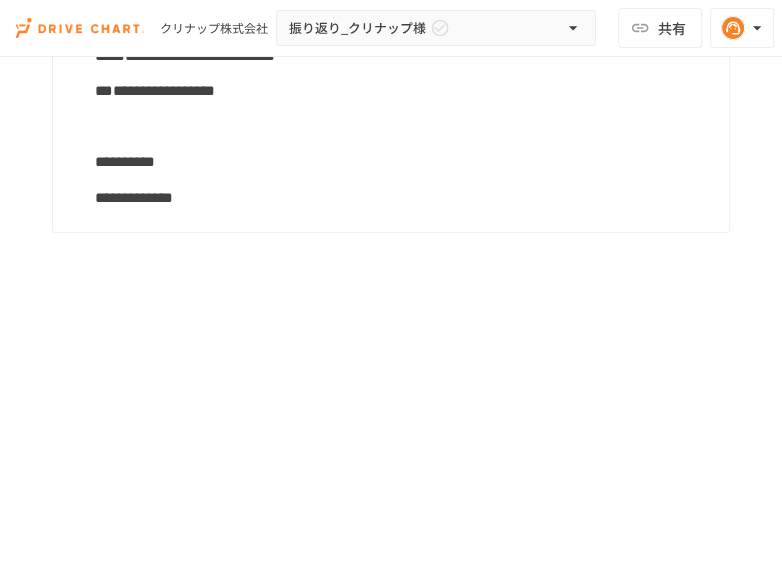 click on "**********" at bounding box center [389, -222] 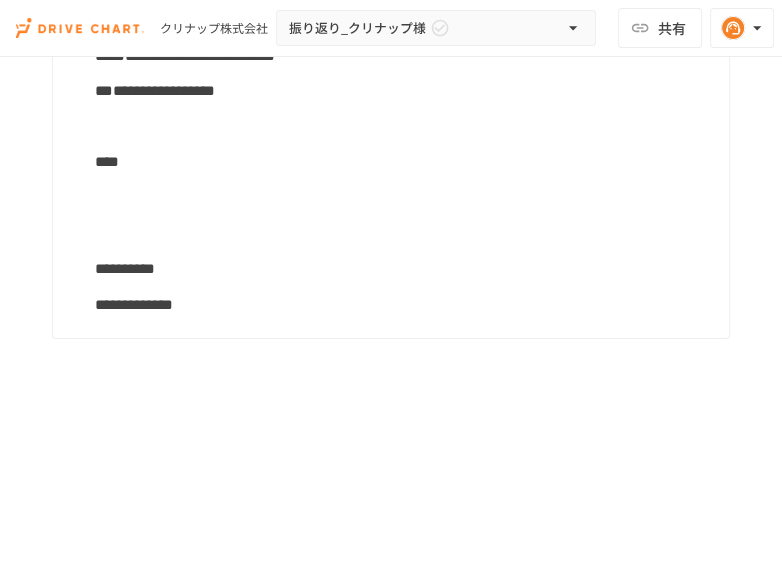 click on "****" at bounding box center (404, 162) 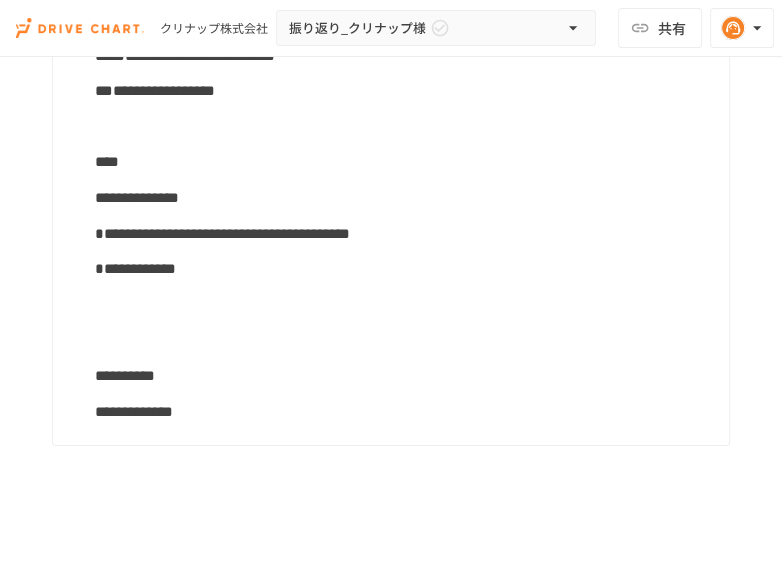 click on "**********" at bounding box center [222, 233] 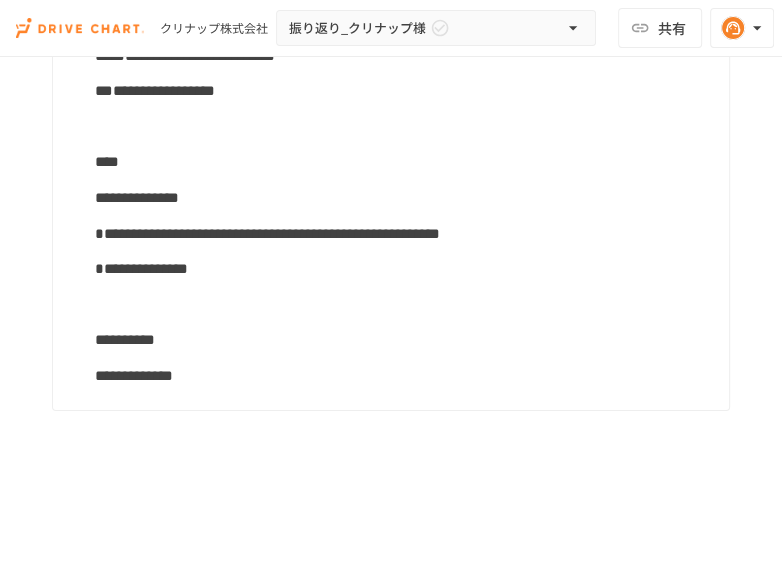 click on "****" at bounding box center [404, 162] 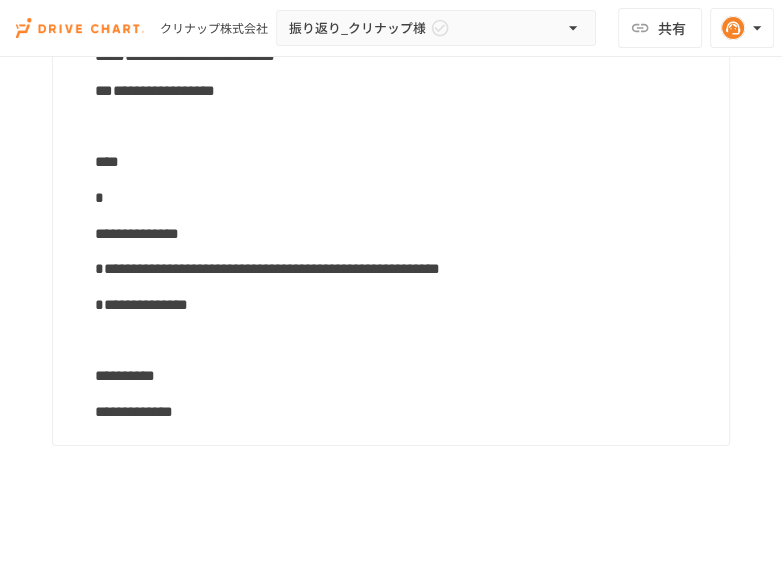 click on "*" at bounding box center (404, 198) 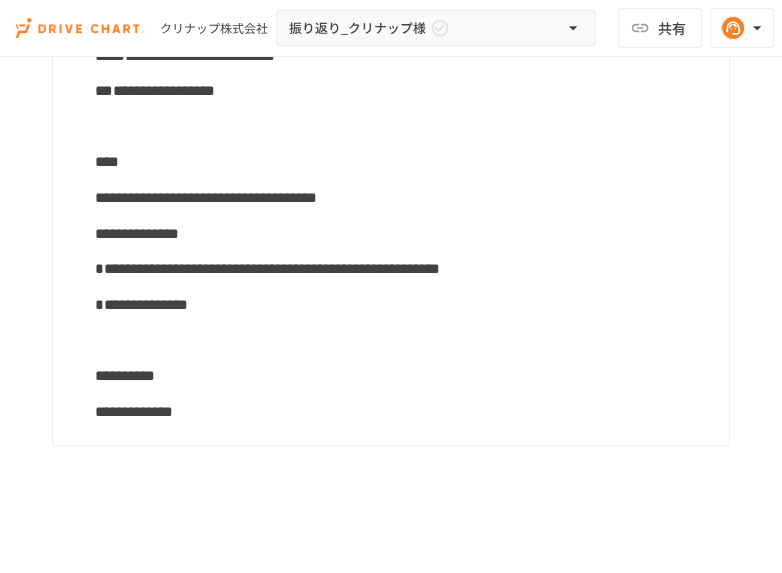 click on "**********" at bounding box center [404, 198] 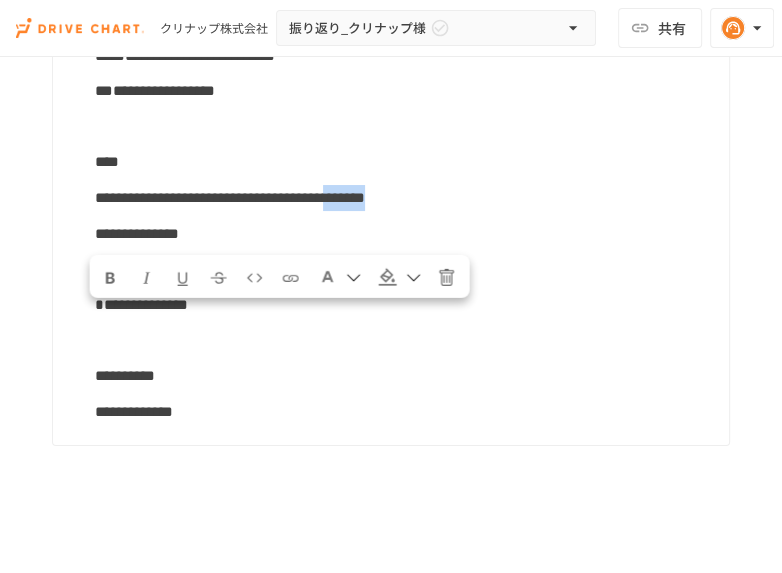 drag, startPoint x: 231, startPoint y: 337, endPoint x: 663, endPoint y: 319, distance: 432.37485 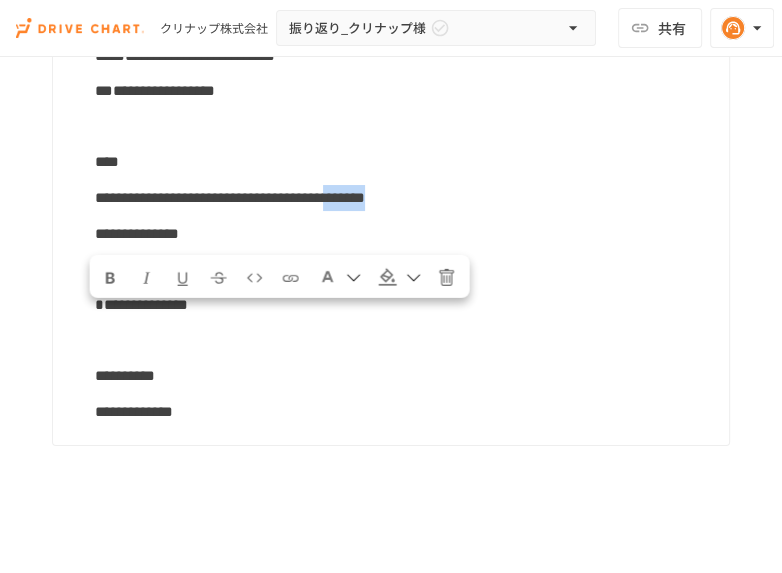 click on "**********" at bounding box center (404, 198) 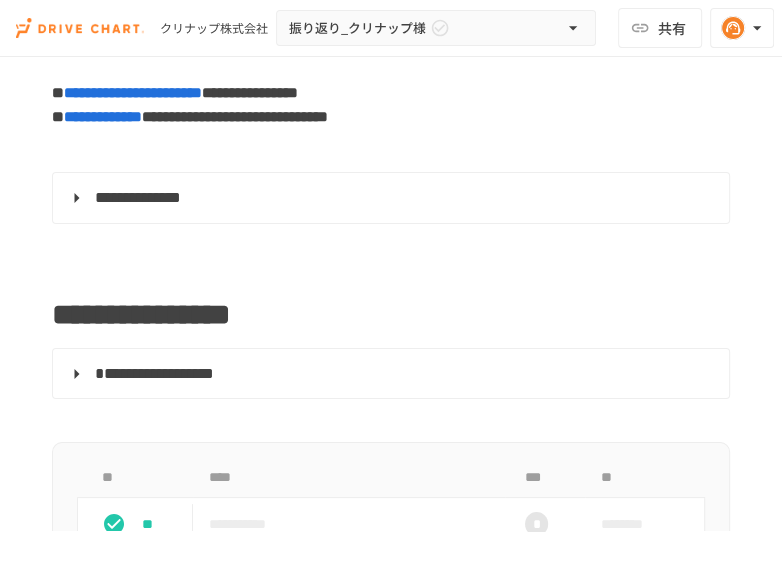 scroll, scrollTop: 0, scrollLeft: 0, axis: both 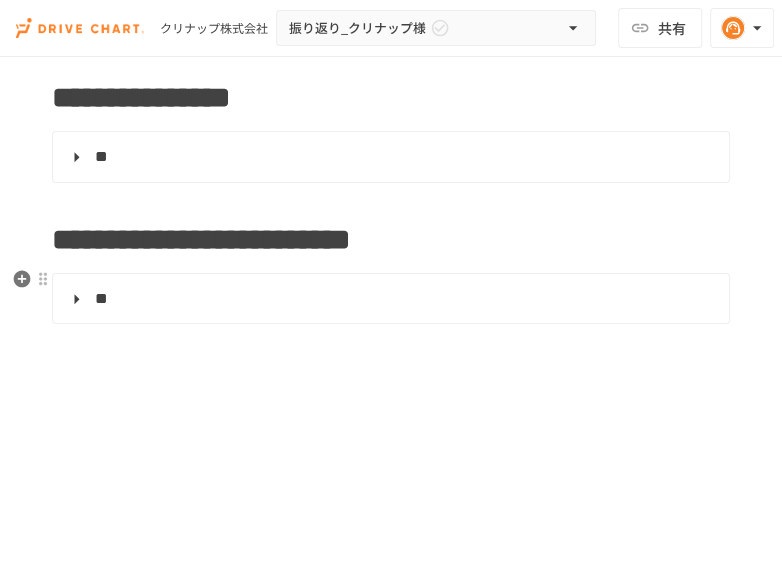 click on "**" at bounding box center (101, 298) 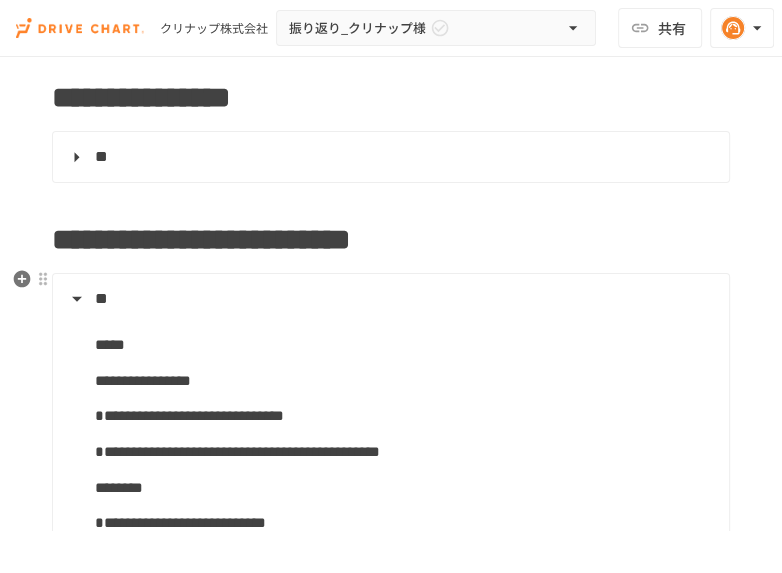 scroll, scrollTop: 215, scrollLeft: 0, axis: vertical 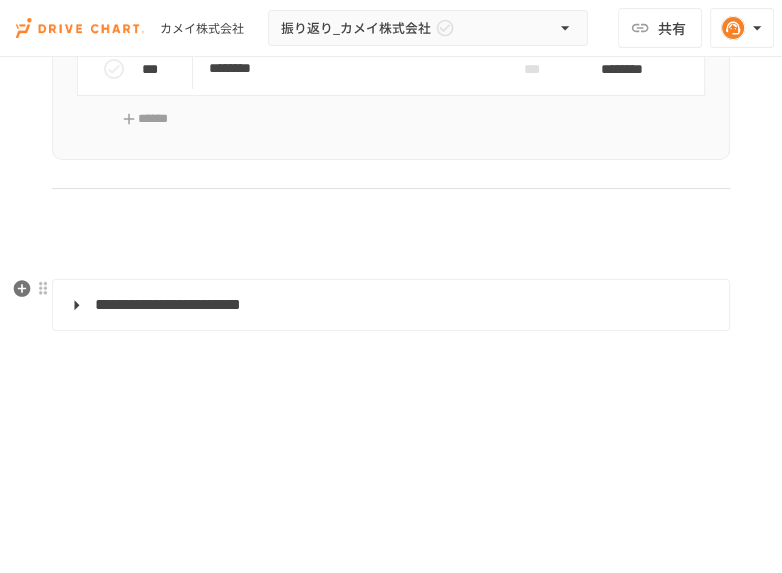 click on "**********" at bounding box center (168, 304) 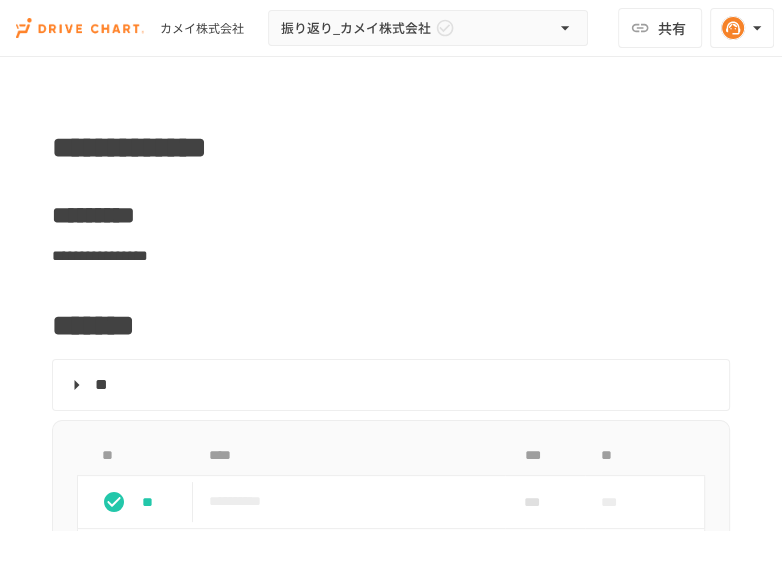 scroll, scrollTop: 0, scrollLeft: 0, axis: both 